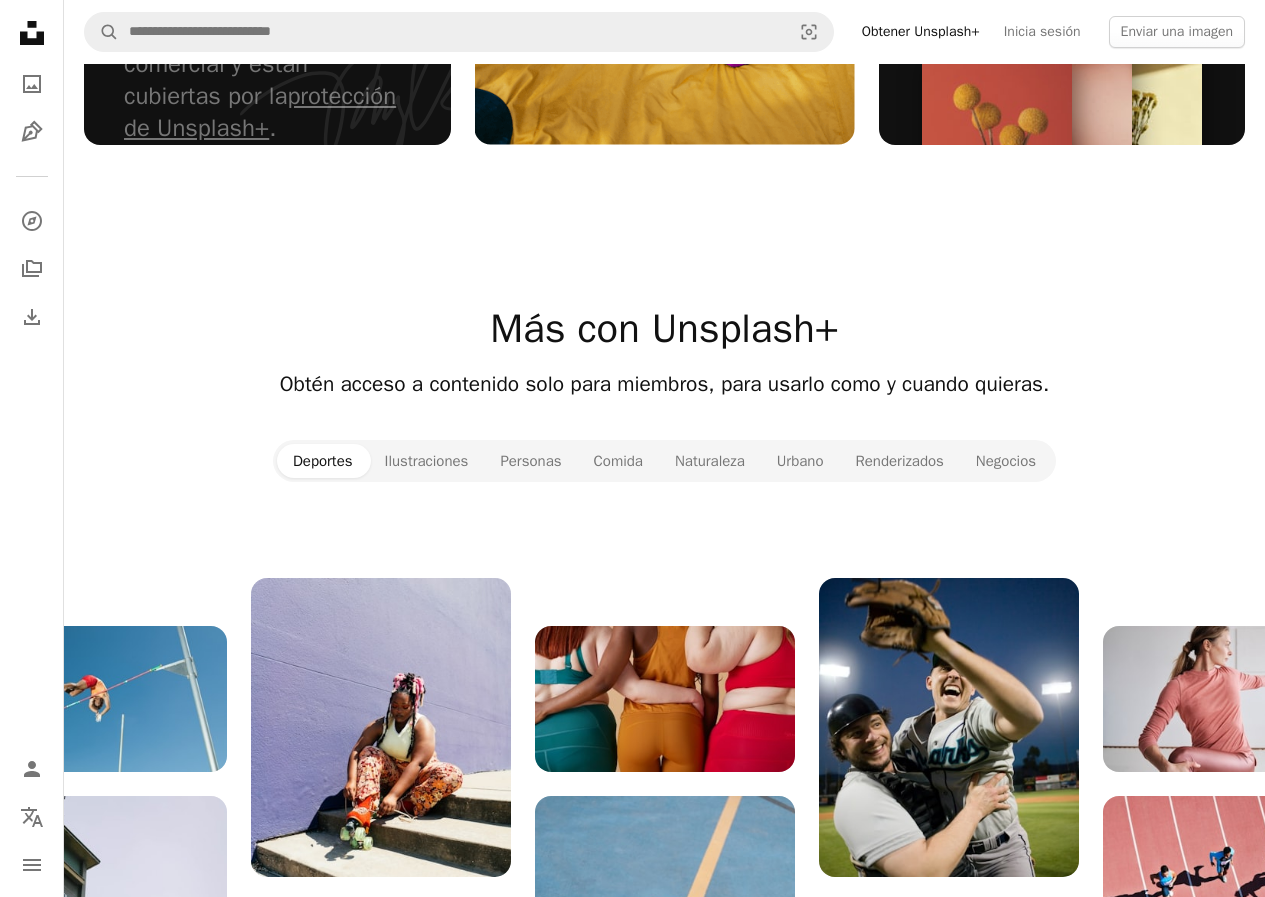 scroll, scrollTop: 1900, scrollLeft: 0, axis: vertical 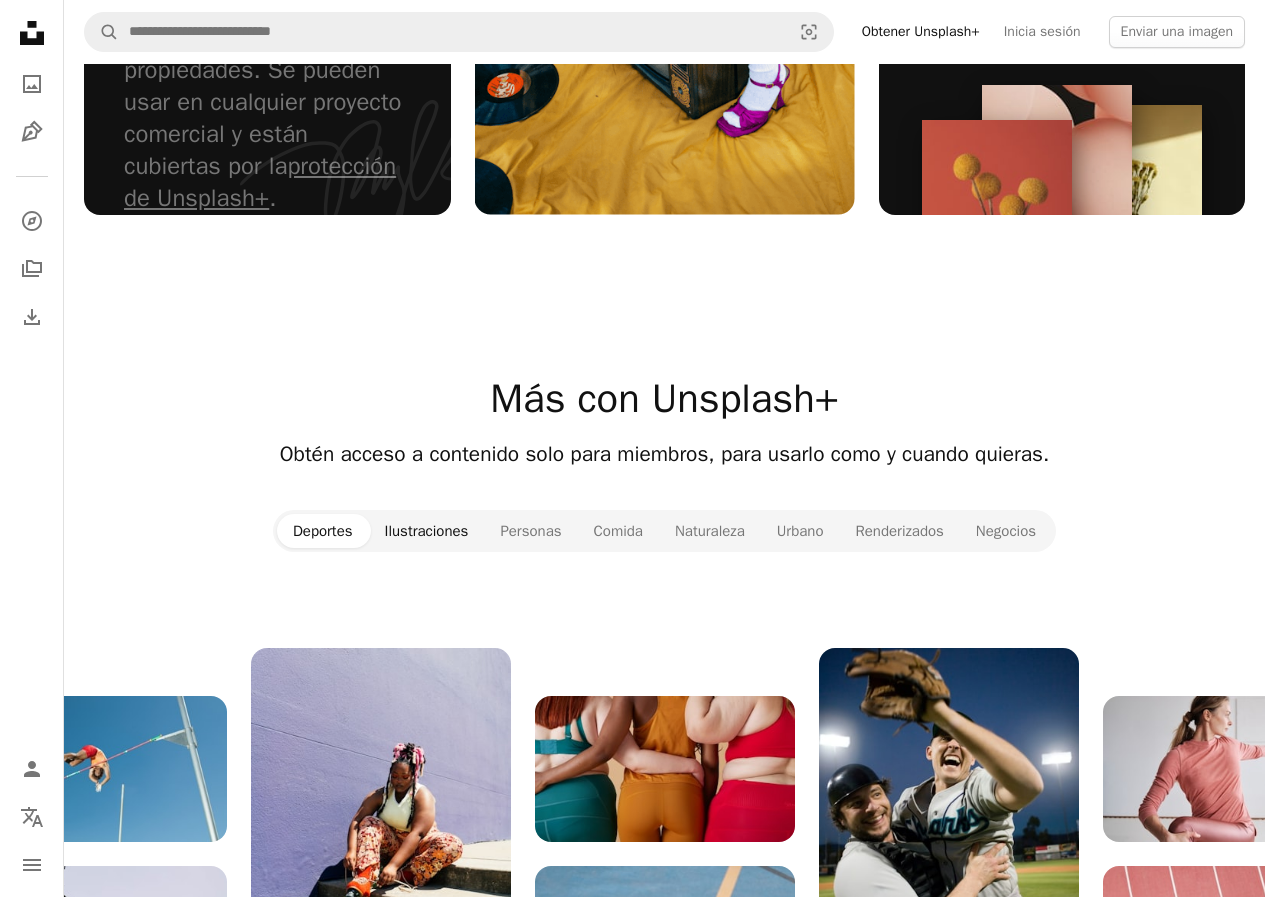 click on "Ilustraciones" at bounding box center [427, 531] 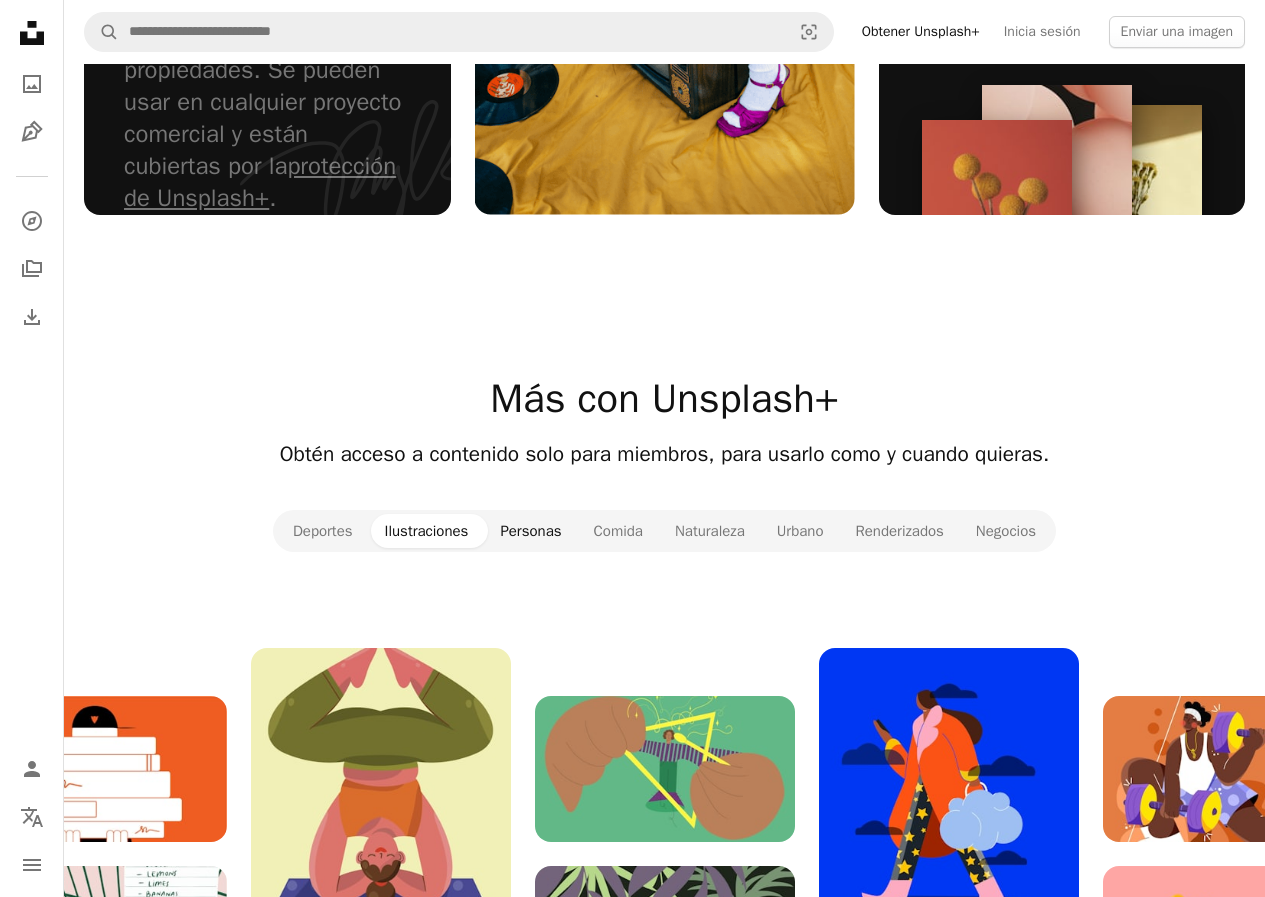 click on "Personas" at bounding box center (530, 531) 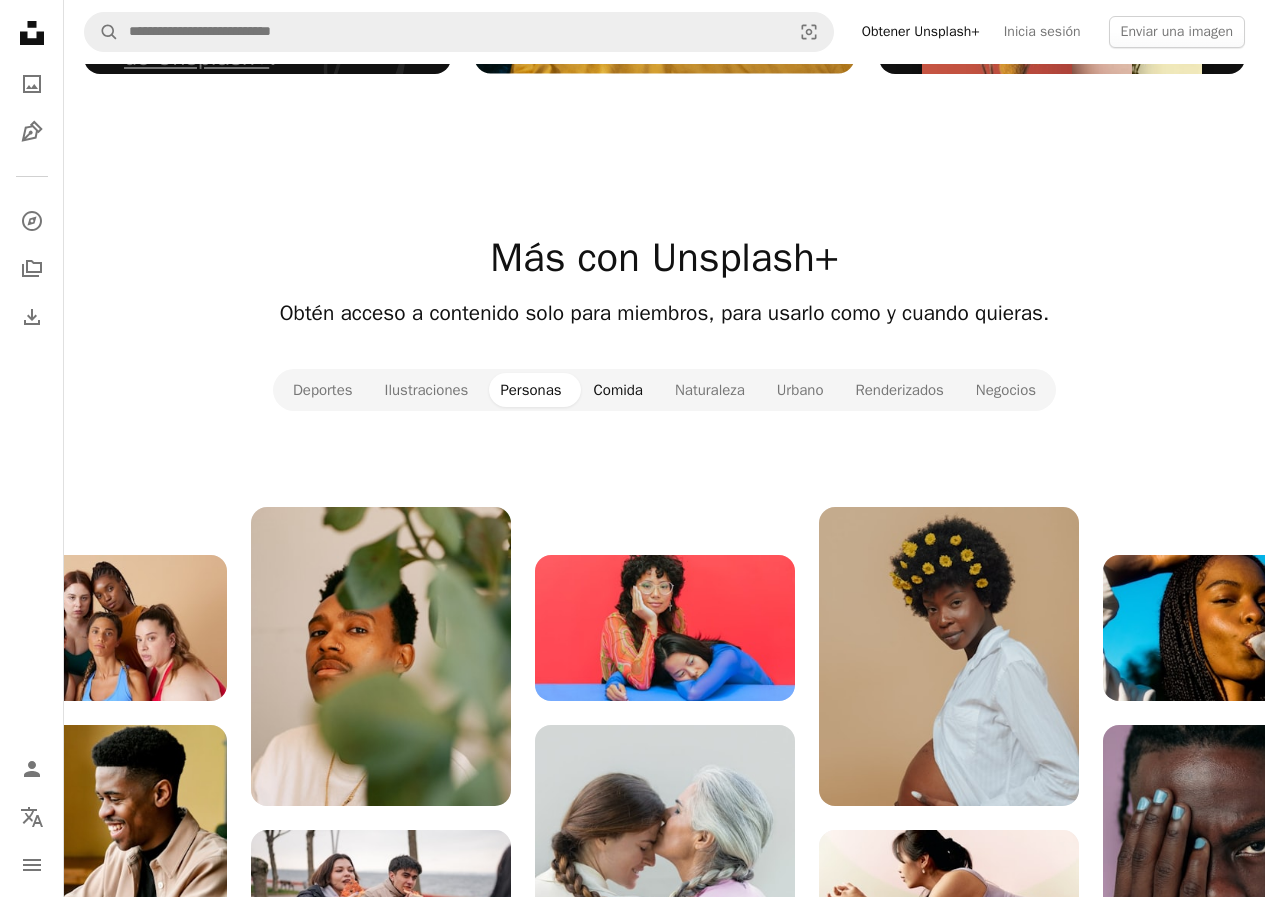 scroll, scrollTop: 2300, scrollLeft: 0, axis: vertical 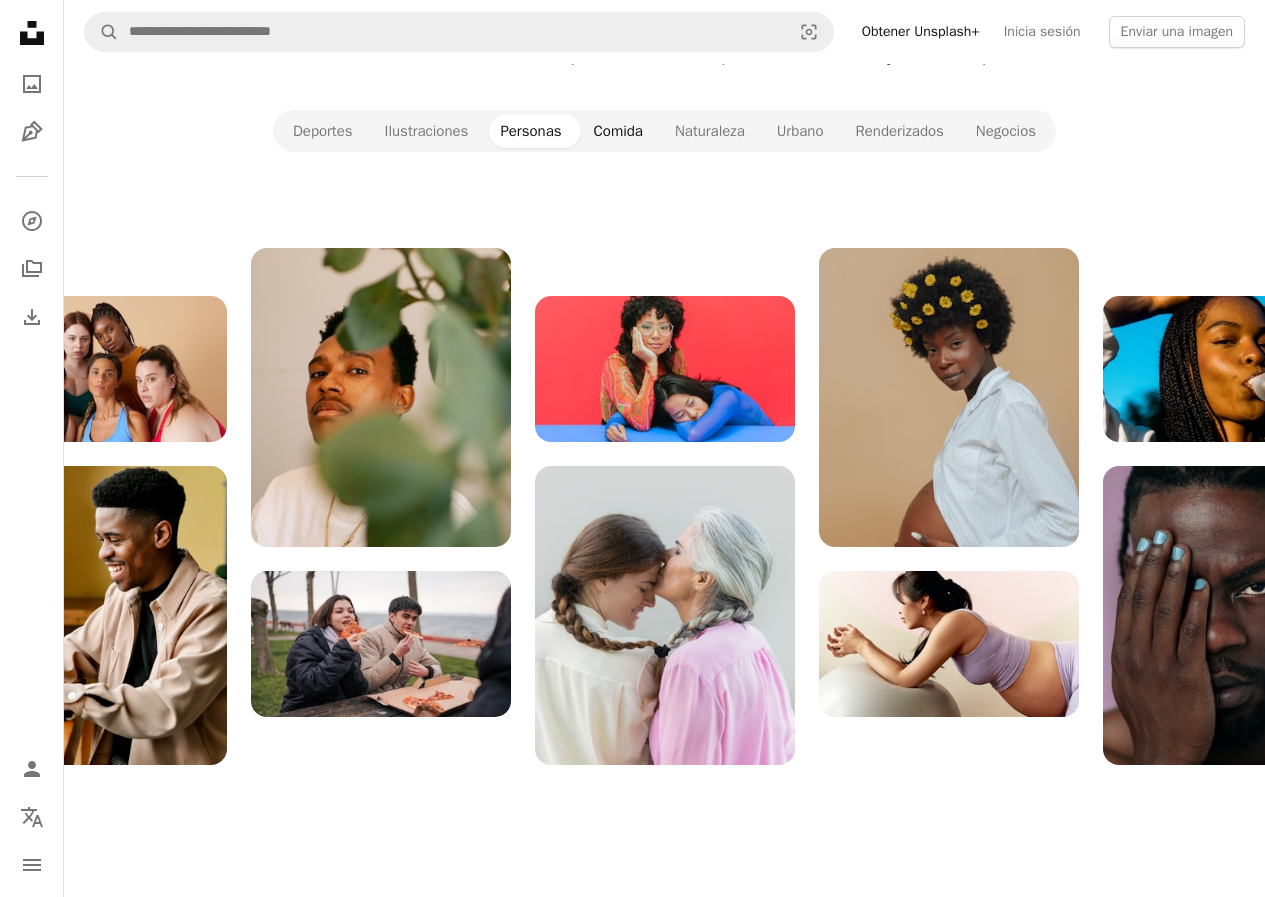 click on "Comida" at bounding box center (618, 131) 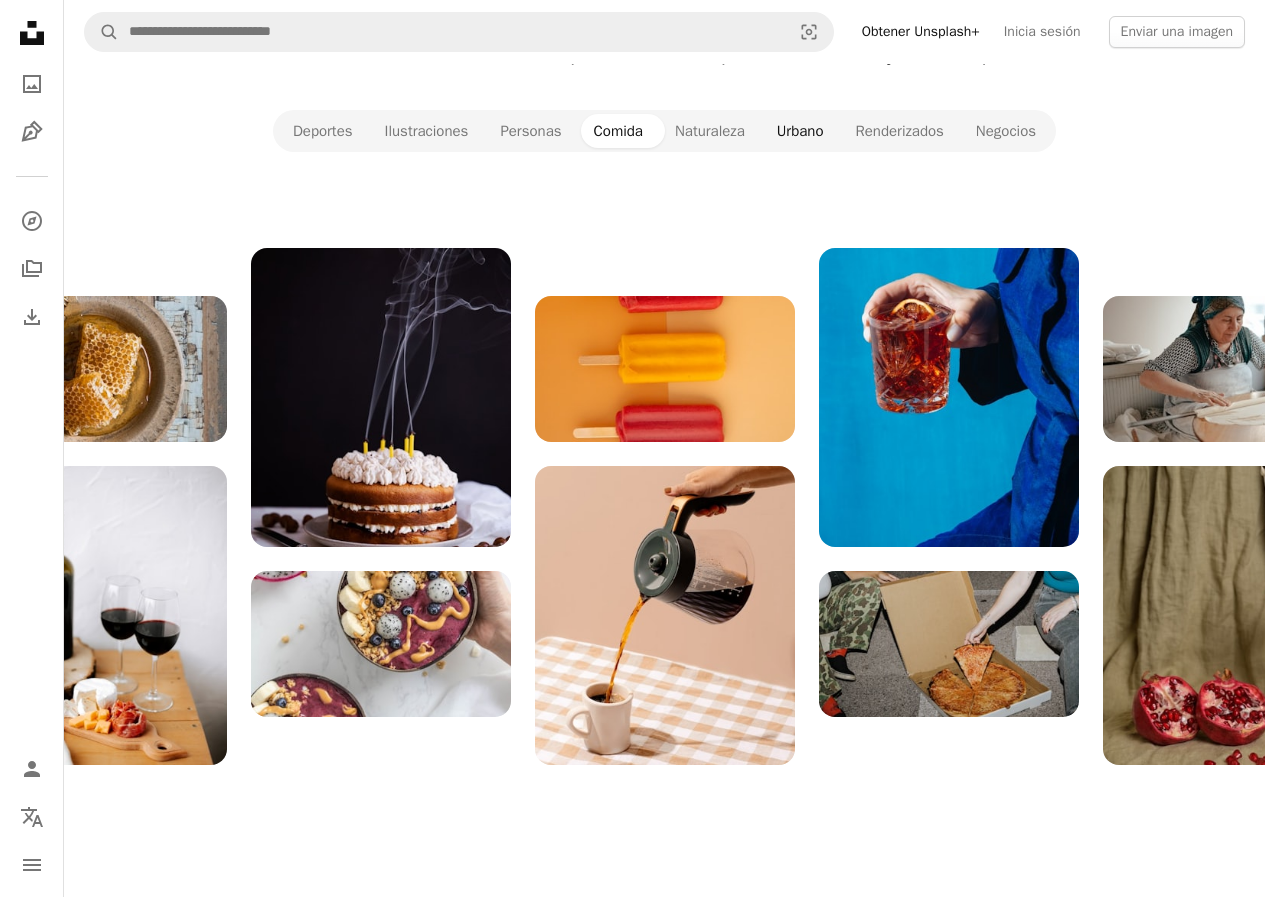 click on "Urbano" at bounding box center (800, 131) 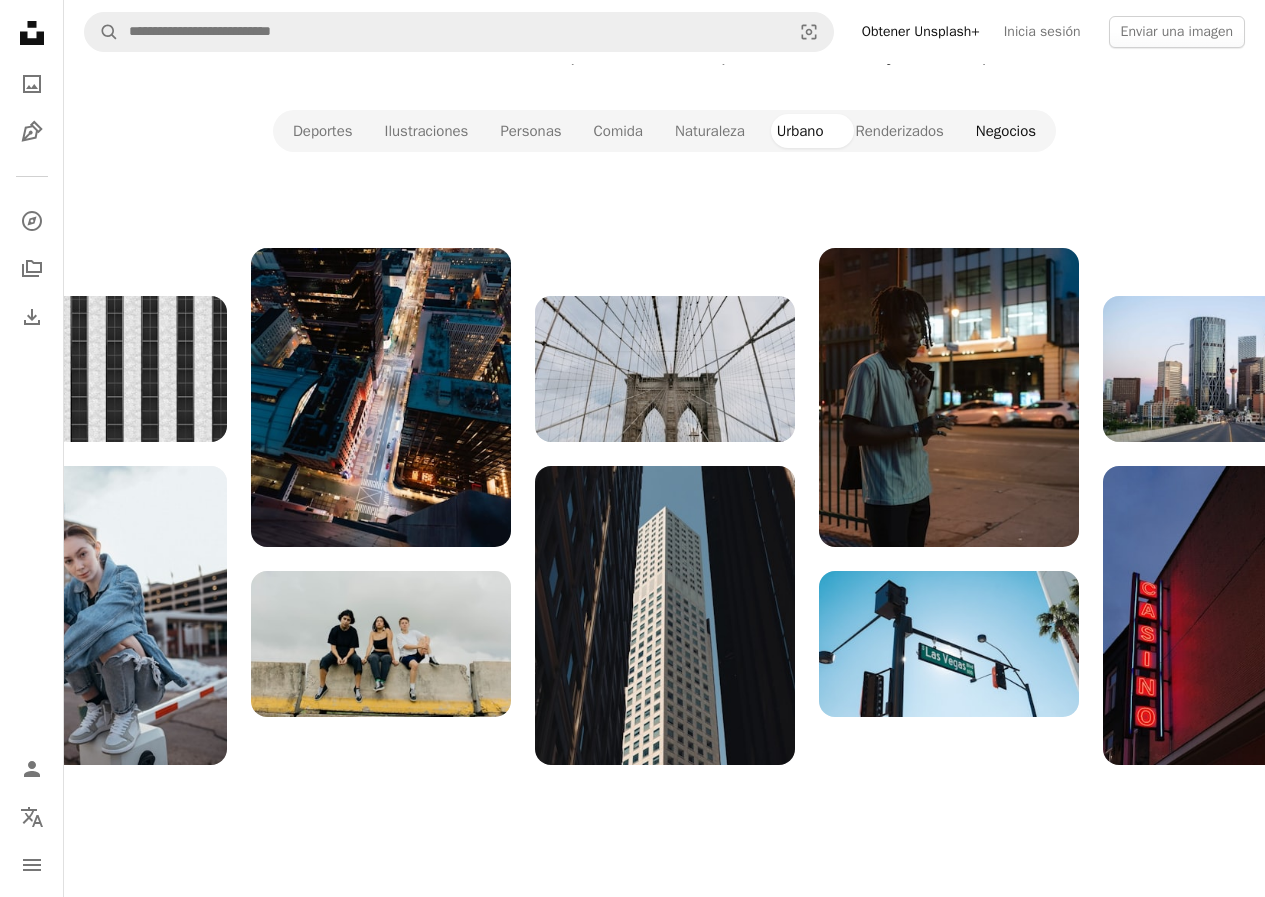 click on "Negocios" at bounding box center [1006, 131] 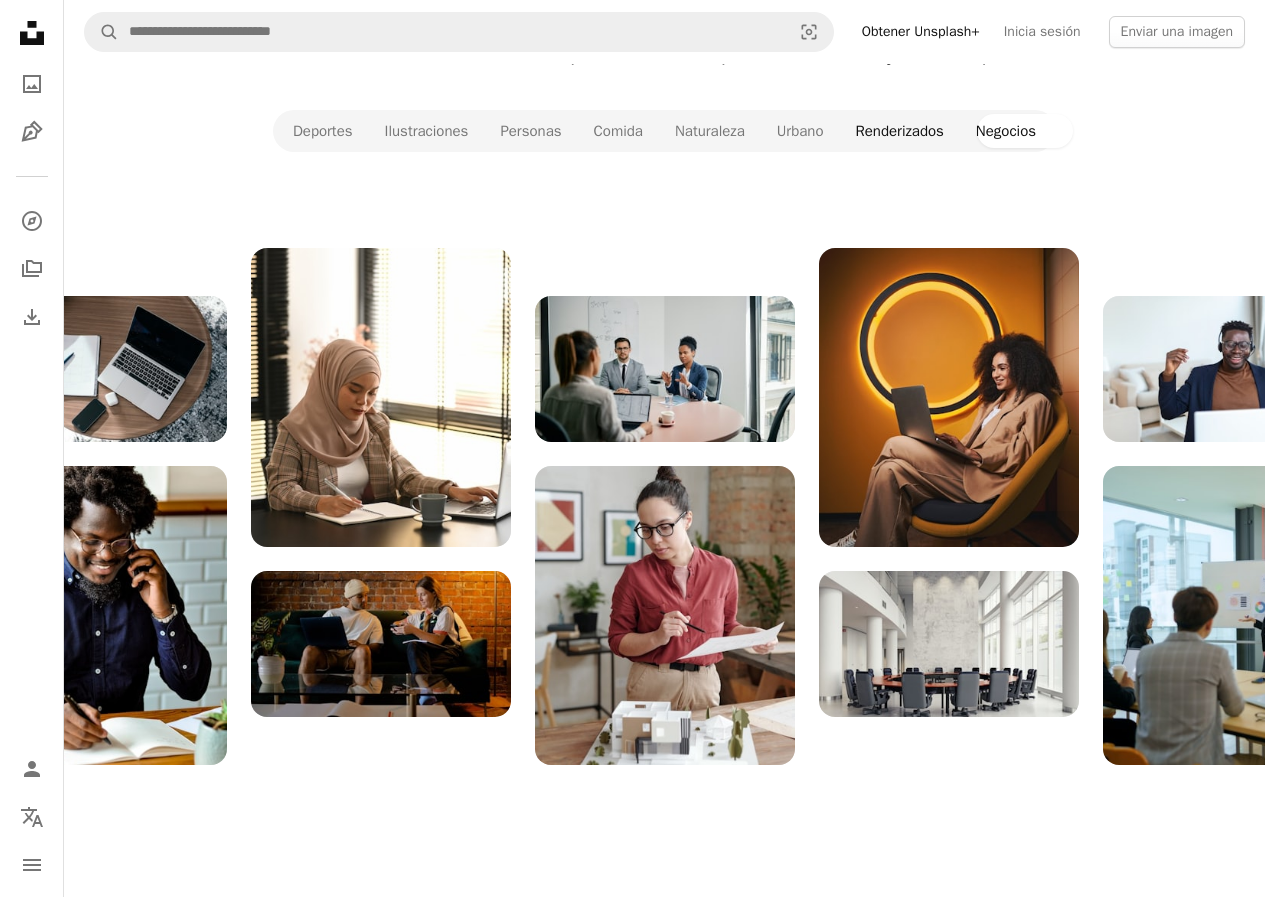 click on "Renderizados" at bounding box center (899, 131) 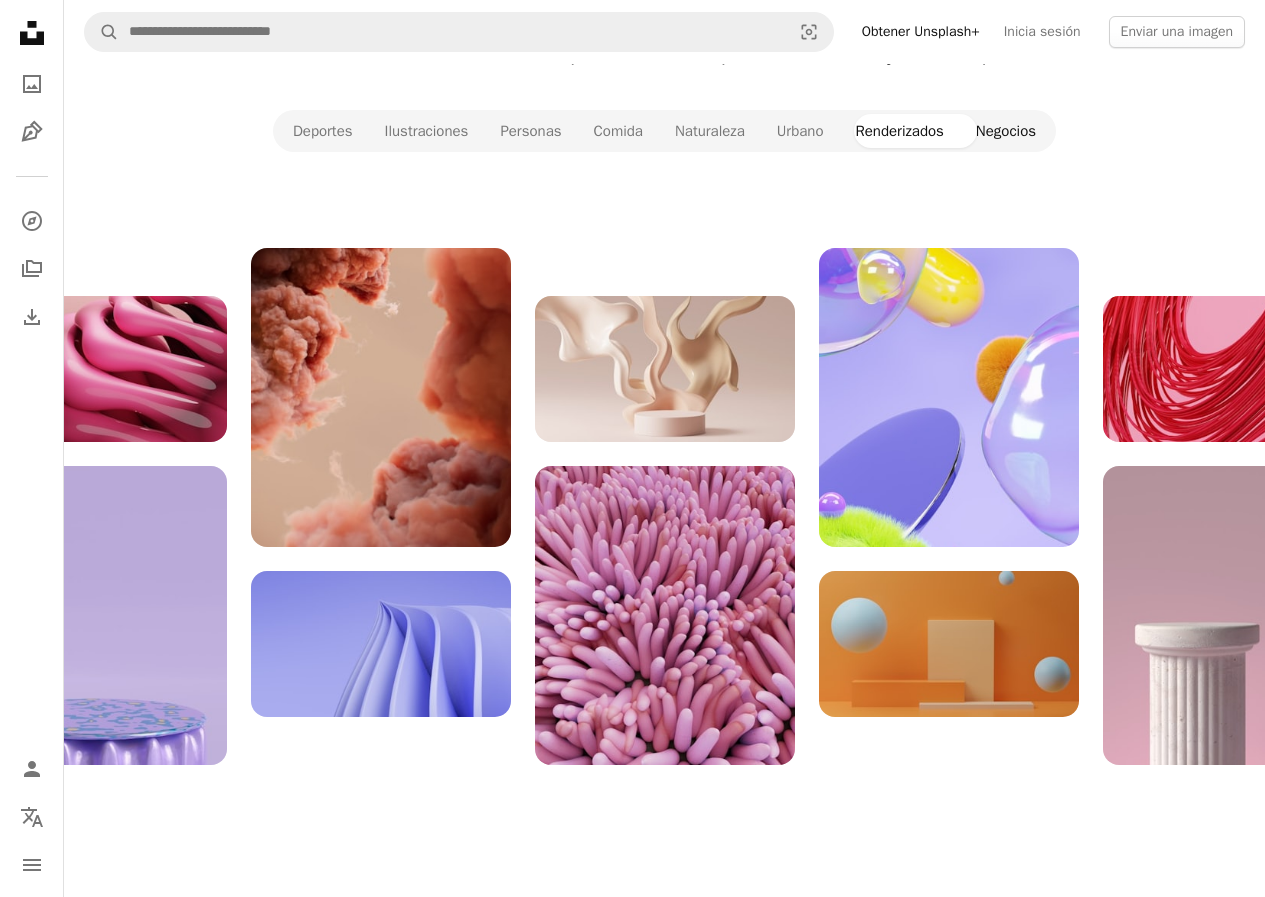 click on "Negocios" at bounding box center (1006, 131) 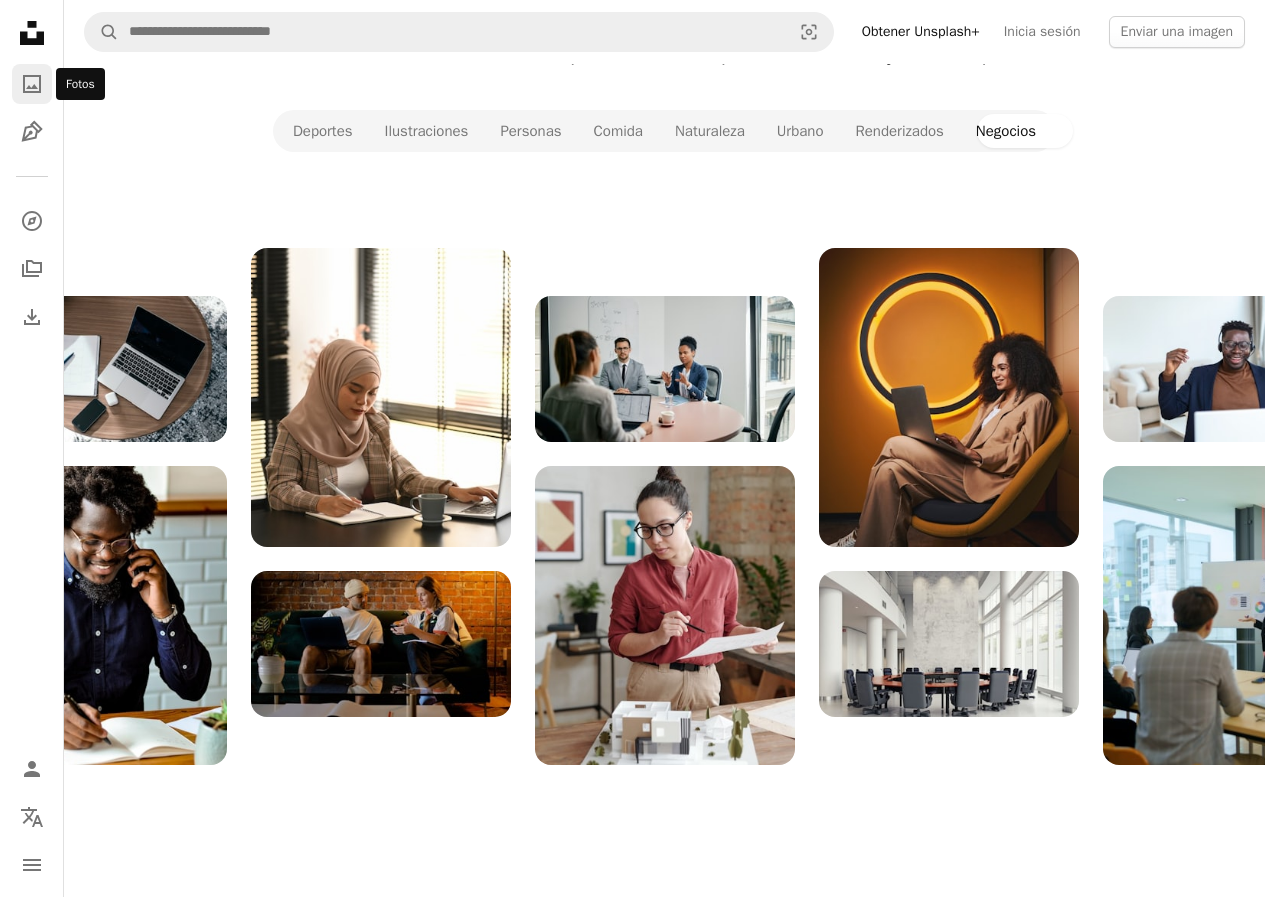 click on "A photo" 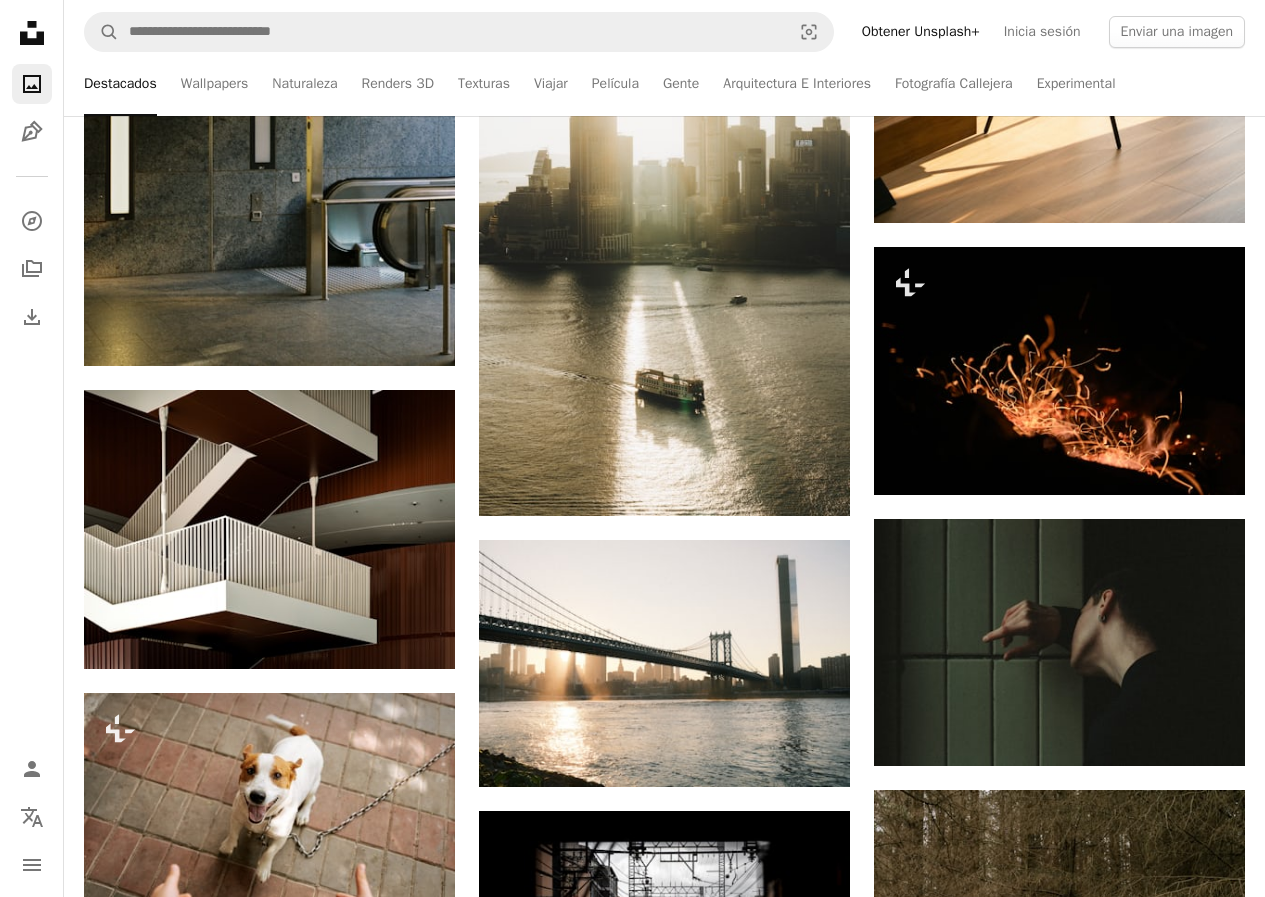 scroll, scrollTop: 0, scrollLeft: 0, axis: both 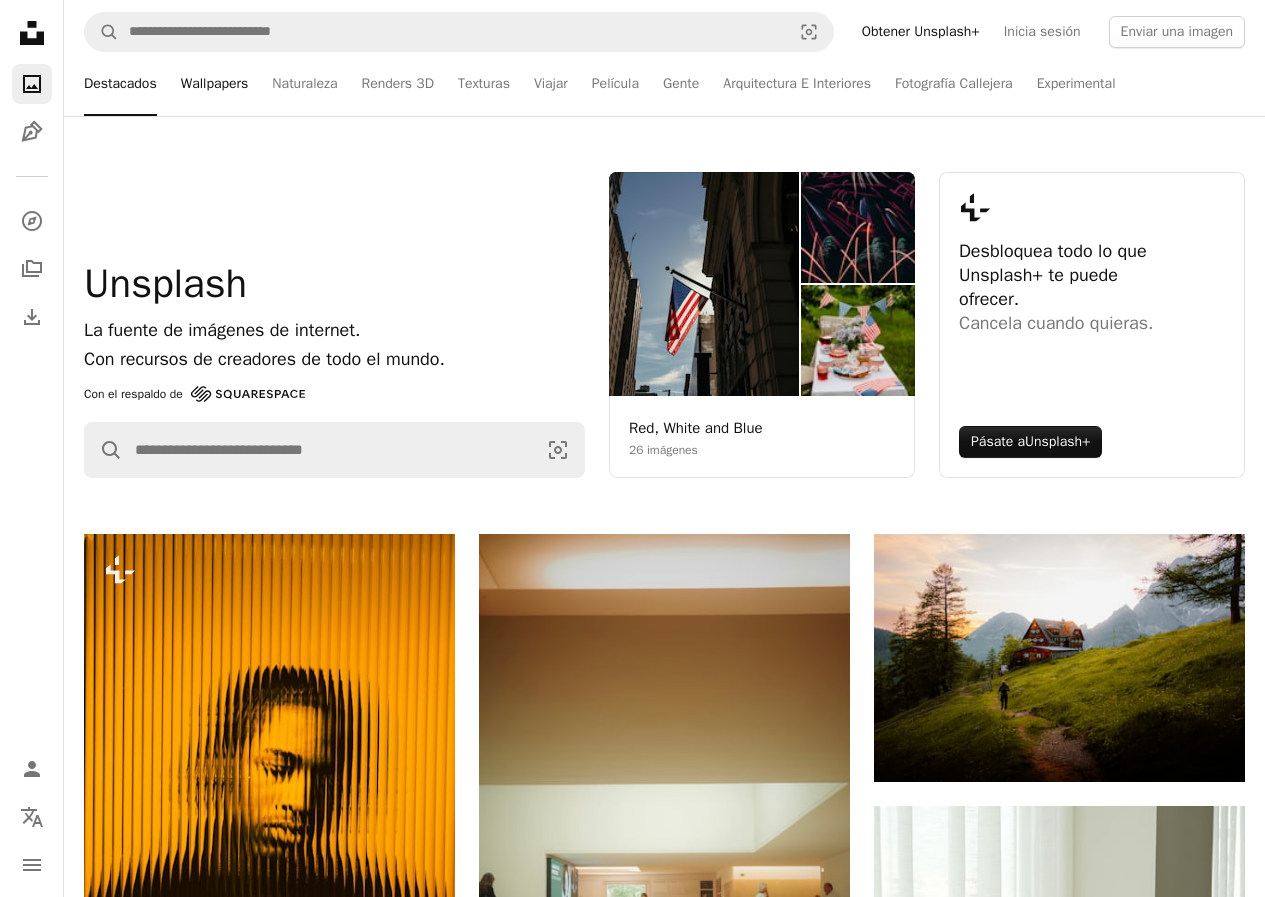 click on "Wallpapers" at bounding box center (215, 84) 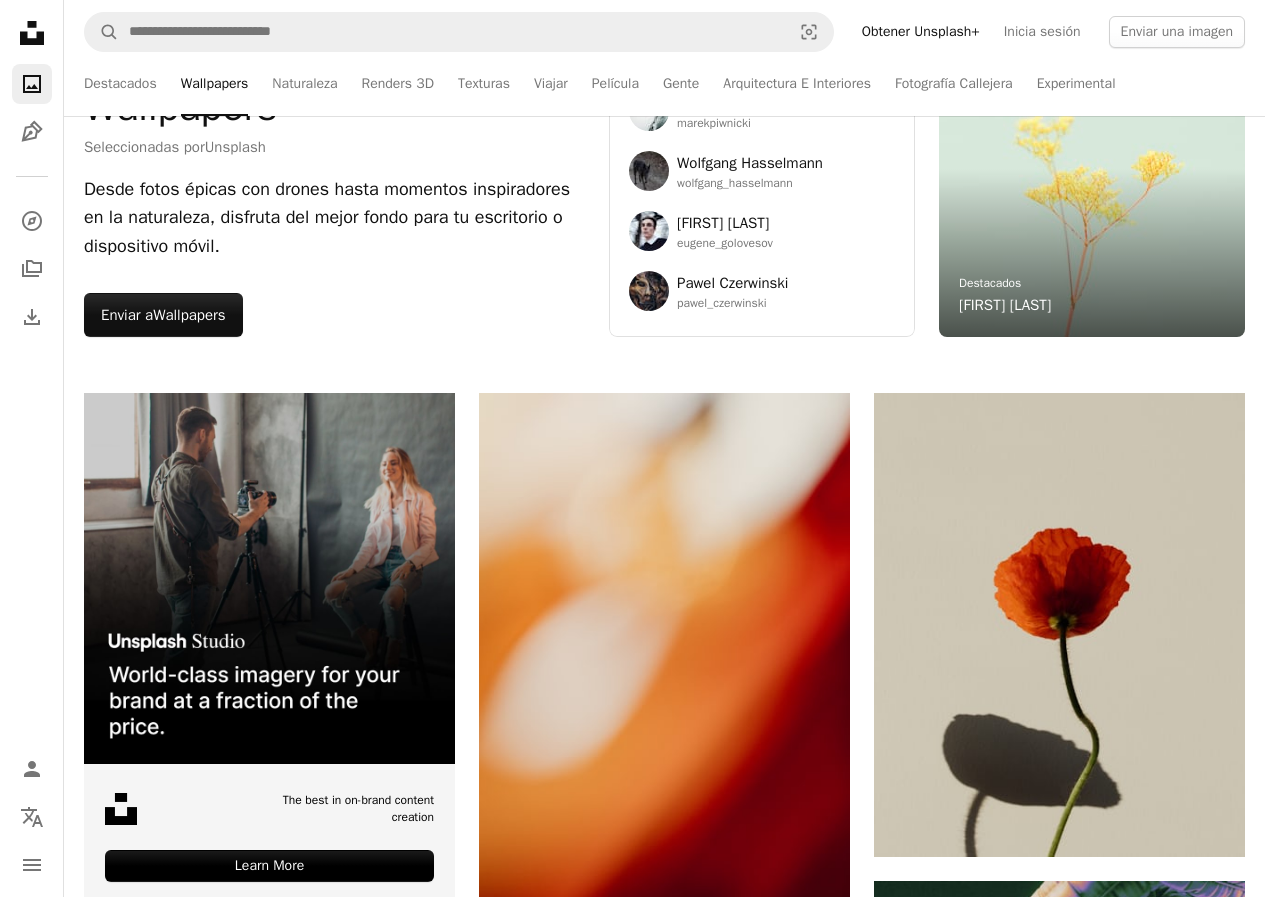 scroll, scrollTop: 0, scrollLeft: 0, axis: both 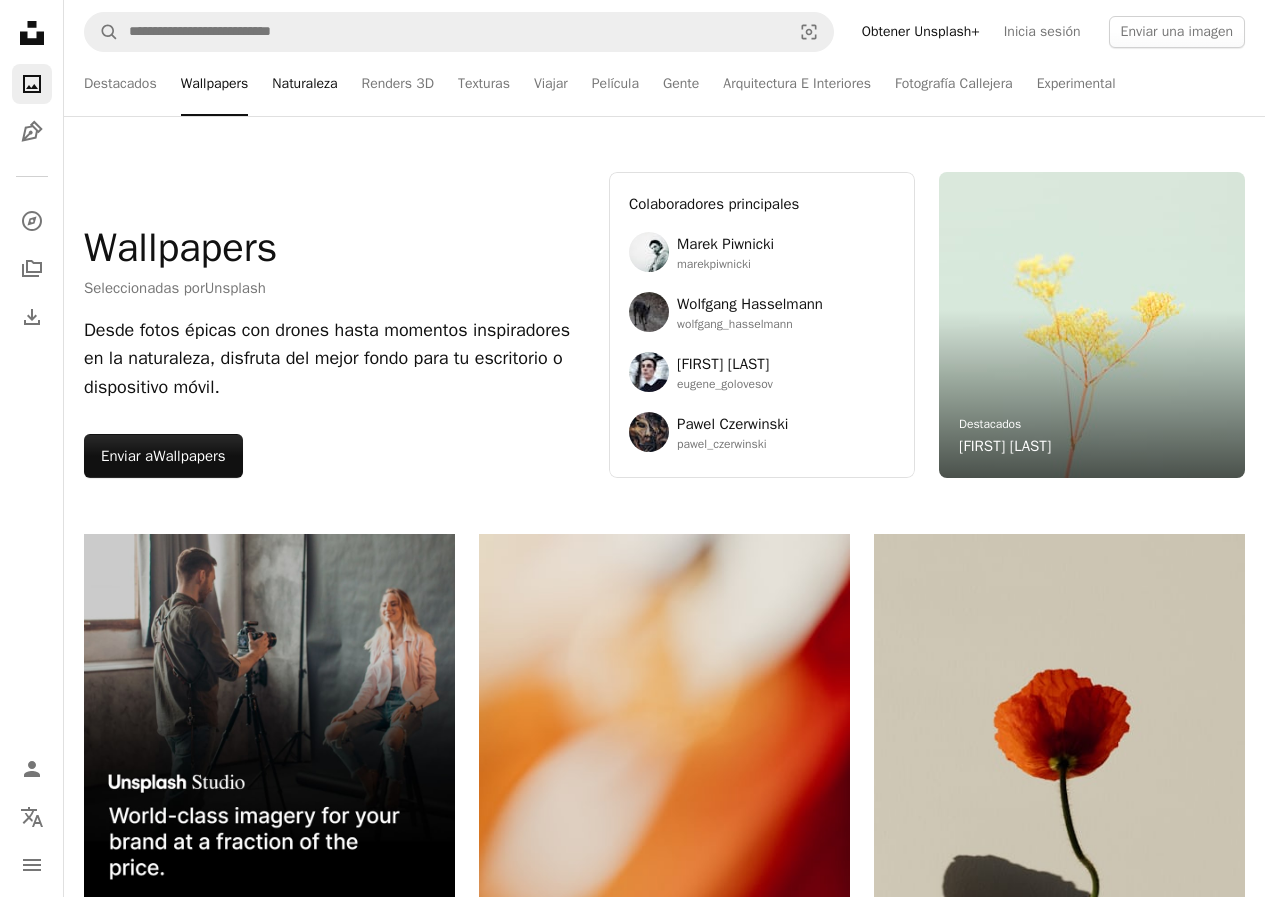 click on "Naturaleza" at bounding box center [304, 84] 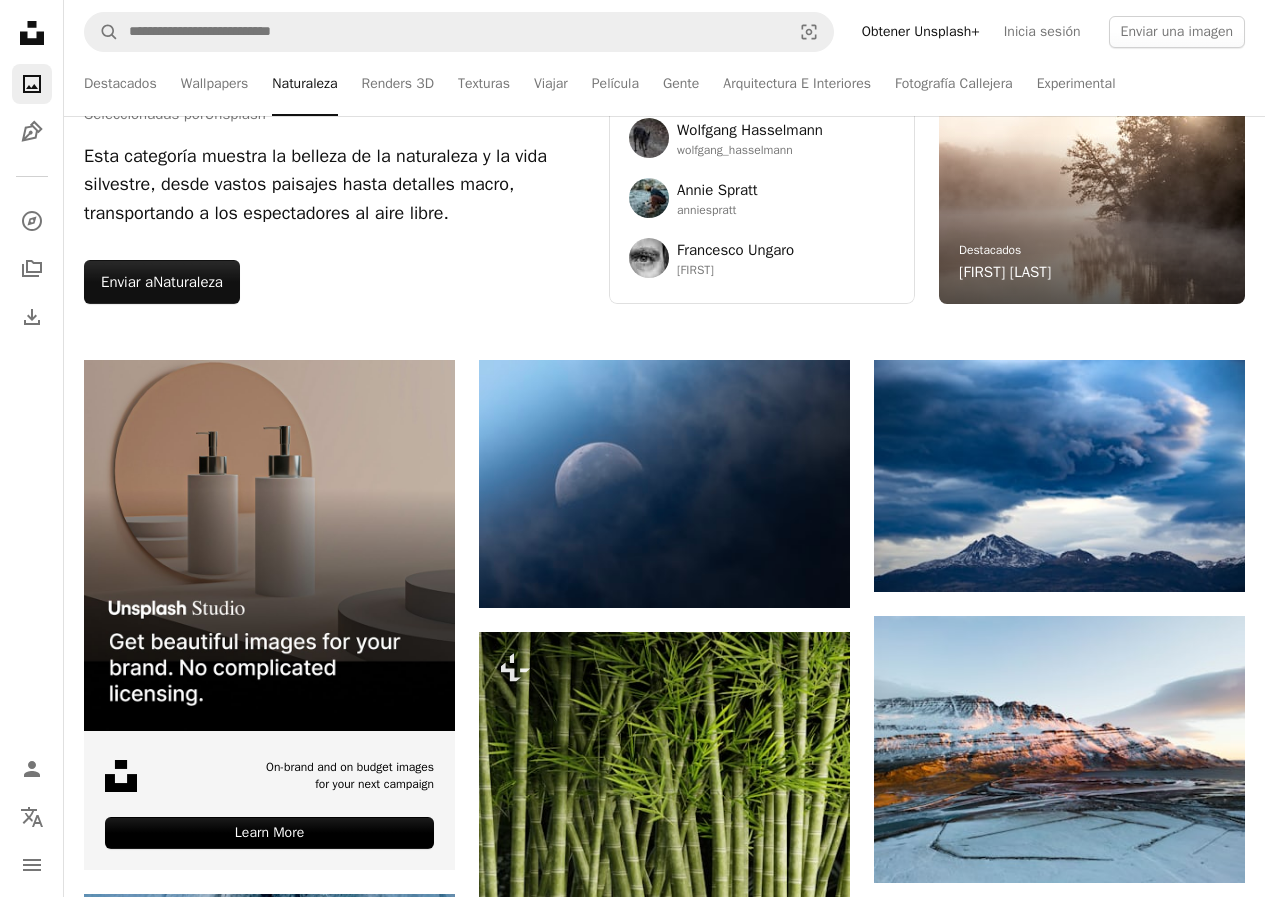 scroll, scrollTop: 0, scrollLeft: 0, axis: both 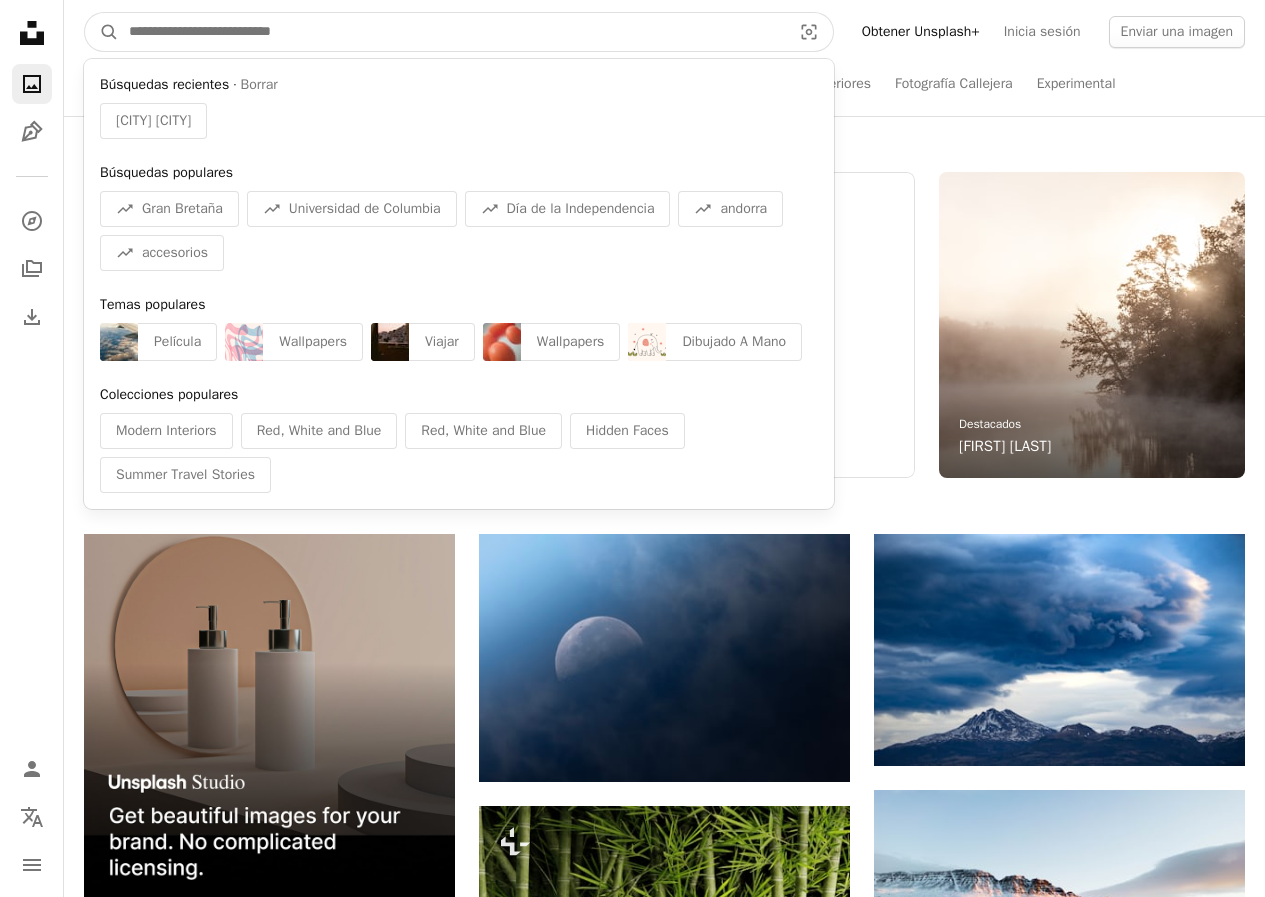 click at bounding box center (452, 32) 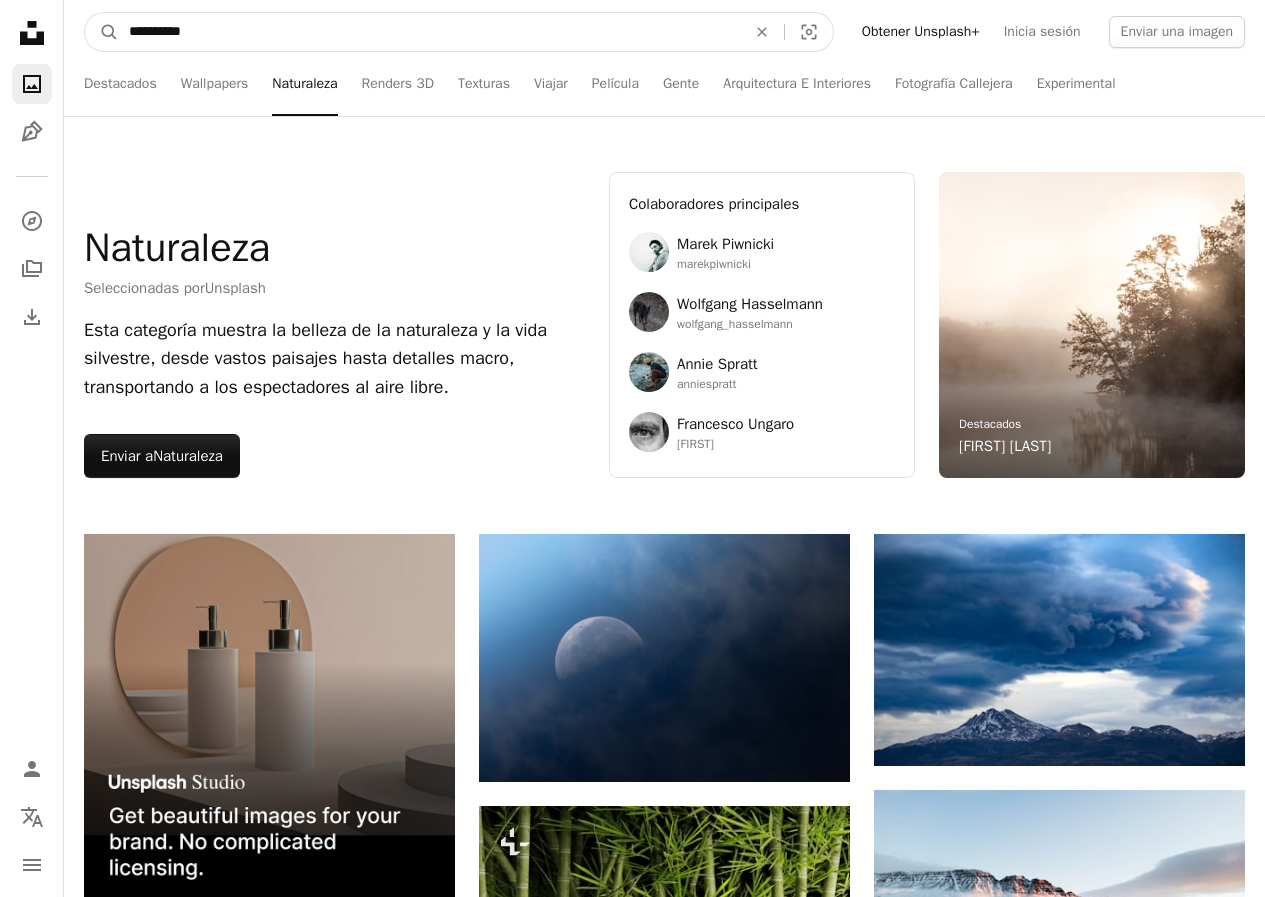 type on "**********" 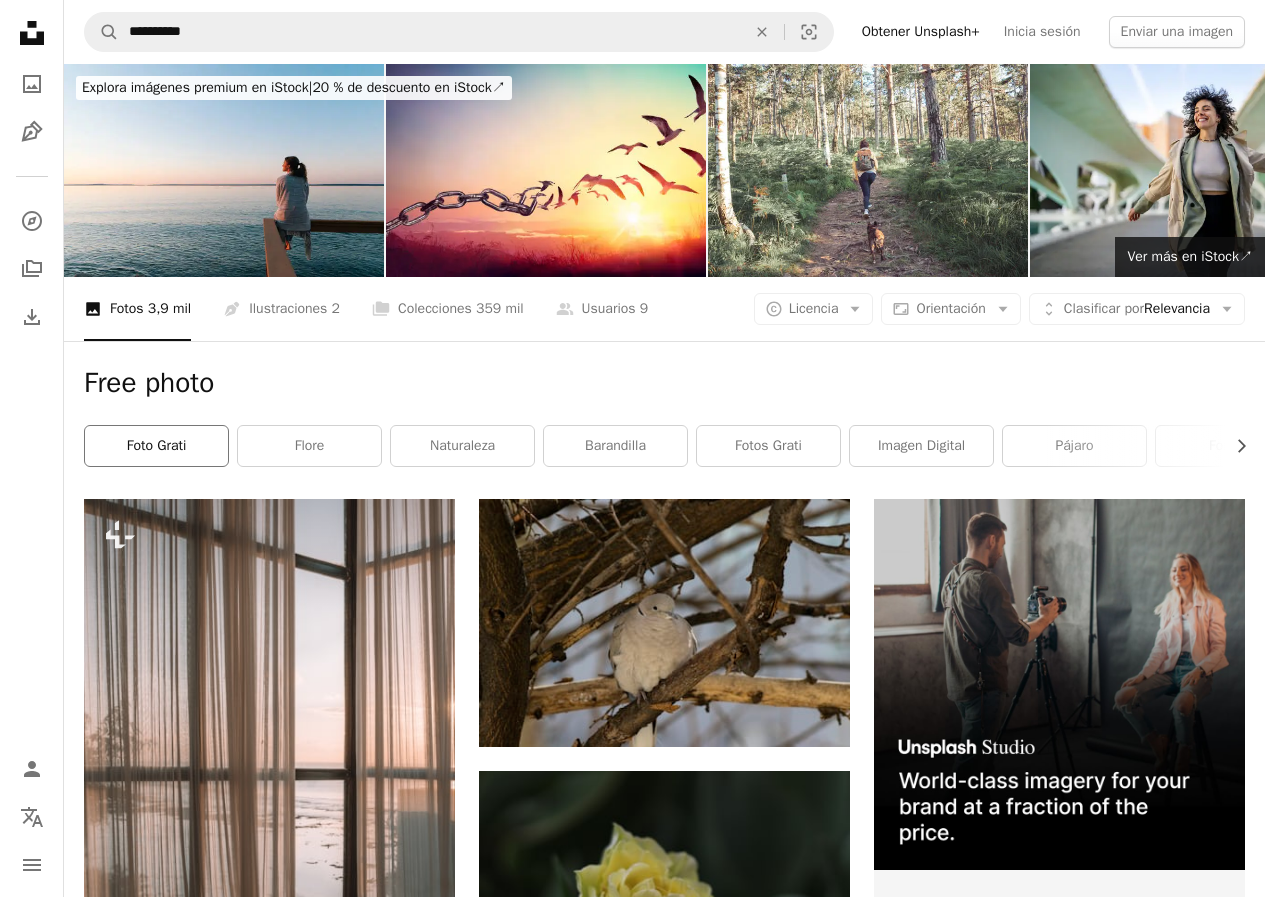 click on "foto grati" at bounding box center (156, 446) 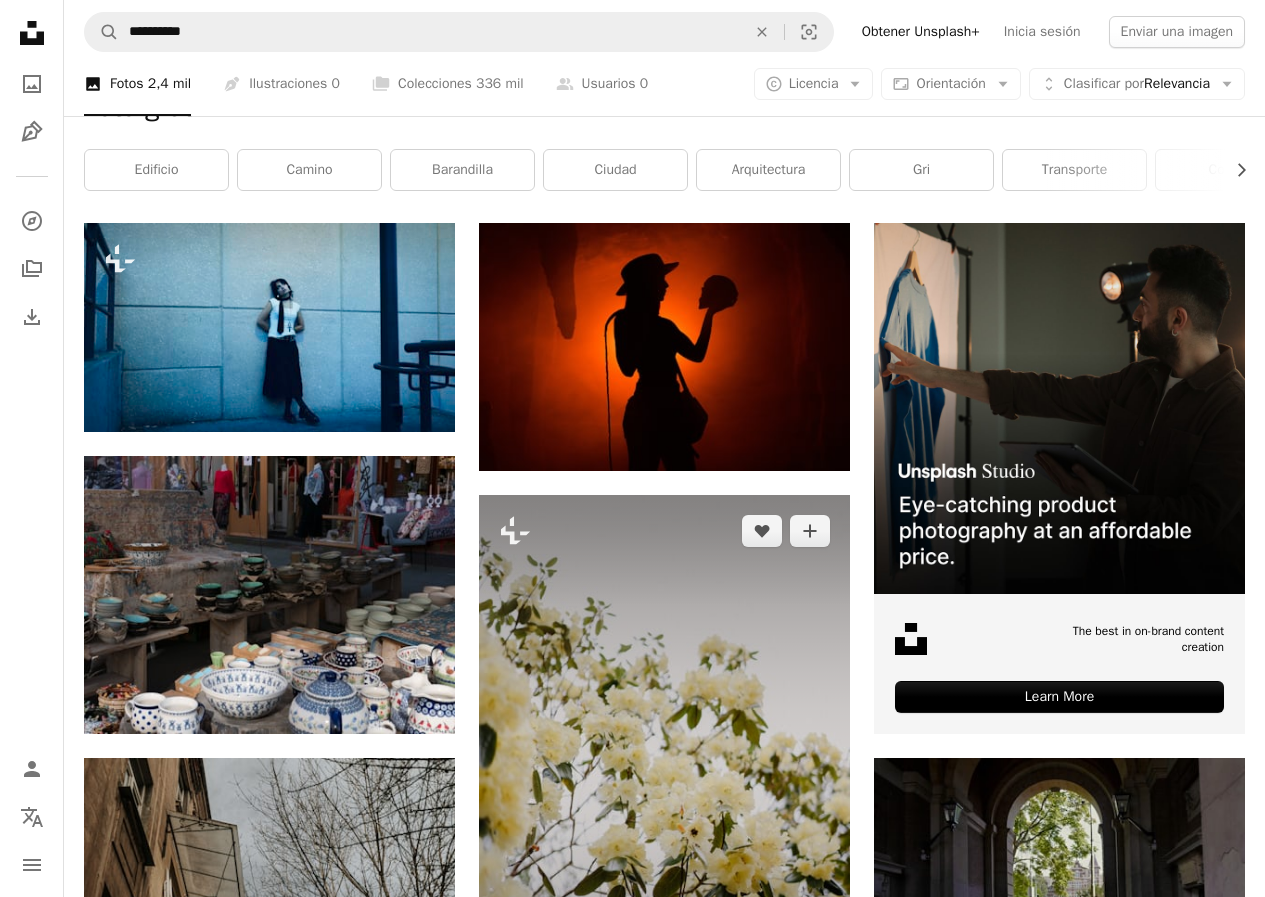 scroll, scrollTop: 100, scrollLeft: 0, axis: vertical 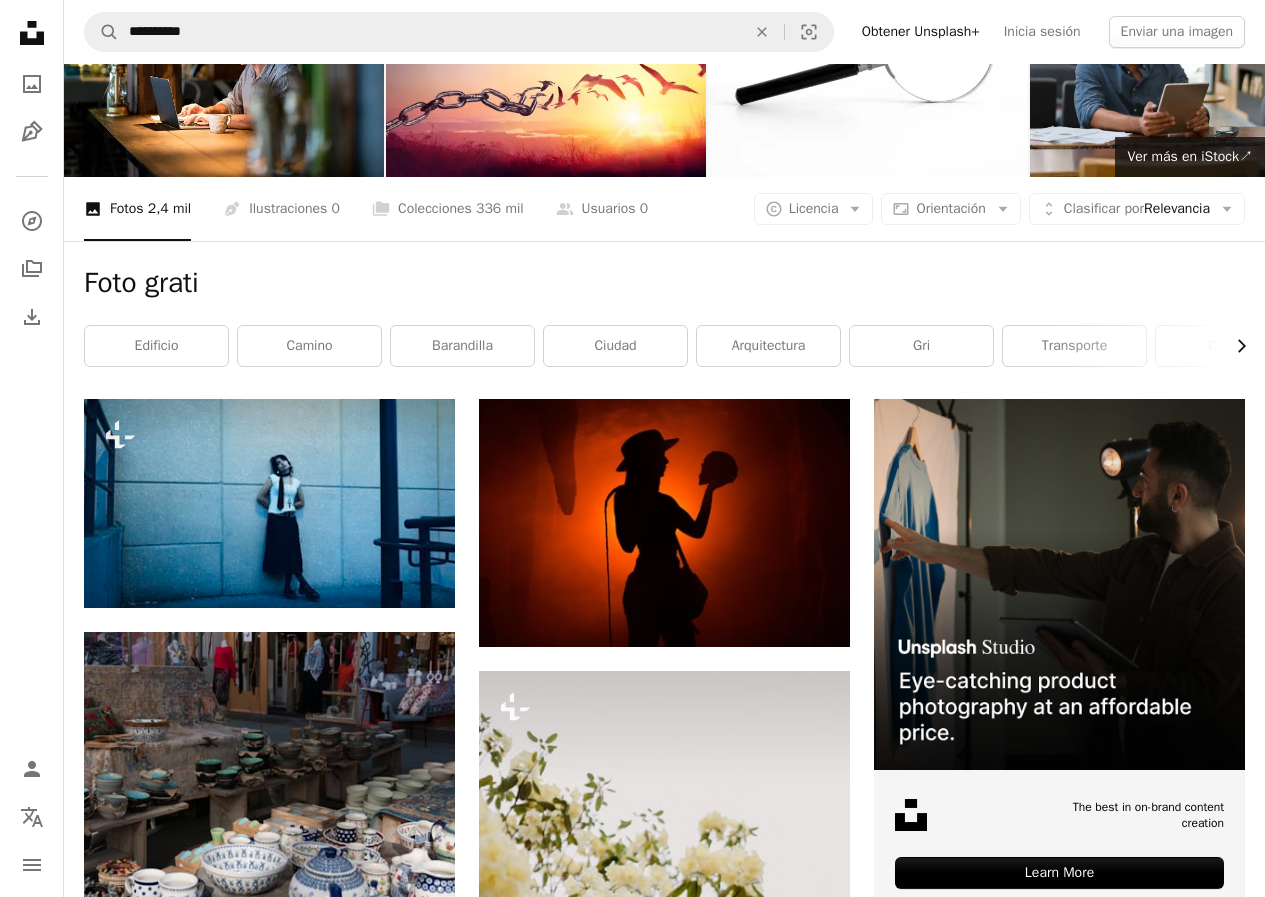 click on "Chevron right" 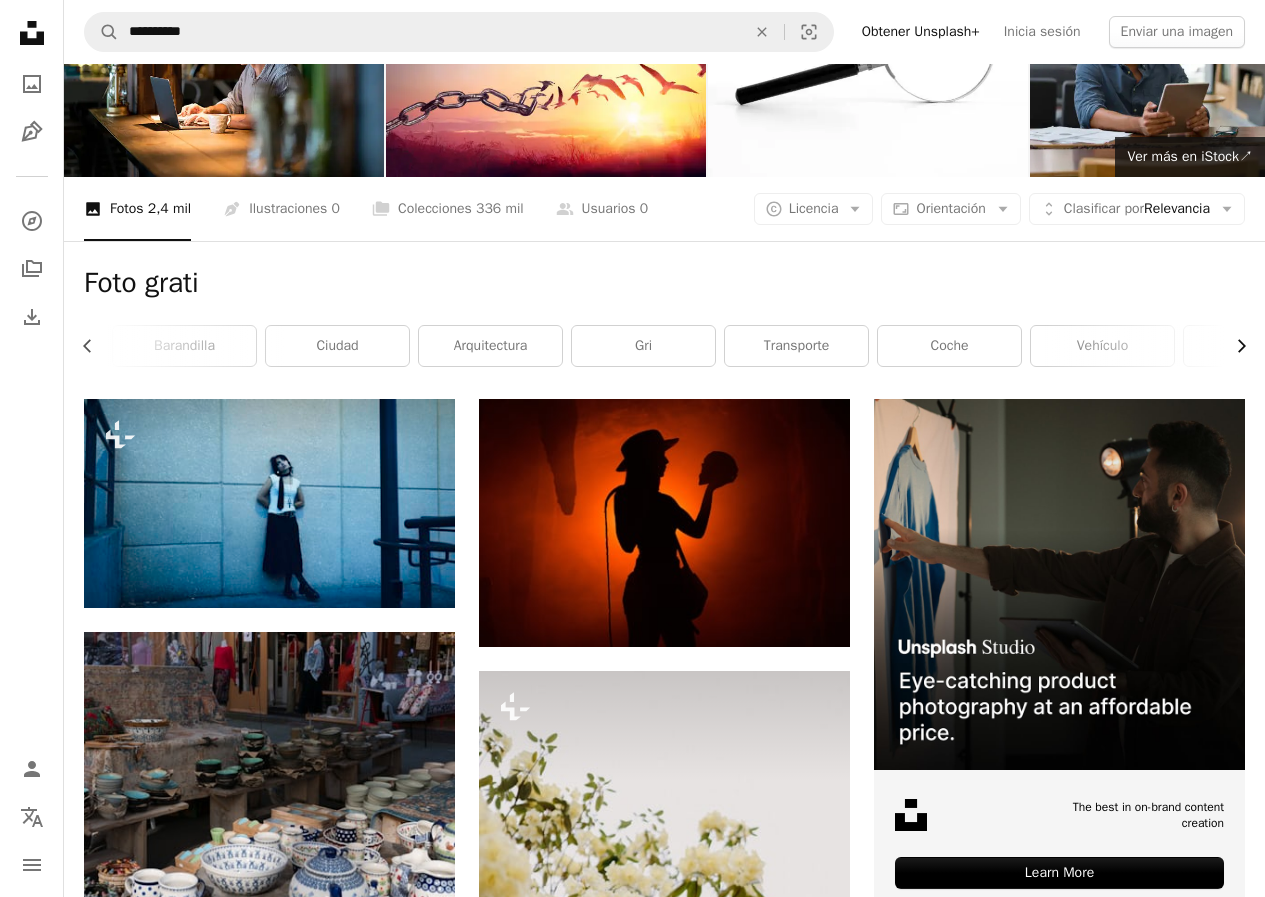 scroll, scrollTop: 0, scrollLeft: 300, axis: horizontal 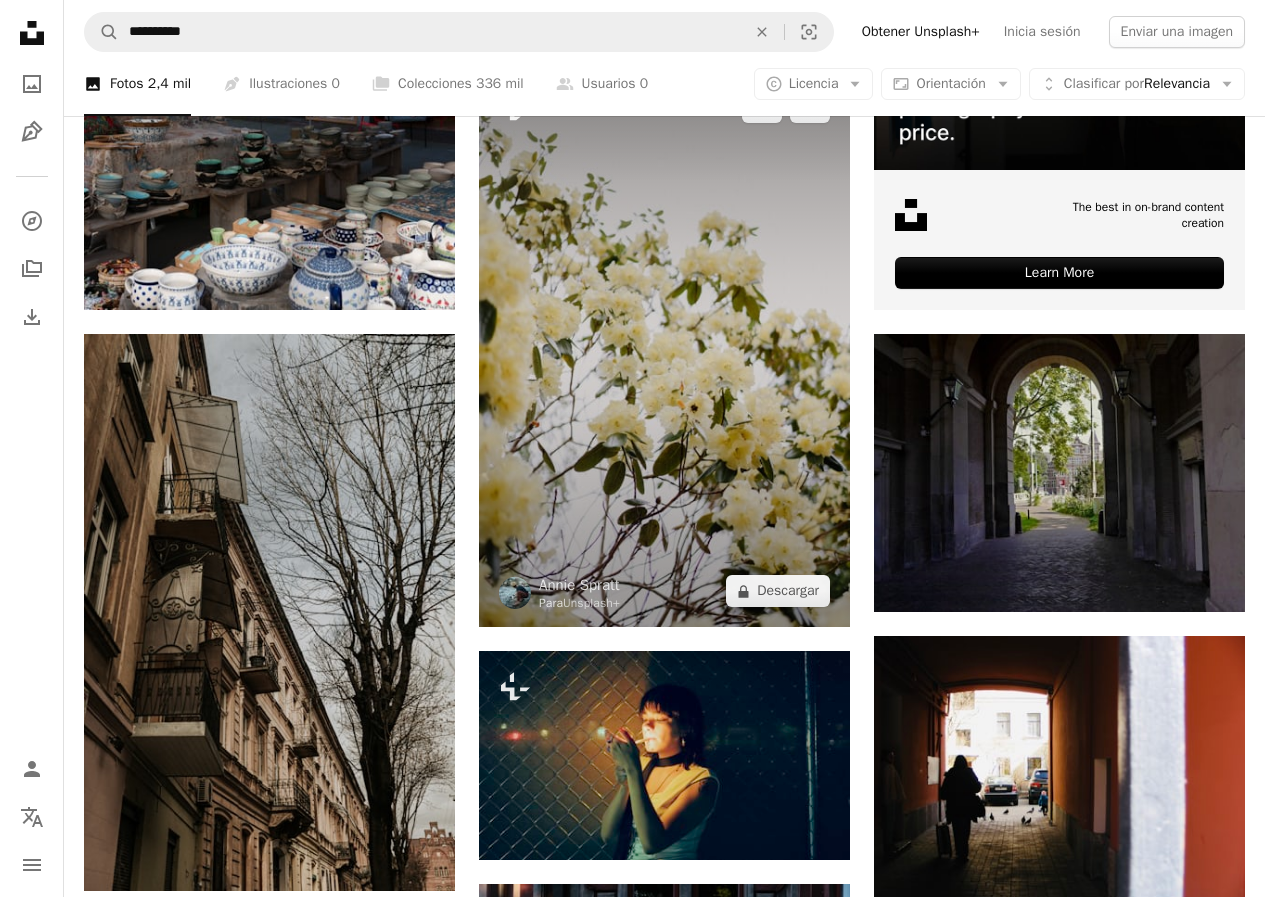 click at bounding box center [664, 349] 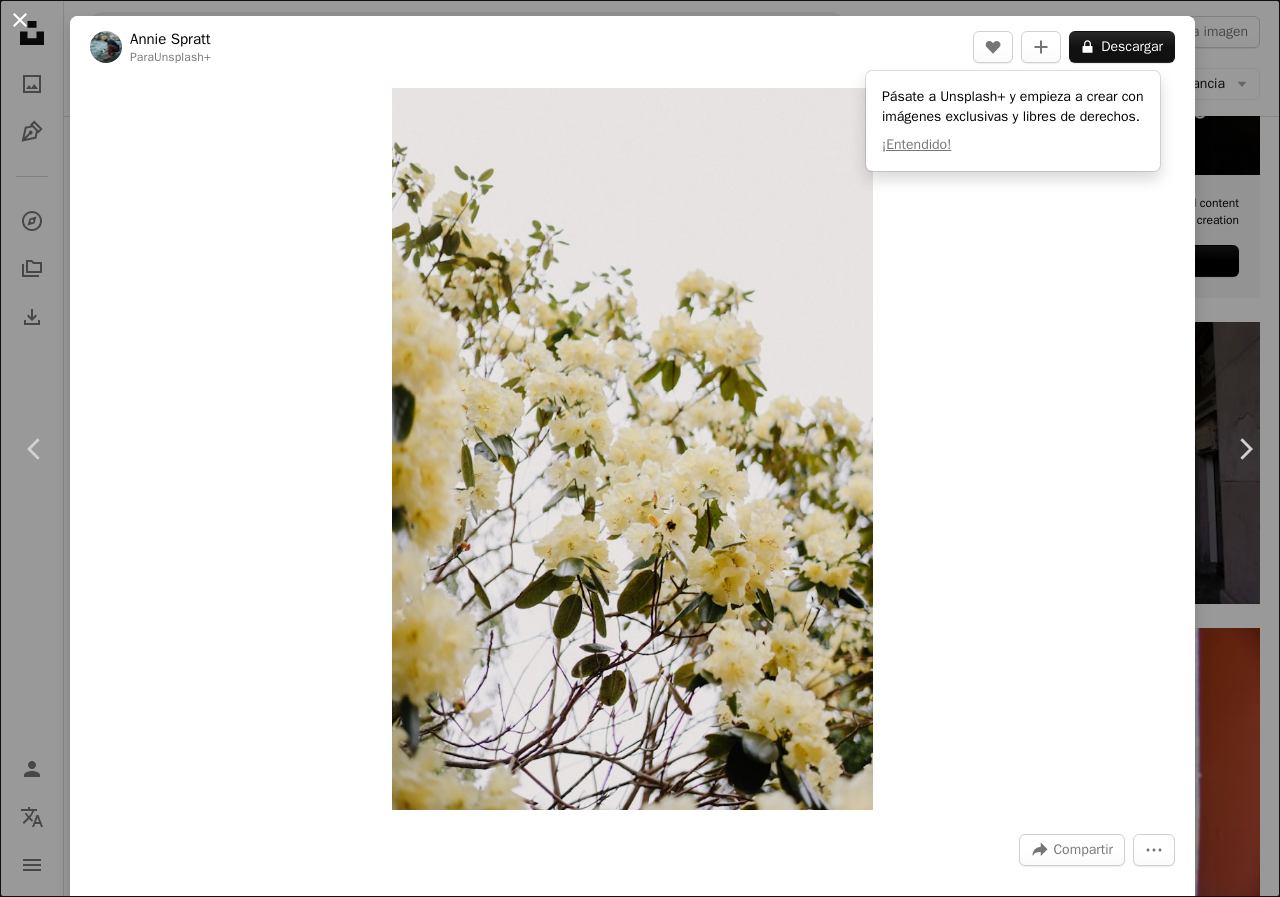 click on "An X shape" at bounding box center [20, 20] 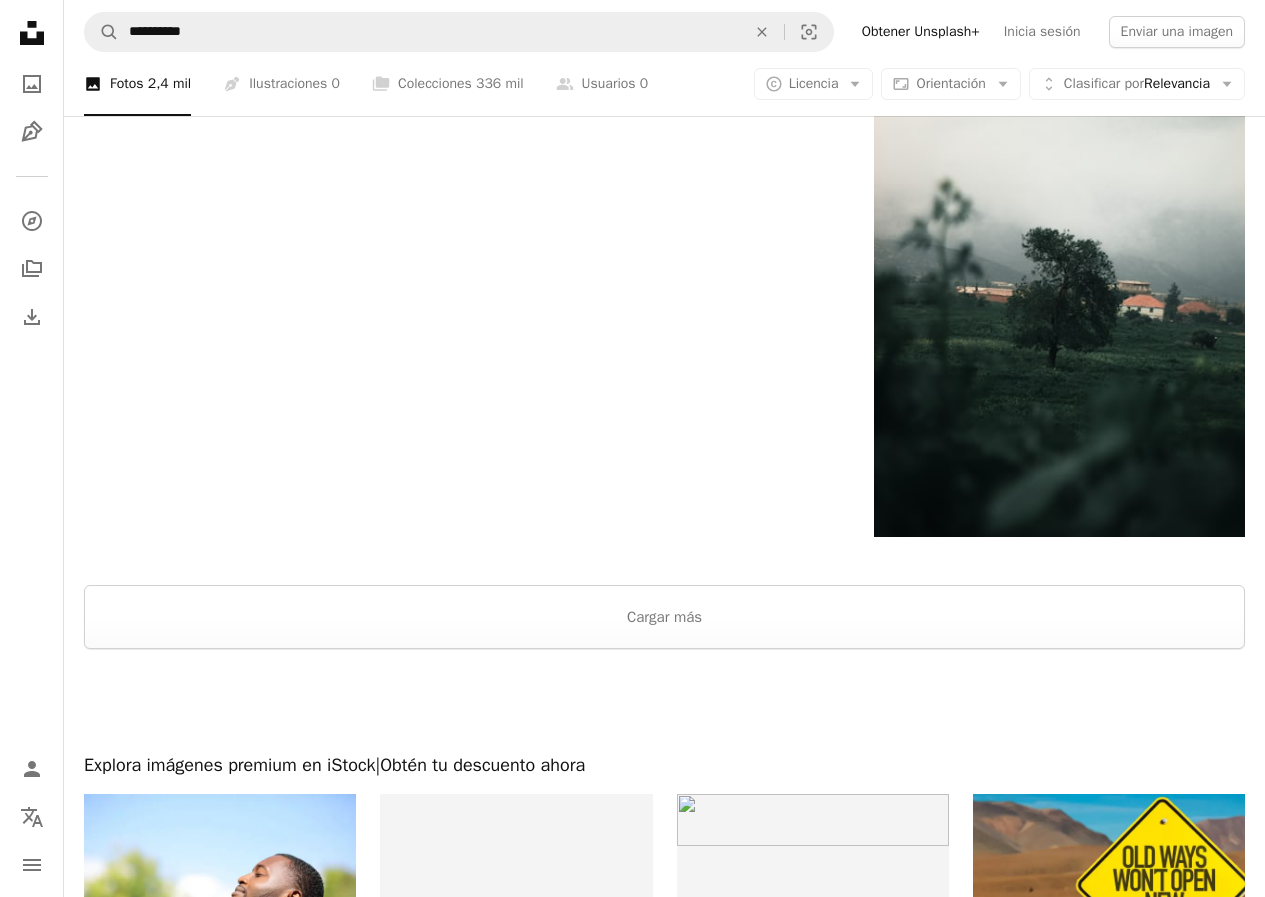 scroll, scrollTop: 3597, scrollLeft: 0, axis: vertical 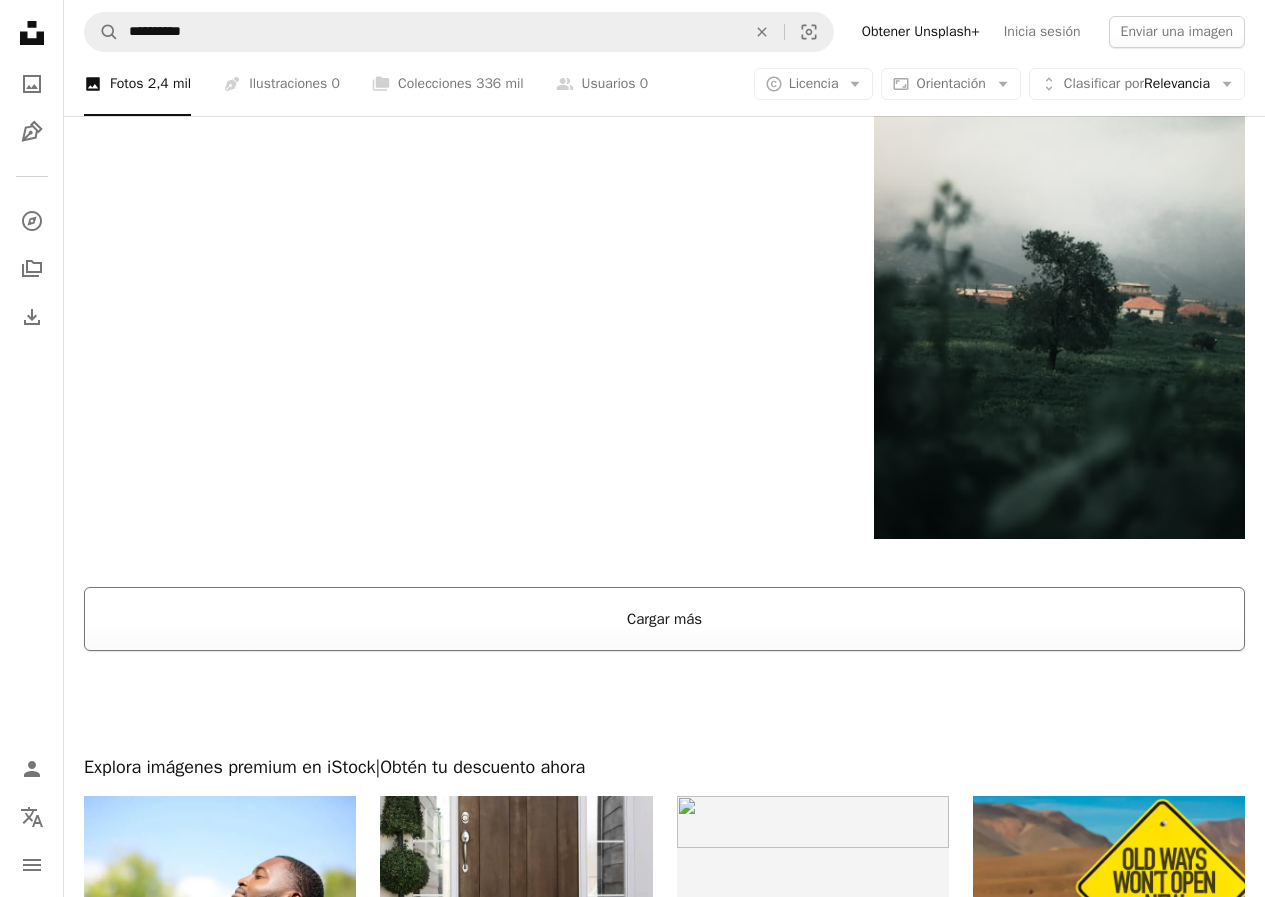 click on "Cargar más" at bounding box center [664, 619] 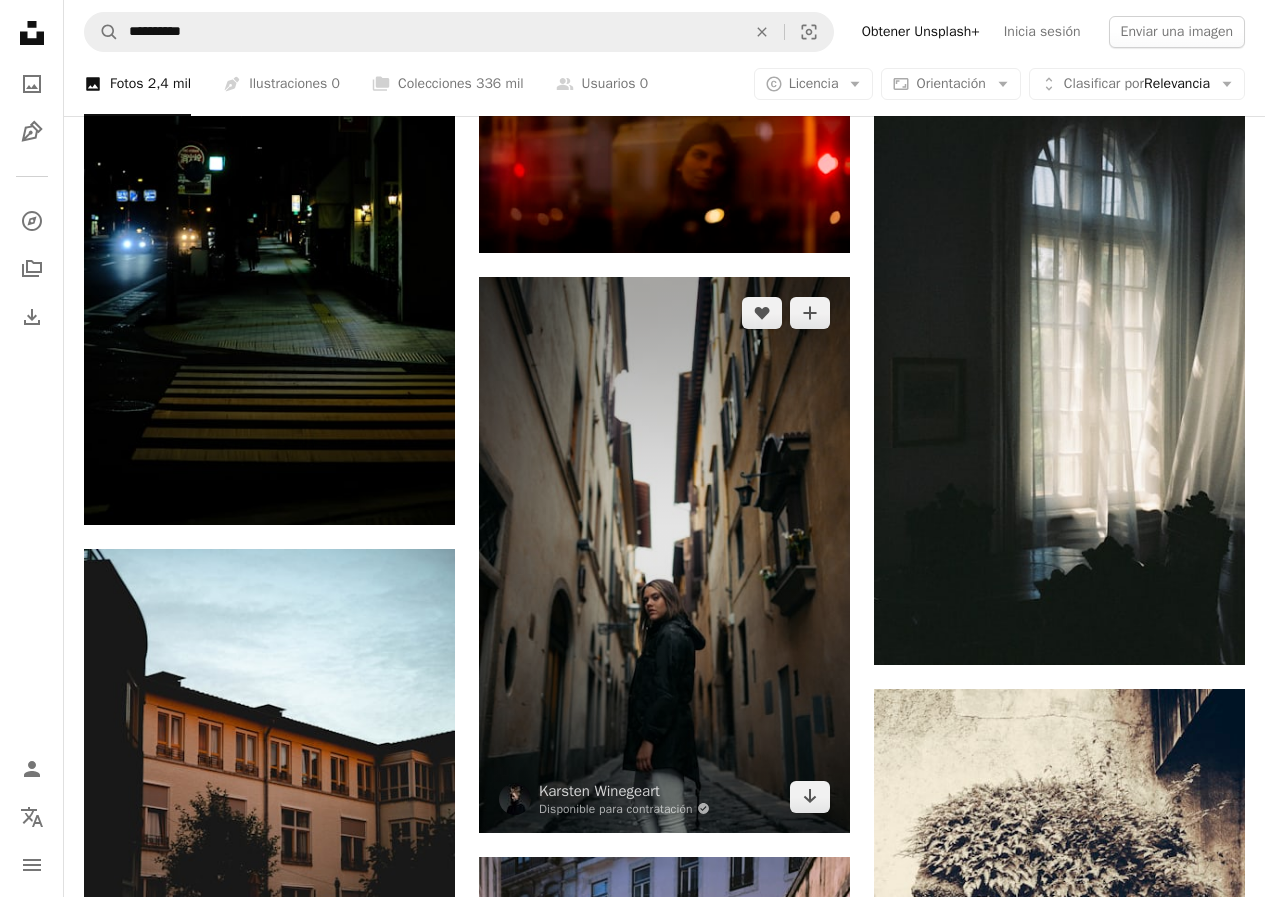 scroll, scrollTop: 8097, scrollLeft: 0, axis: vertical 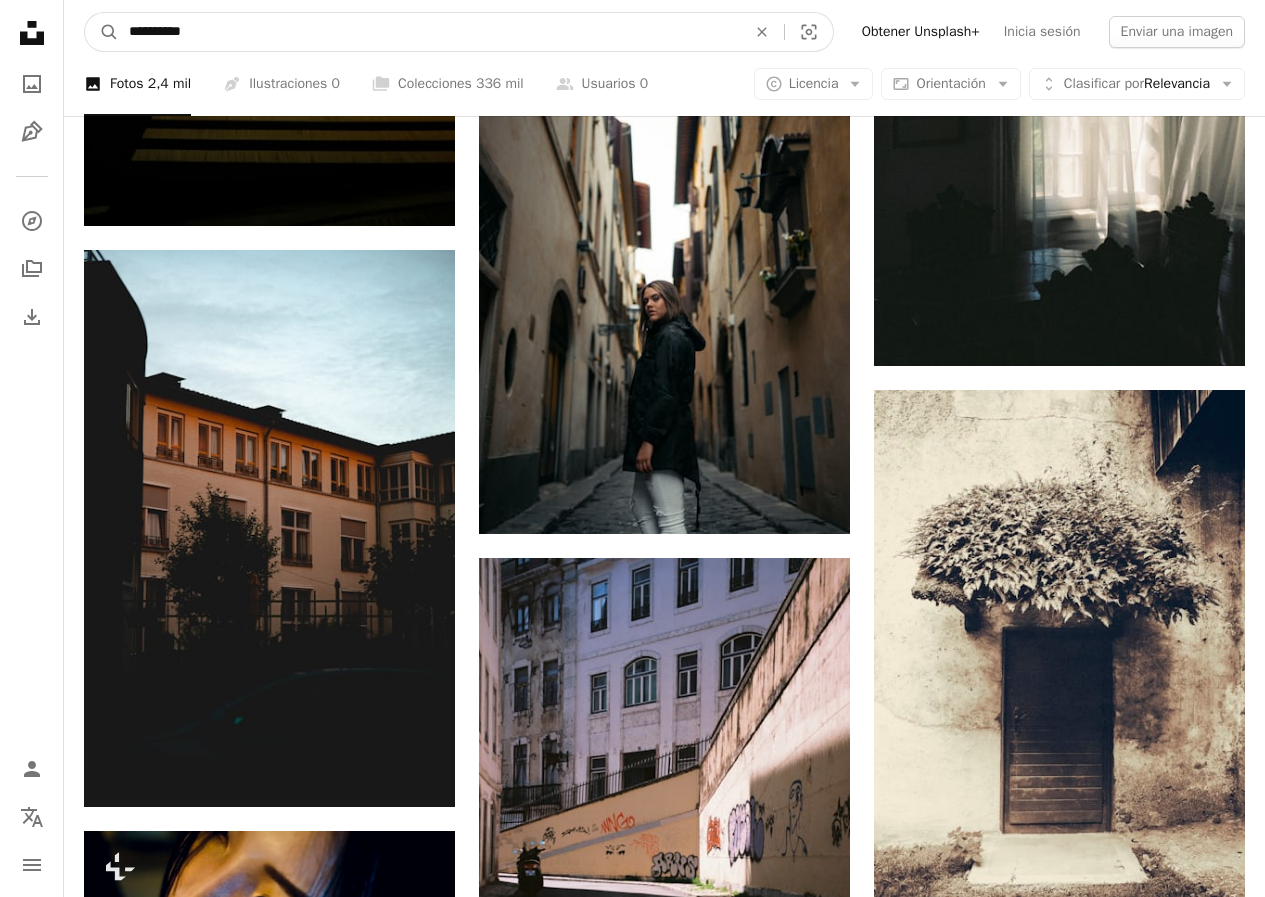 click on "**********" at bounding box center [429, 32] 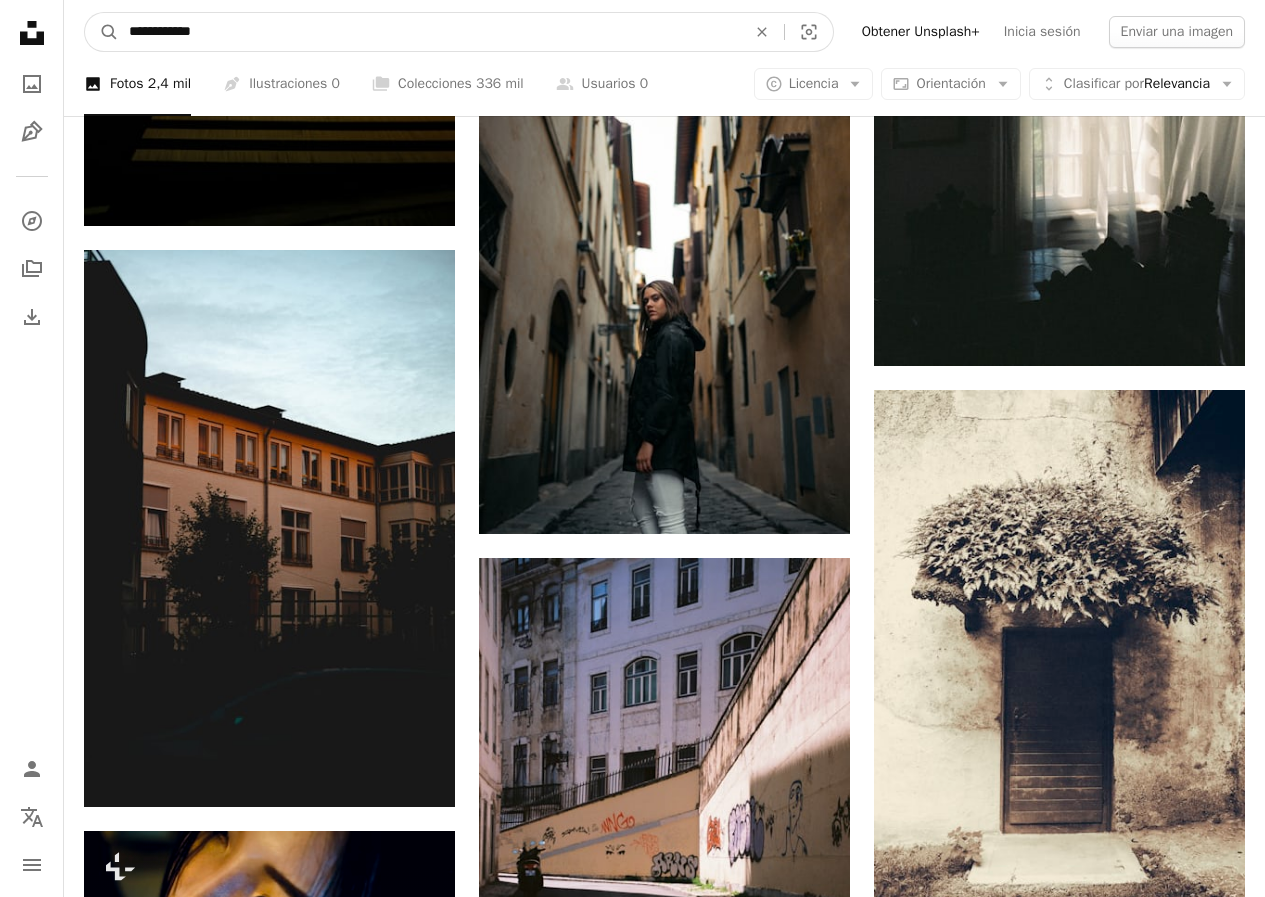 type on "**********" 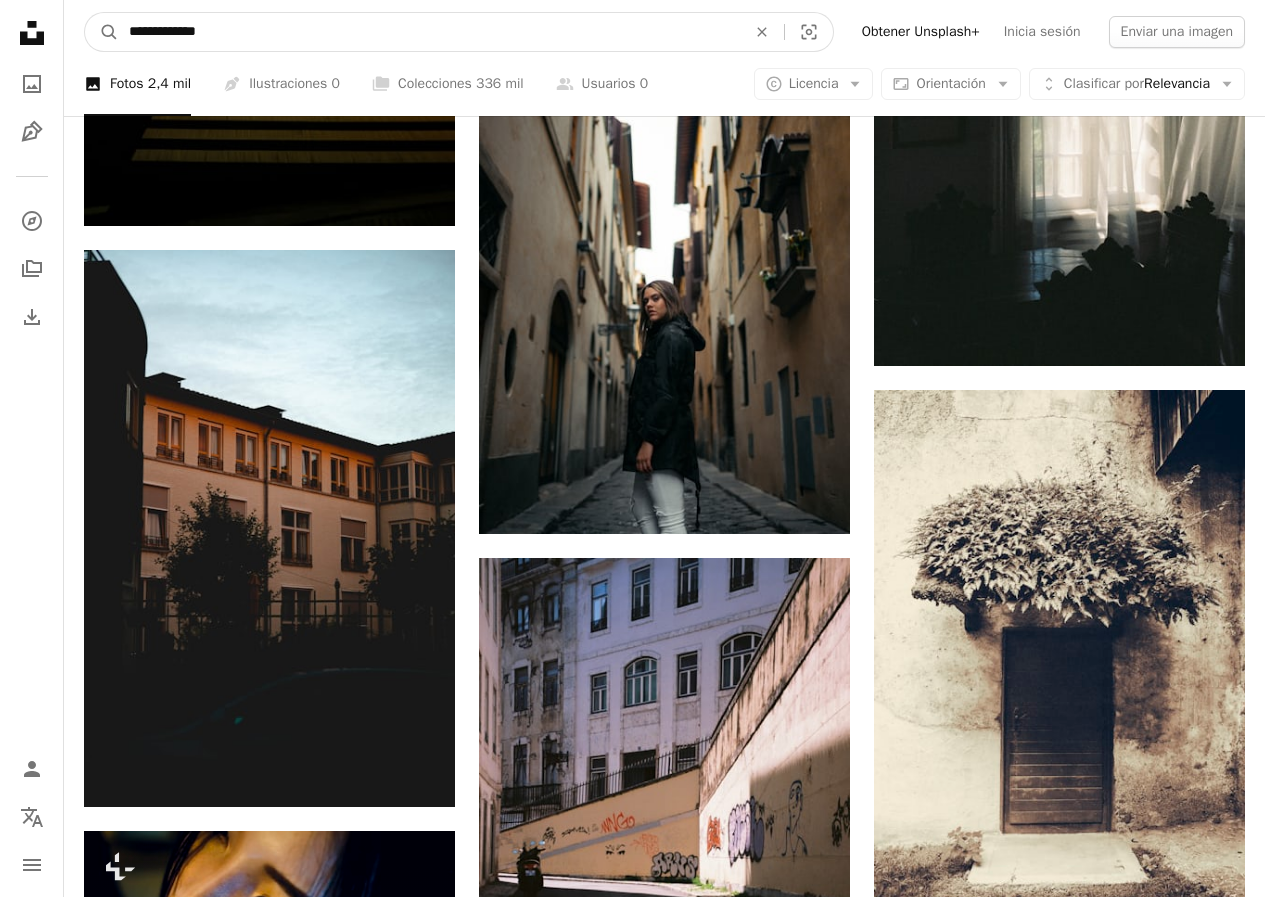 click on "A magnifying glass" at bounding box center [102, 32] 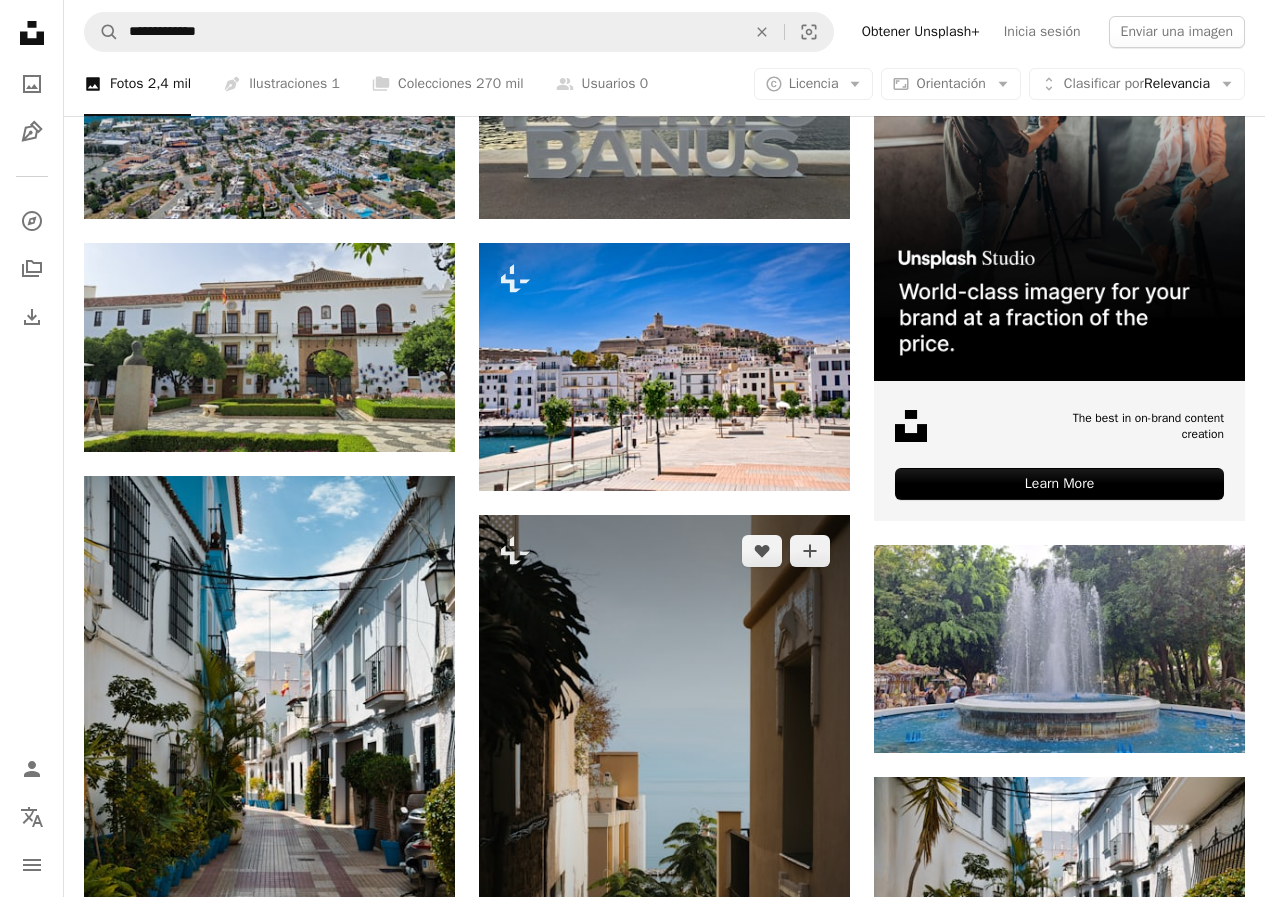 scroll, scrollTop: 500, scrollLeft: 0, axis: vertical 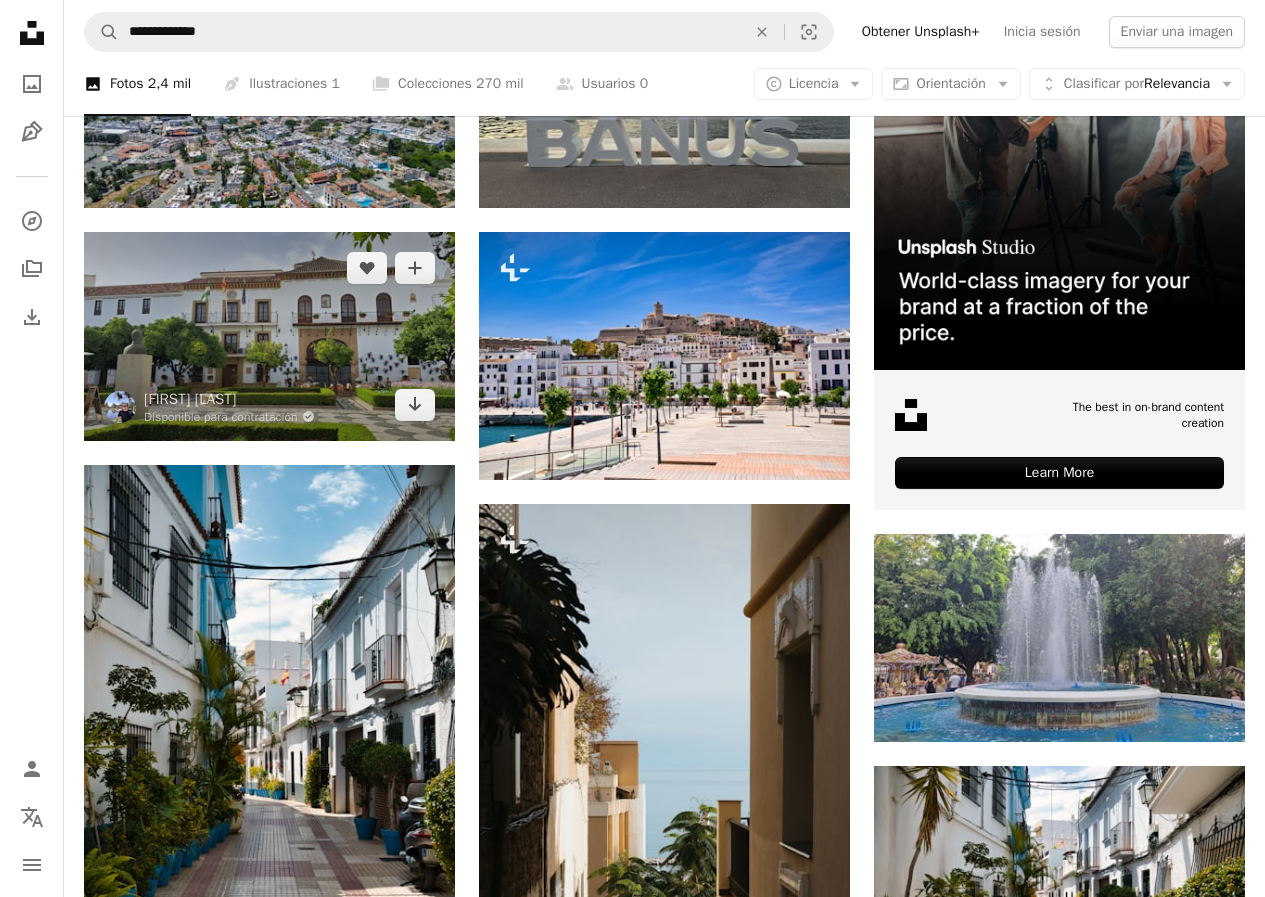 click at bounding box center [269, 336] 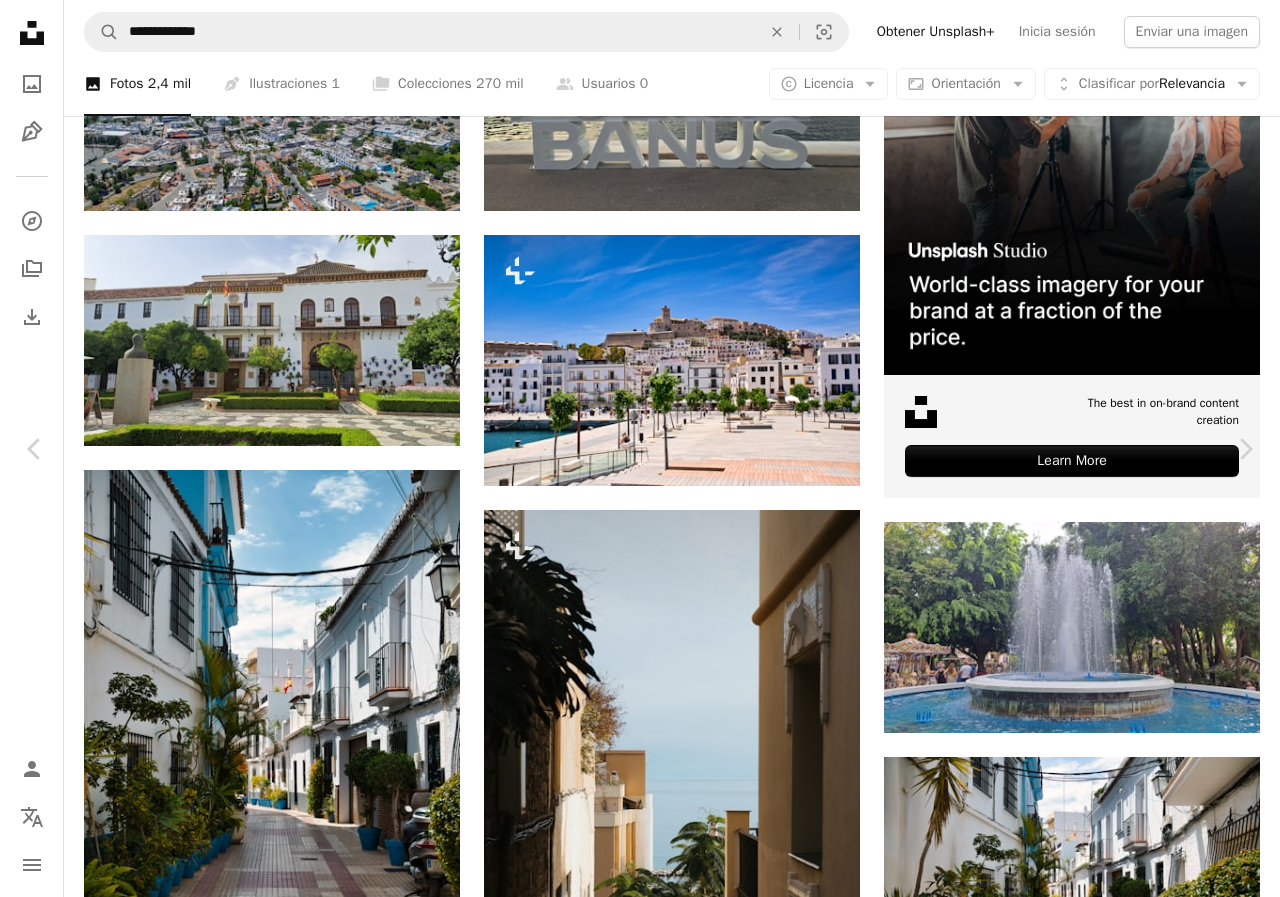 drag, startPoint x: 20, startPoint y: 20, endPoint x: 113, endPoint y: 60, distance: 101.23734 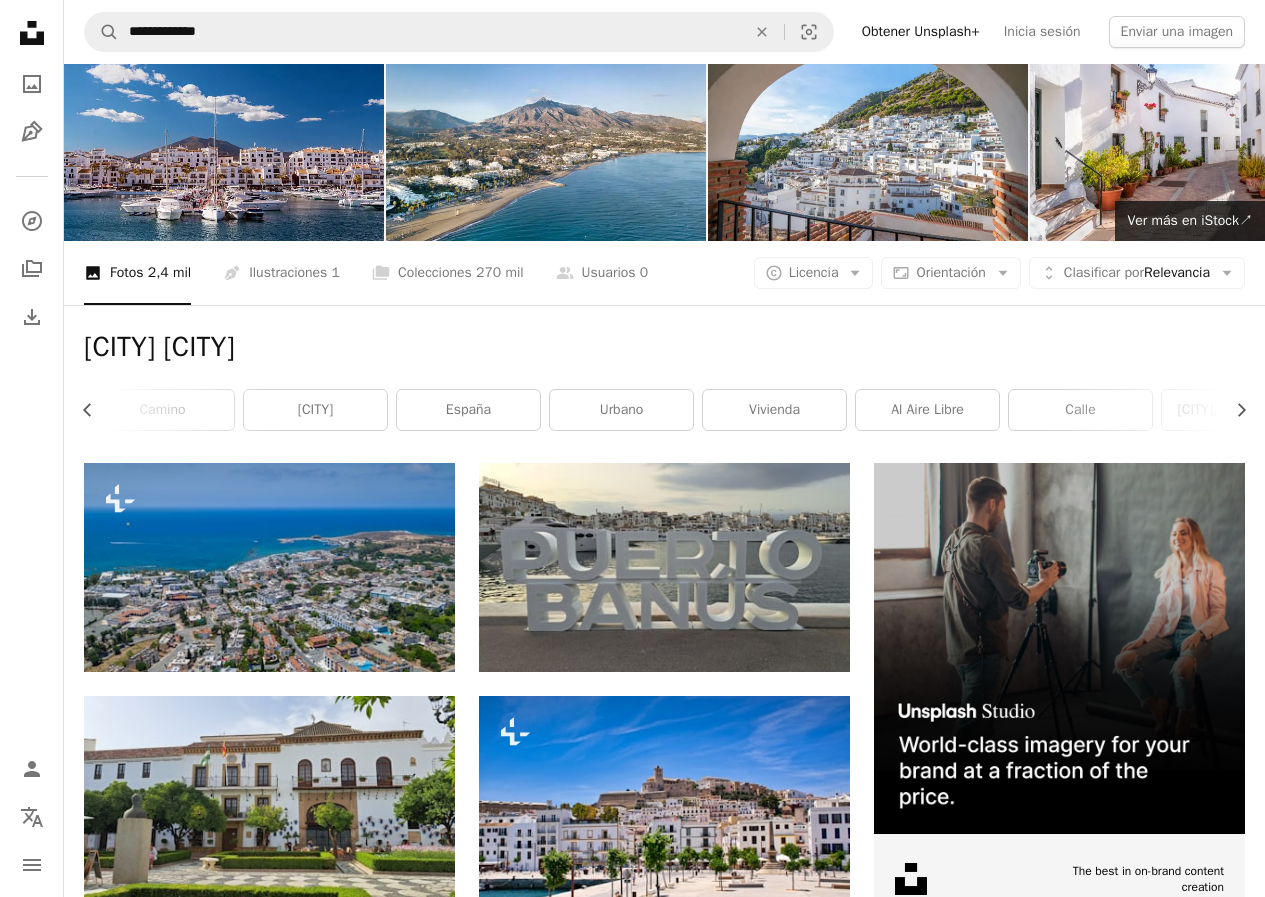 scroll, scrollTop: 0, scrollLeft: 0, axis: both 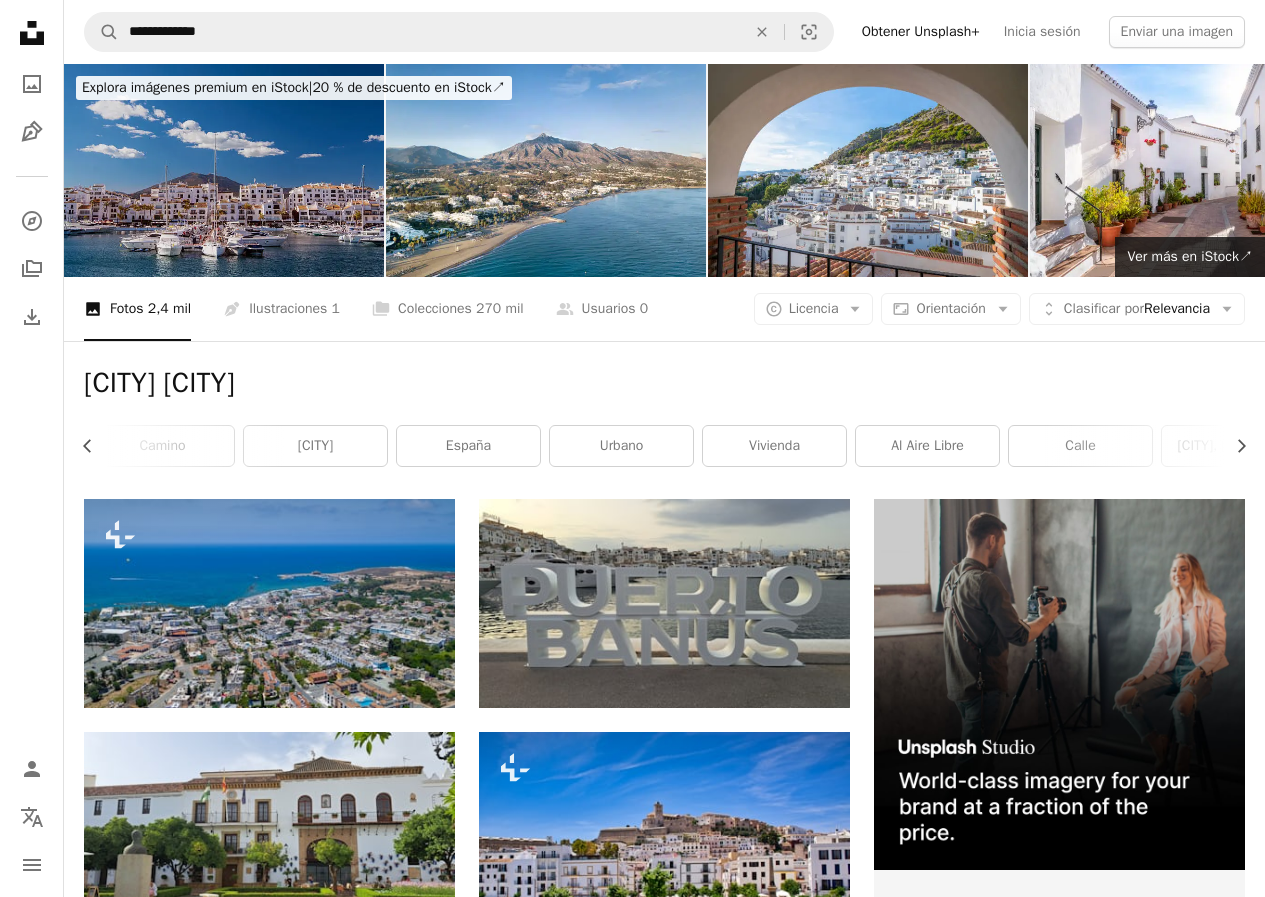 click at bounding box center [224, 170] 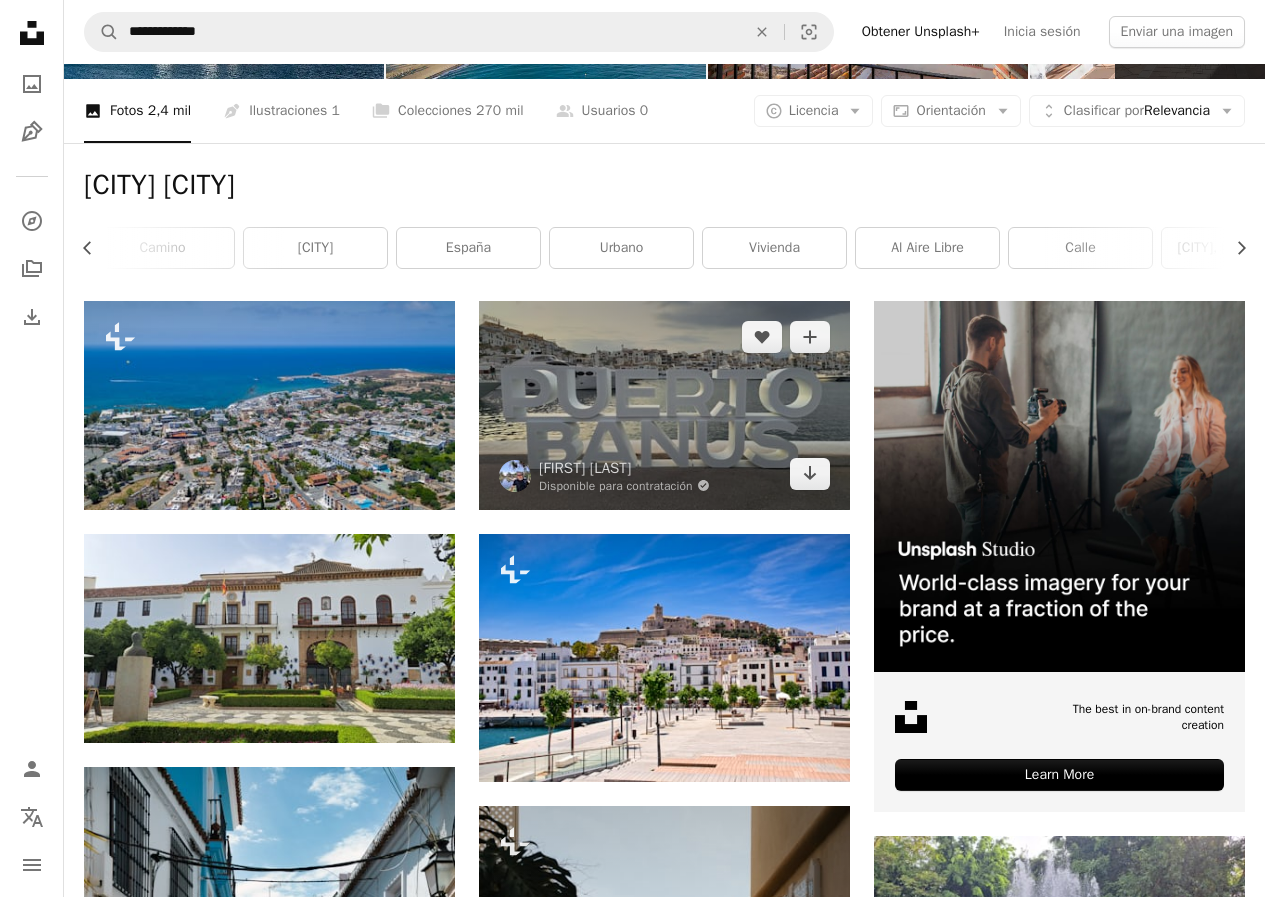 scroll, scrollTop: 200, scrollLeft: 0, axis: vertical 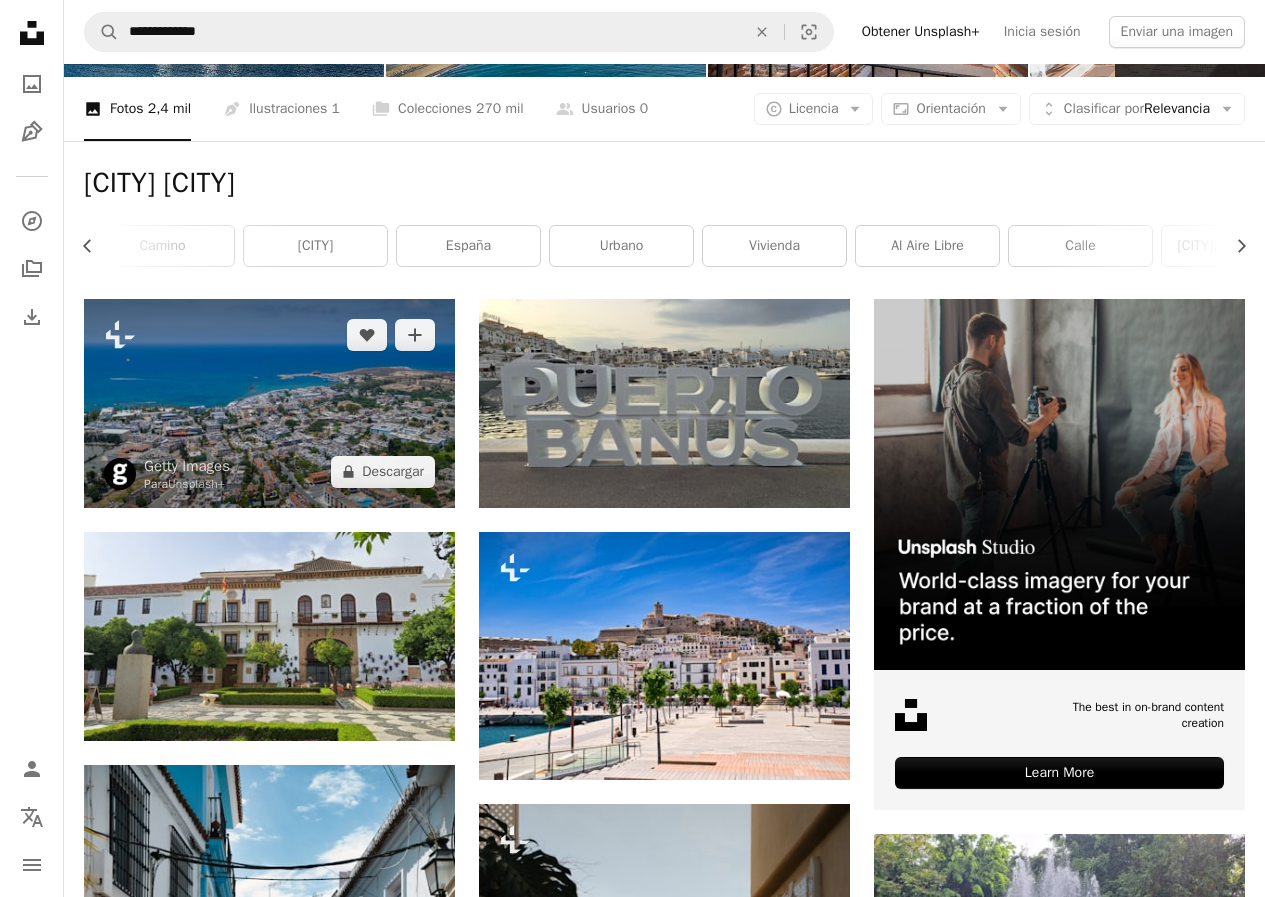 click at bounding box center [269, 403] 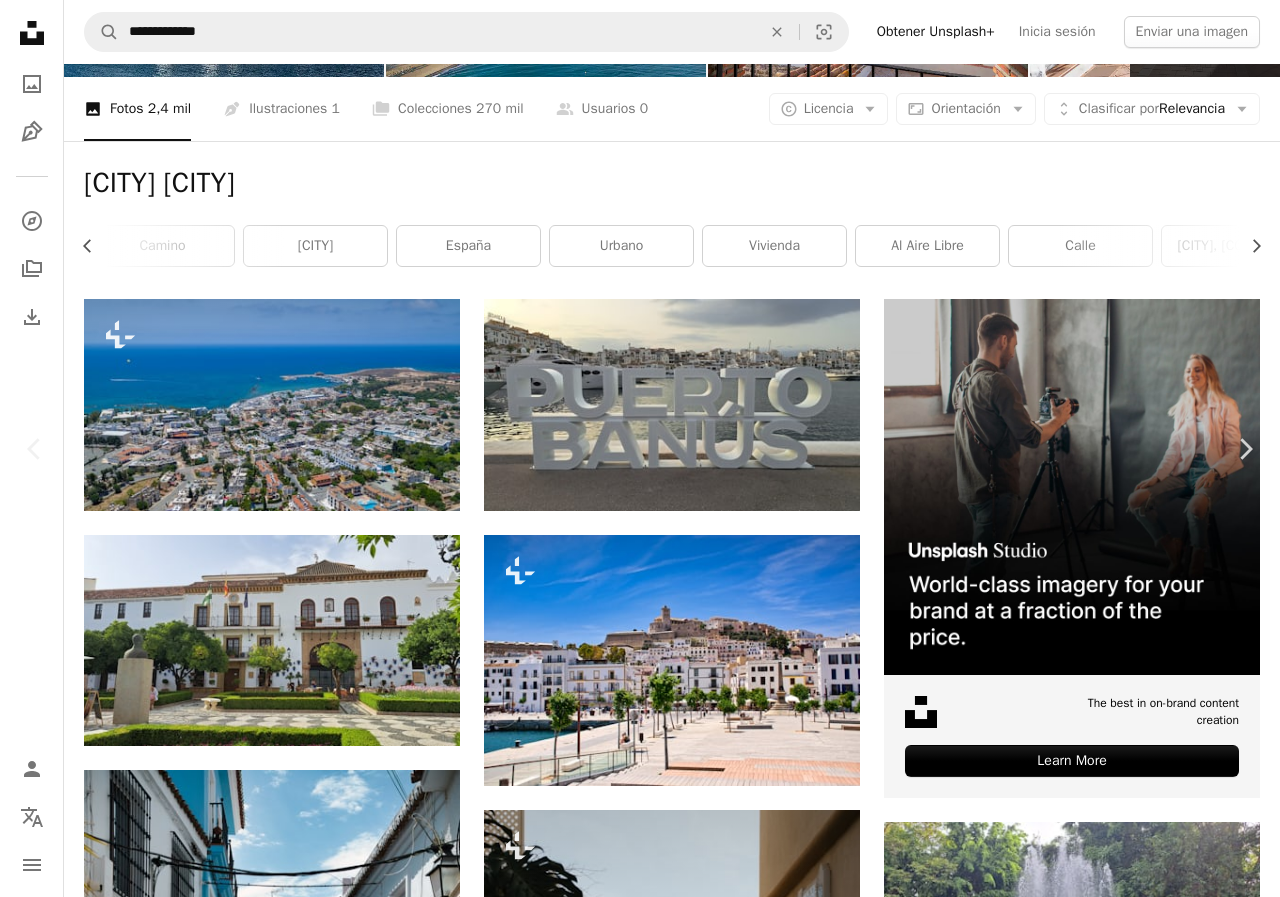 drag, startPoint x: 17, startPoint y: 7, endPoint x: 57, endPoint y: 38, distance: 50.606323 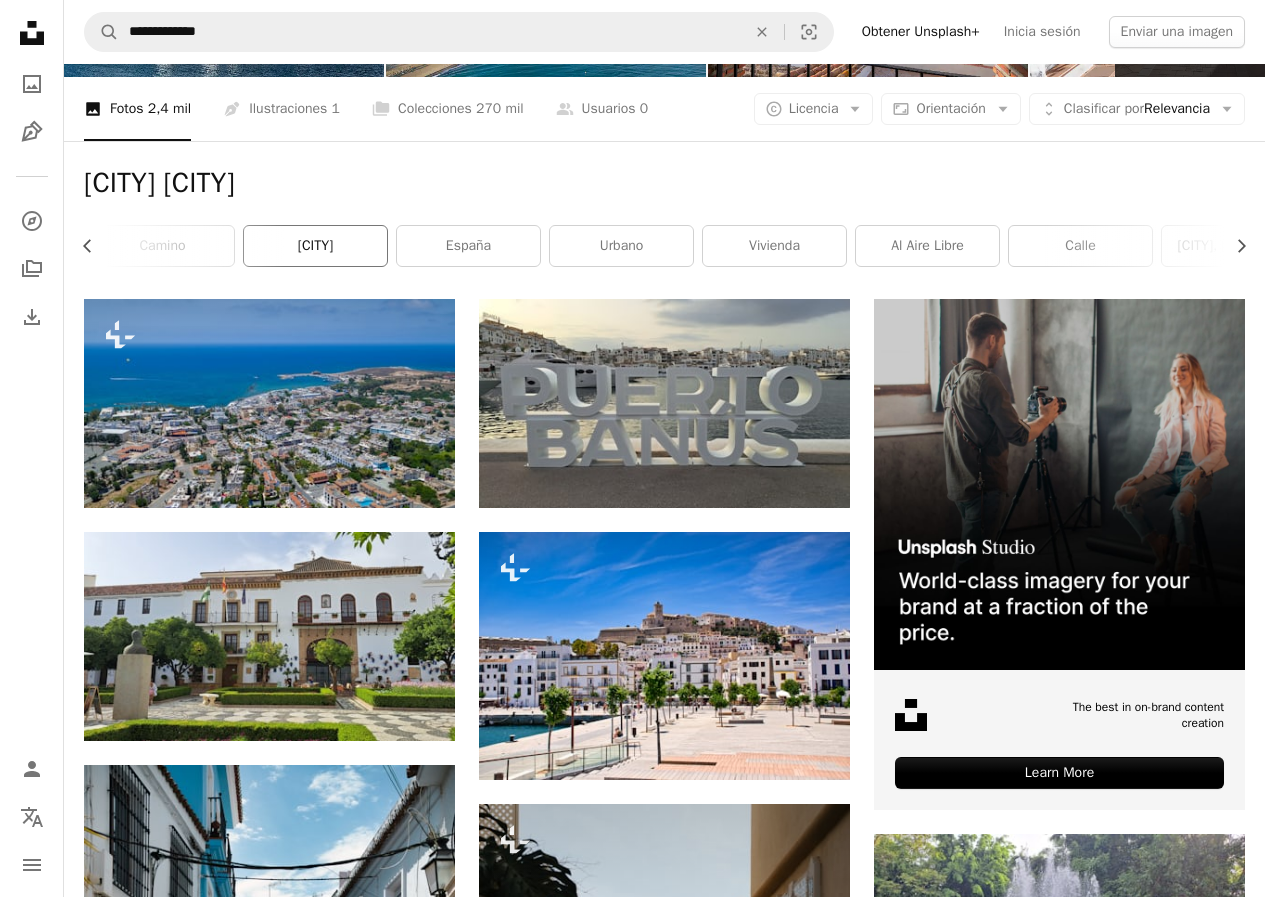 click on "[CITY]" at bounding box center [315, 246] 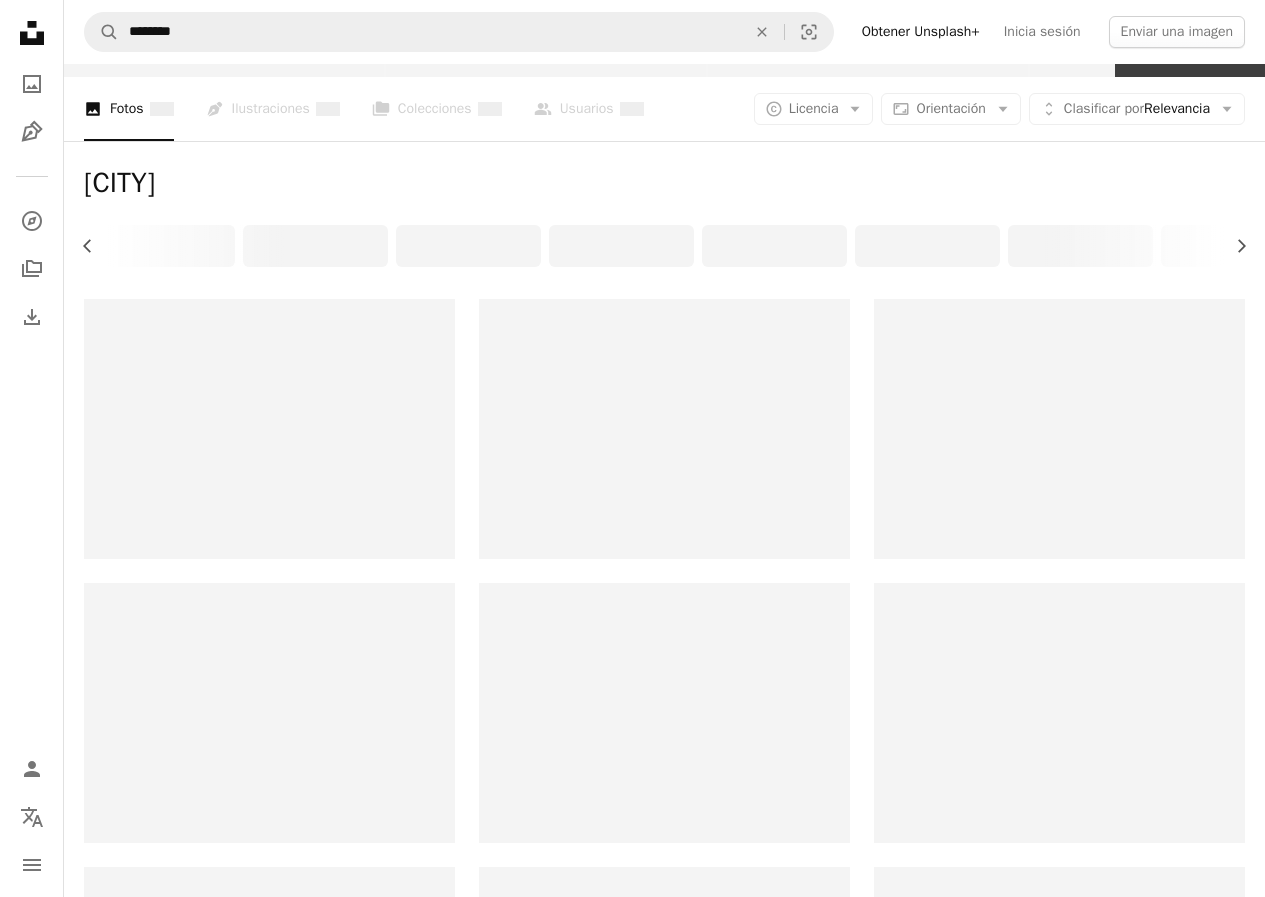 scroll, scrollTop: 0, scrollLeft: 0, axis: both 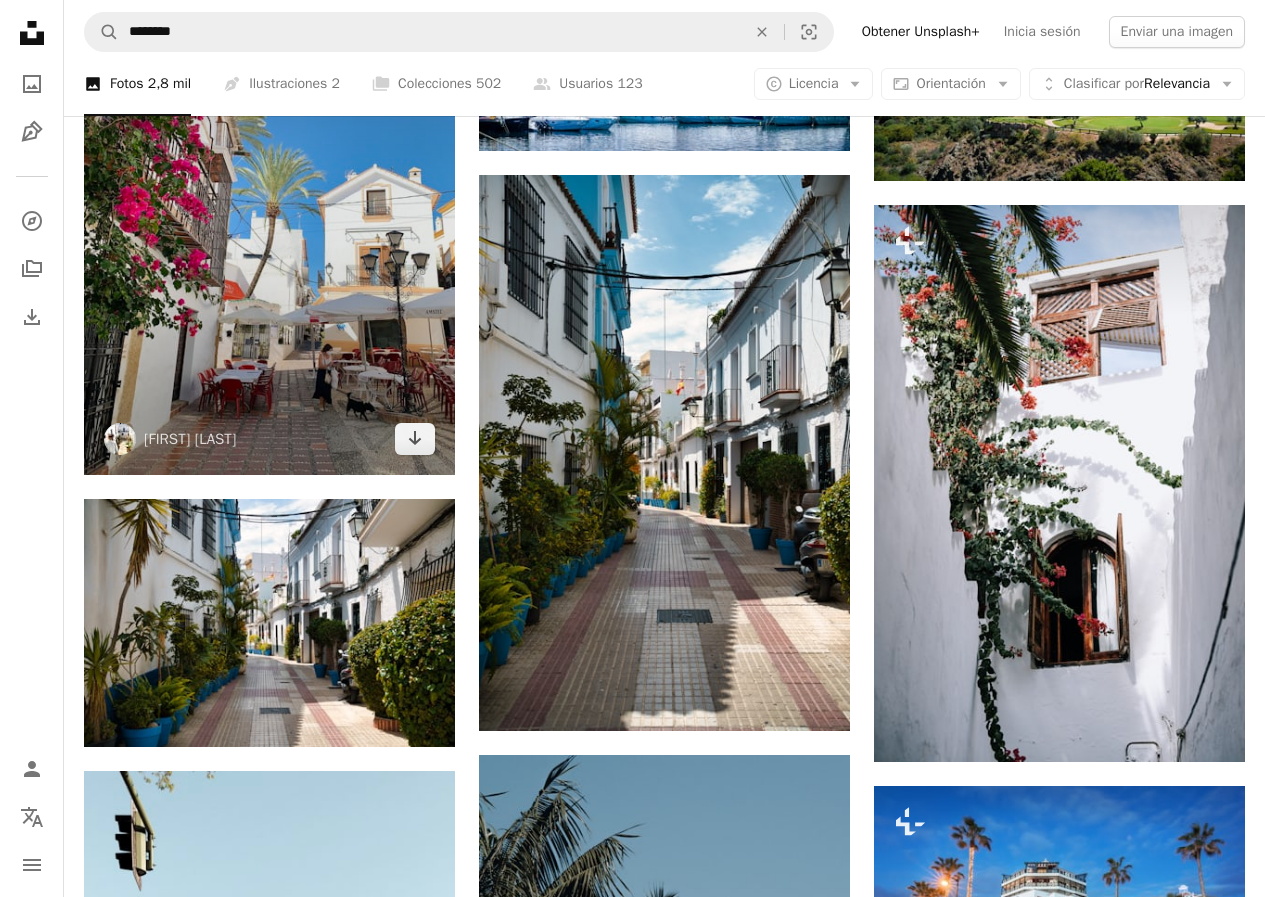 click at bounding box center [269, 228] 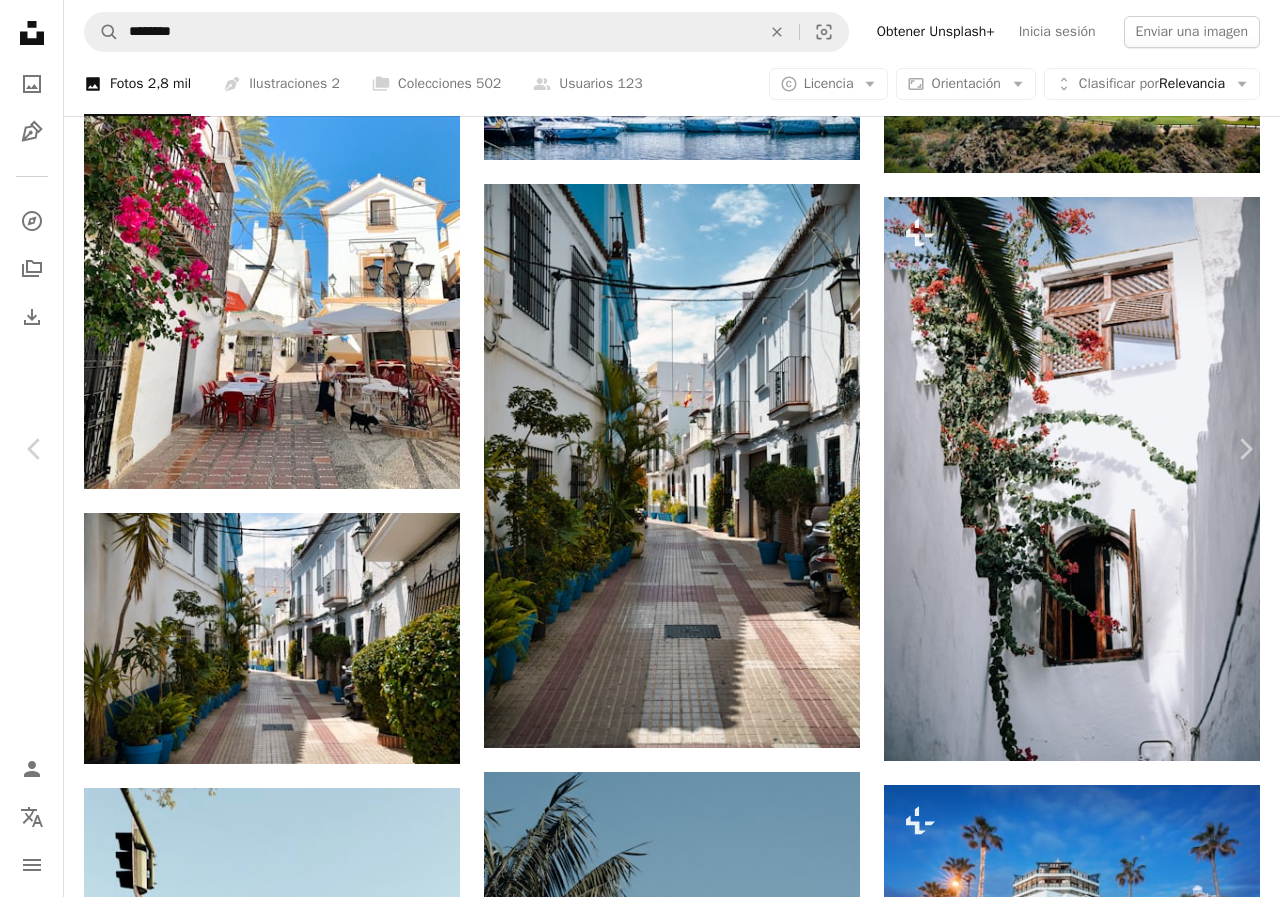 drag, startPoint x: 717, startPoint y: 481, endPoint x: 20, endPoint y: 19, distance: 836.2135 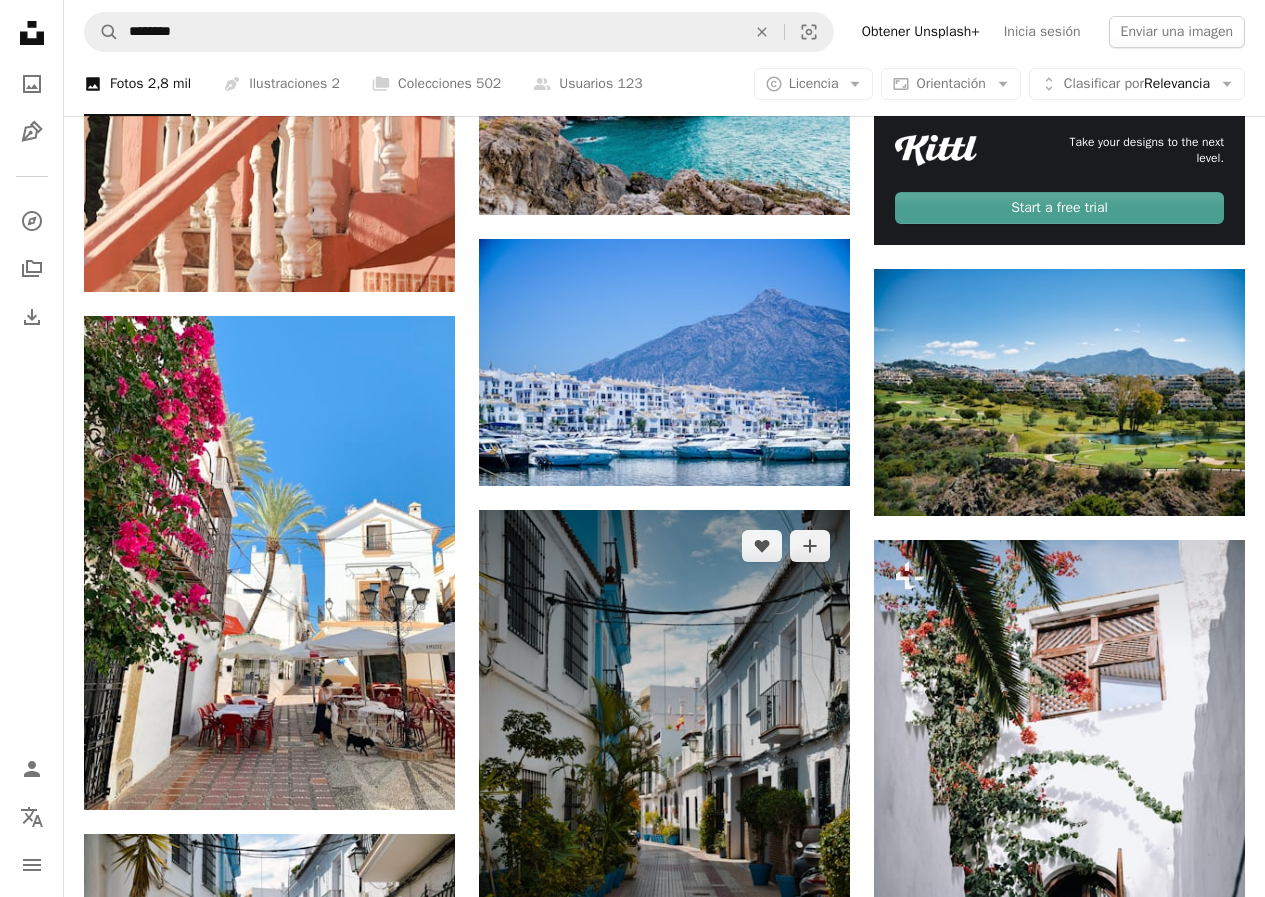 scroll, scrollTop: 700, scrollLeft: 0, axis: vertical 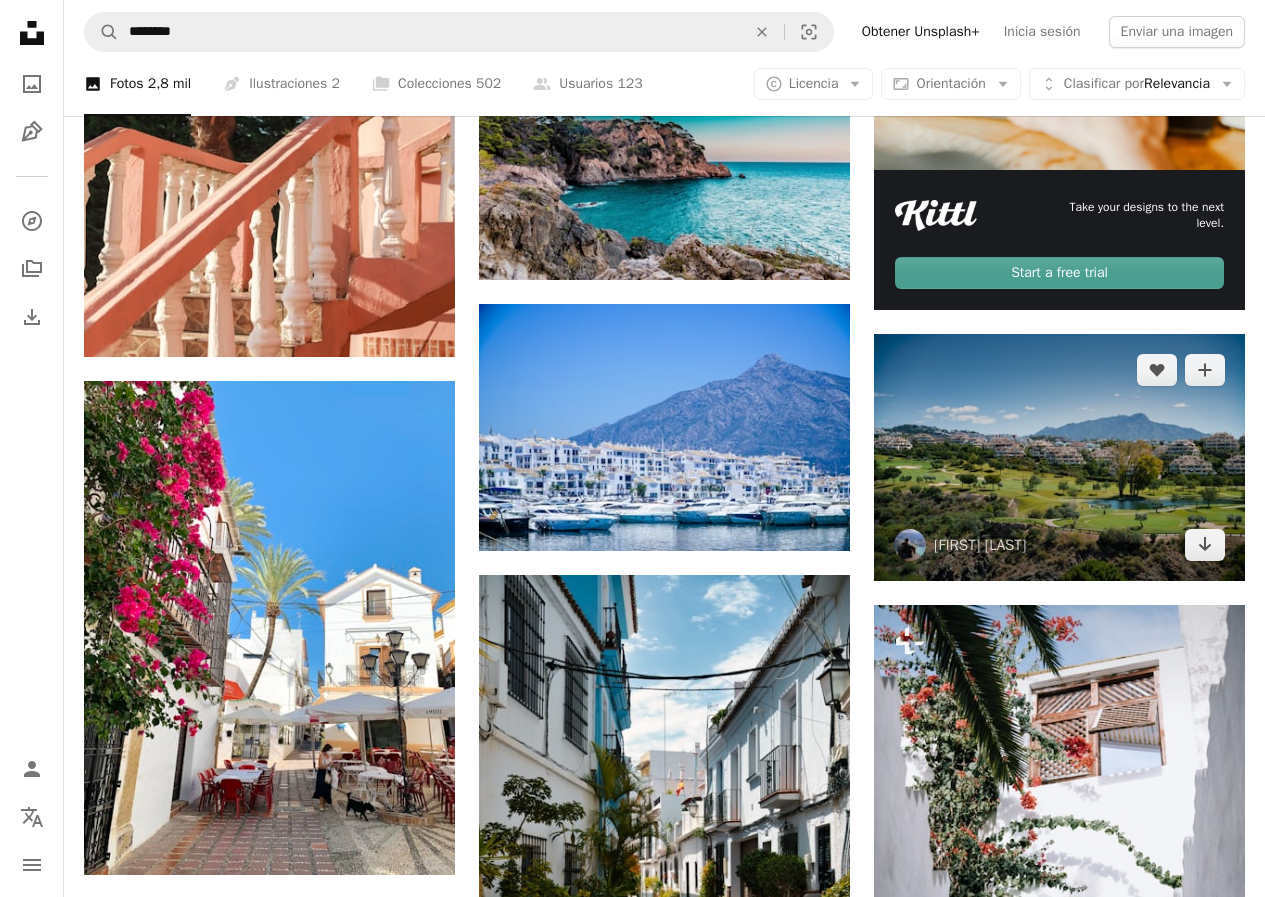 click at bounding box center [1059, 458] 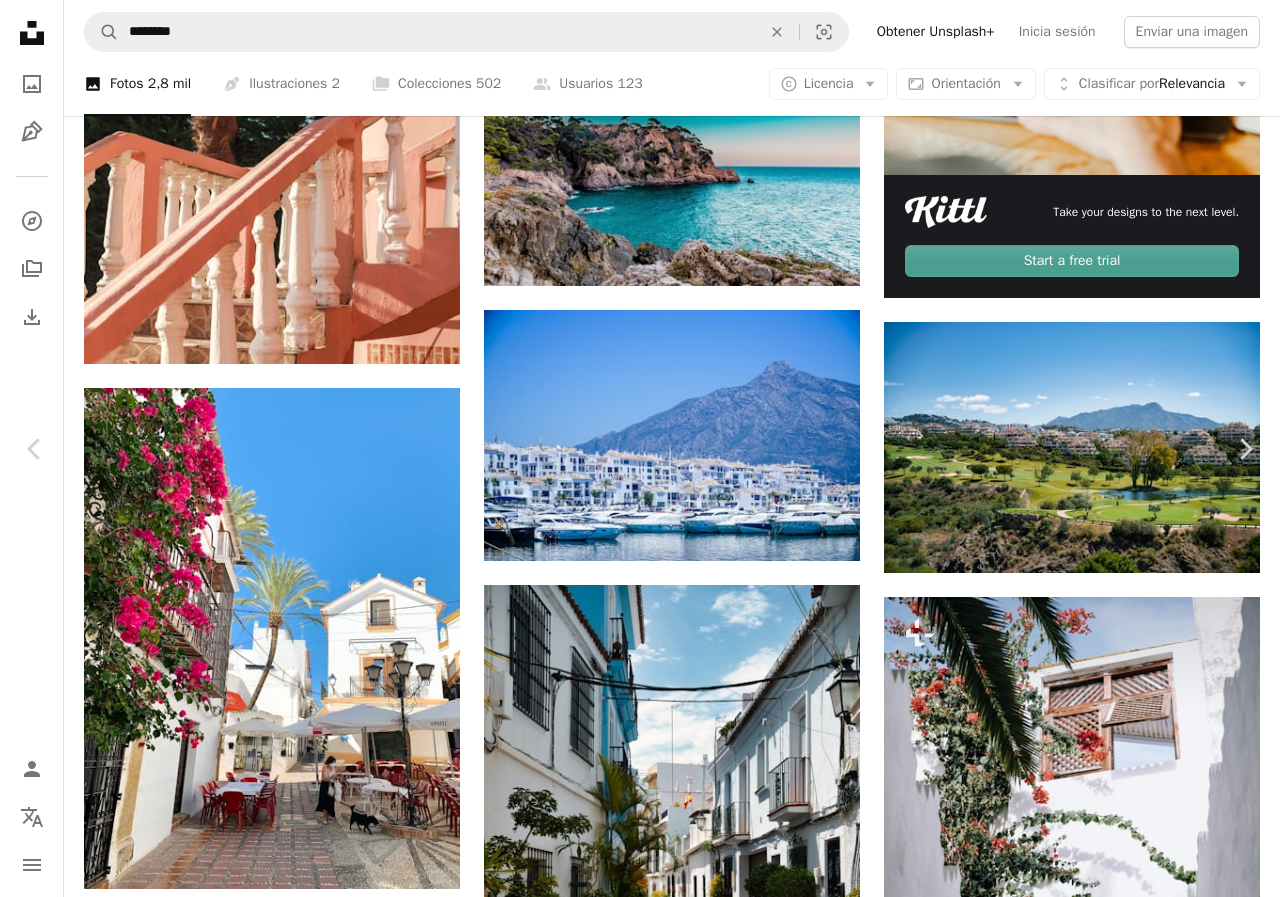 click on "An X shape" at bounding box center [20, 20] 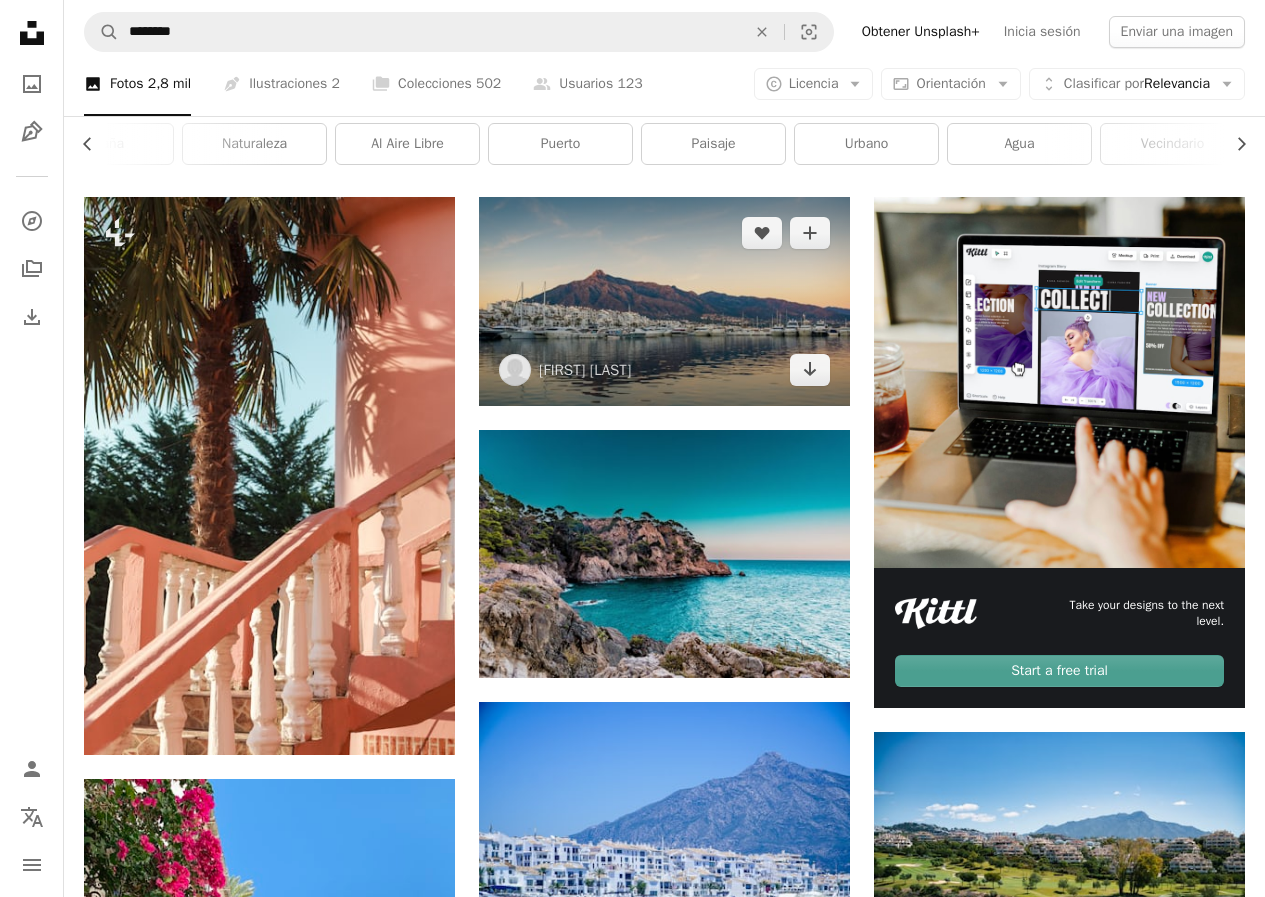 scroll, scrollTop: 300, scrollLeft: 0, axis: vertical 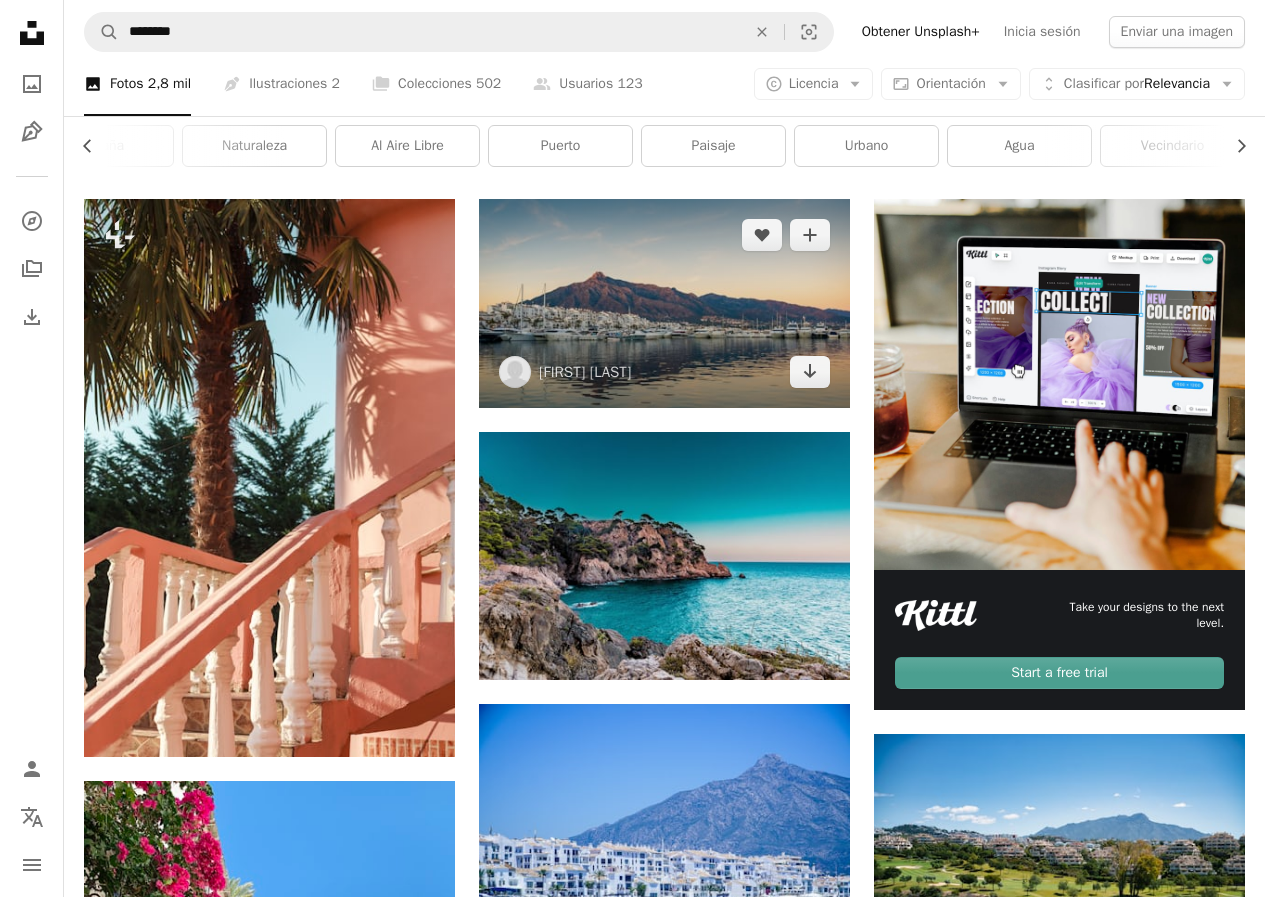 click at bounding box center [664, 303] 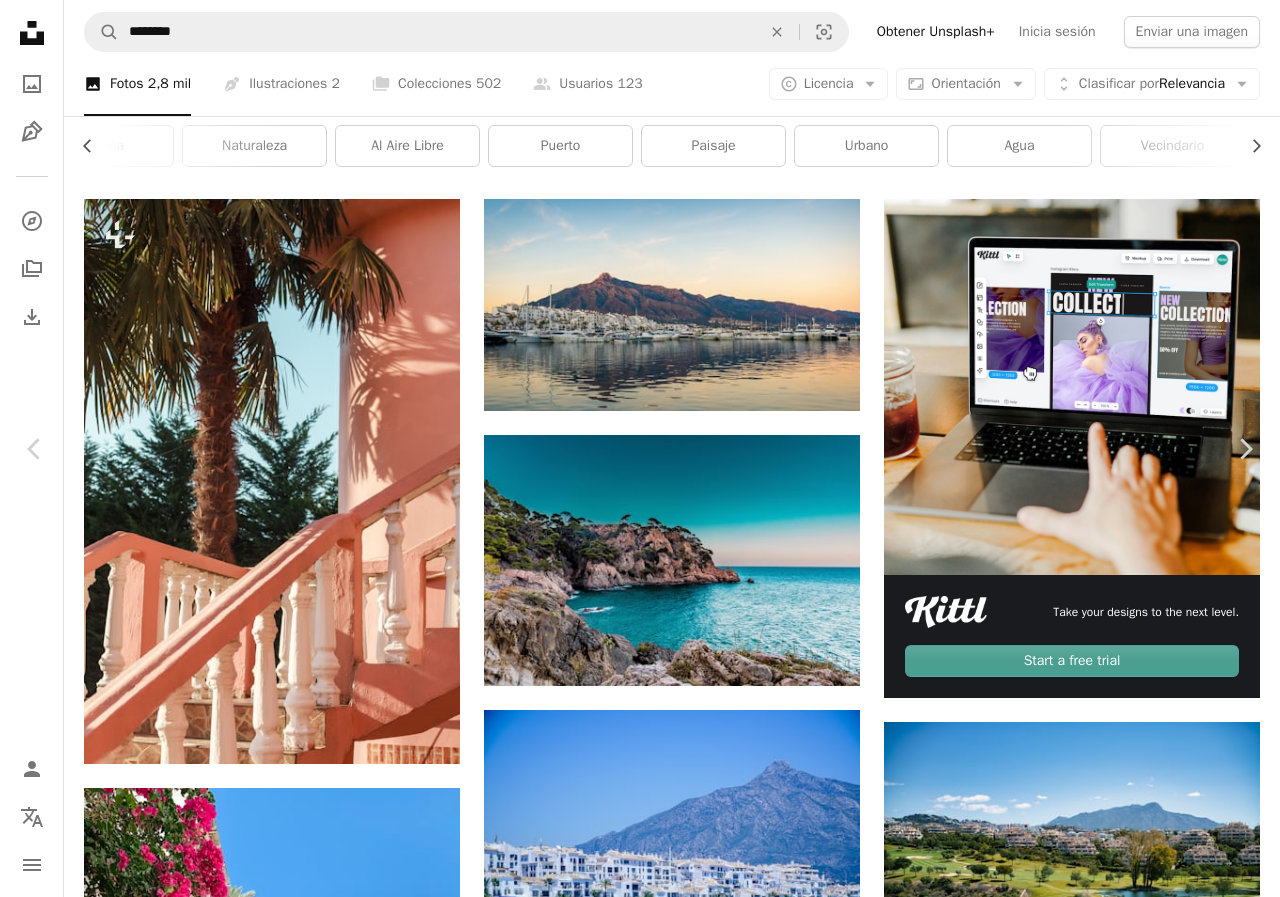 drag, startPoint x: 546, startPoint y: 281, endPoint x: 1083, endPoint y: 47, distance: 585.76874 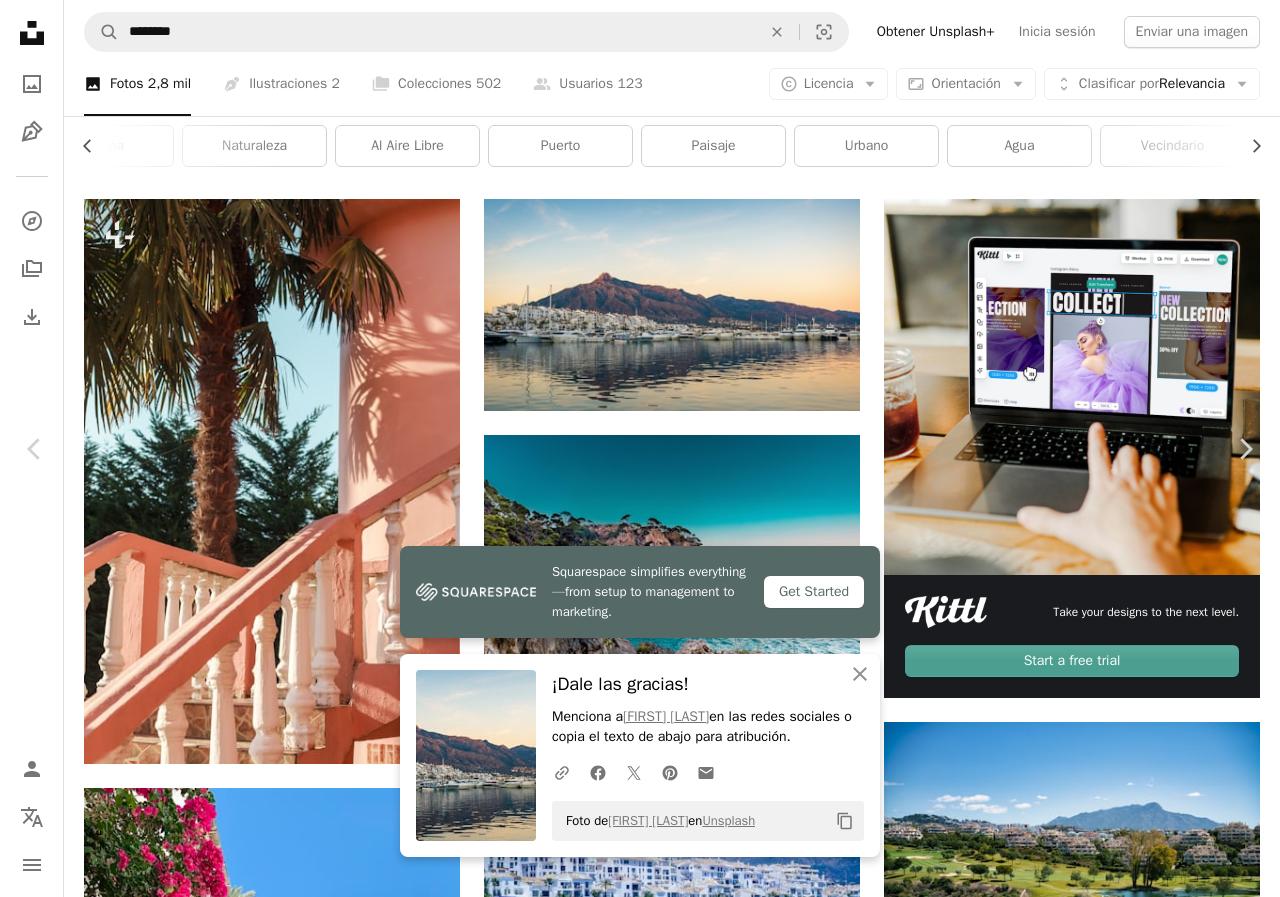 click on "Descargar gratis" at bounding box center [1078, 4299] 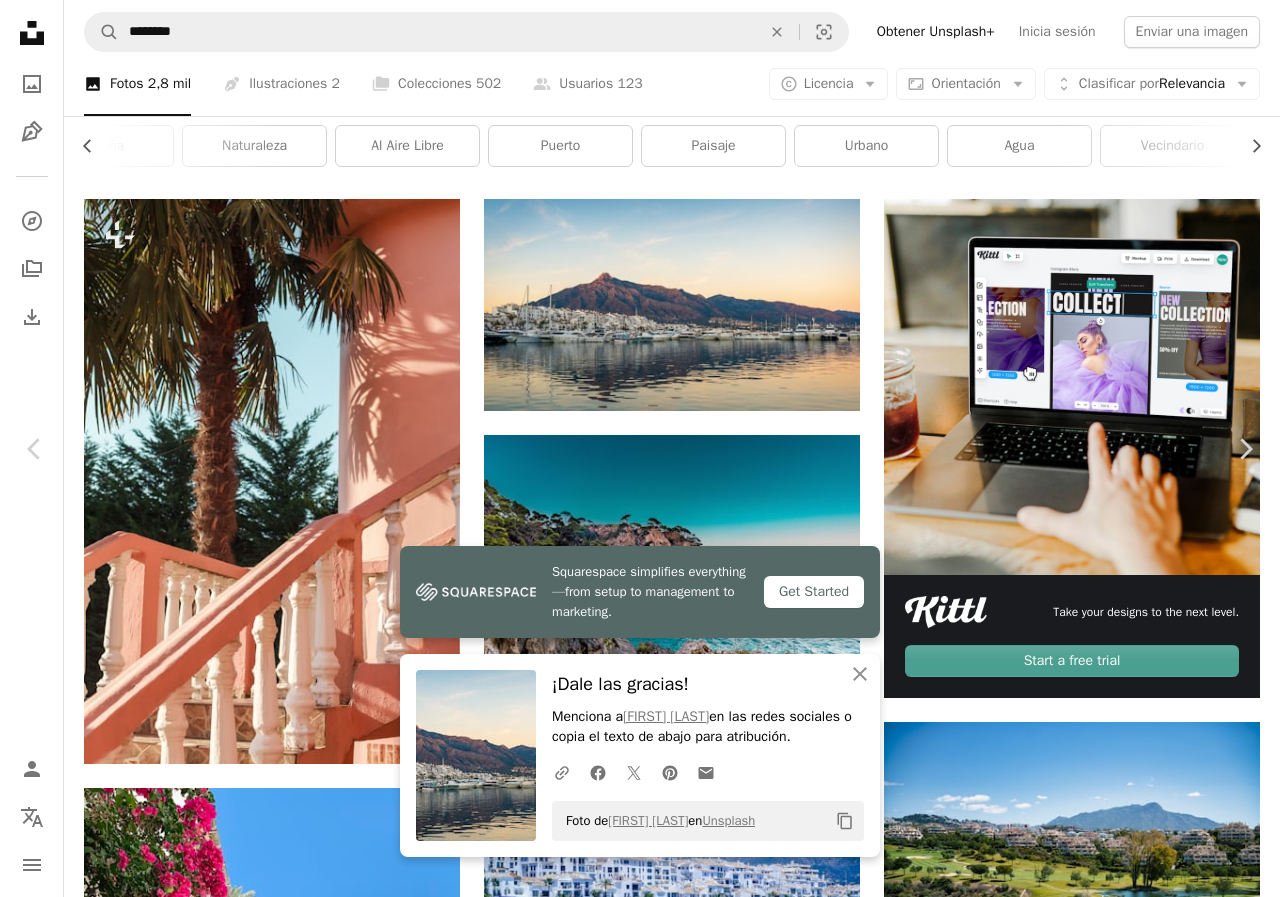 click on "An X shape" at bounding box center [20, 20] 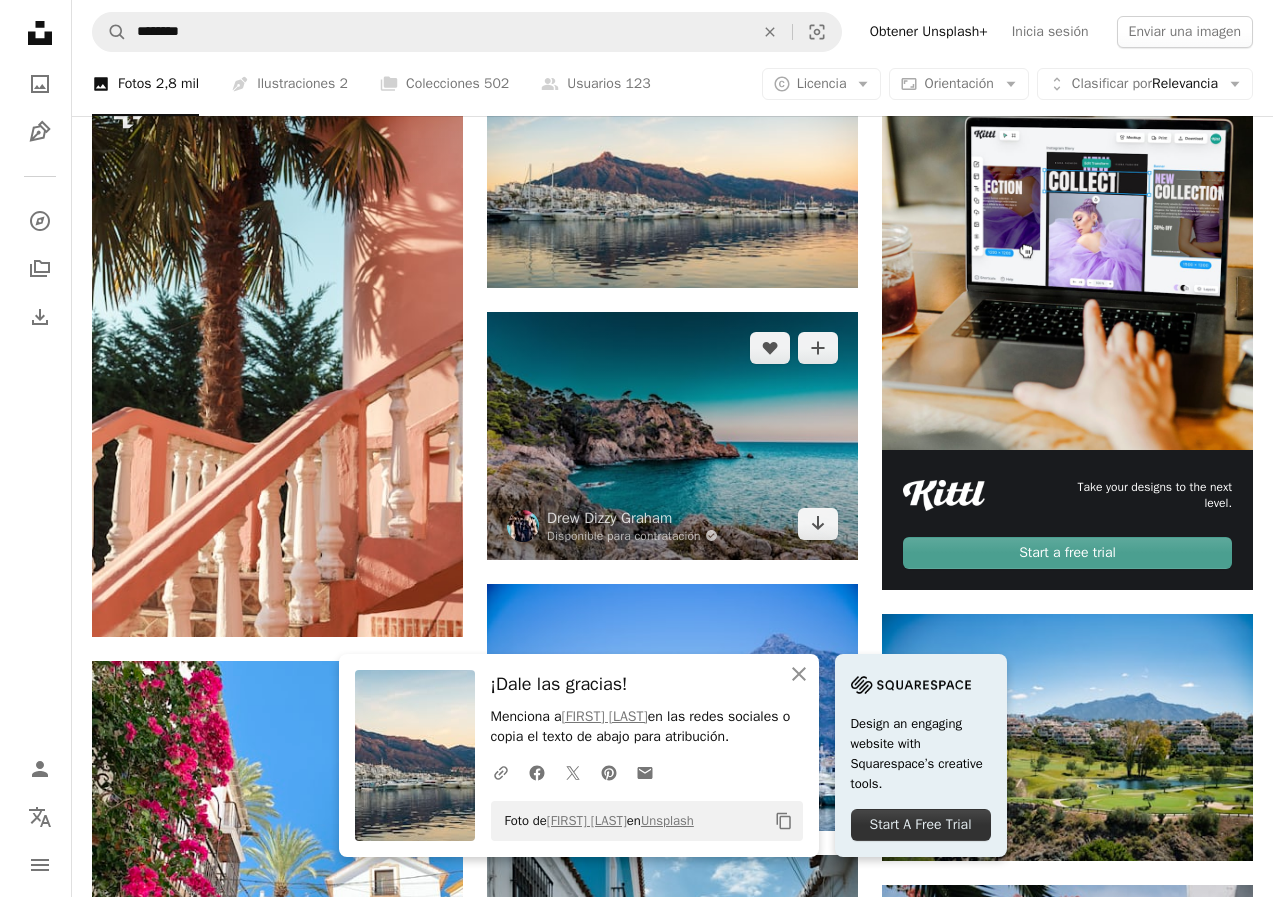 scroll, scrollTop: 600, scrollLeft: 0, axis: vertical 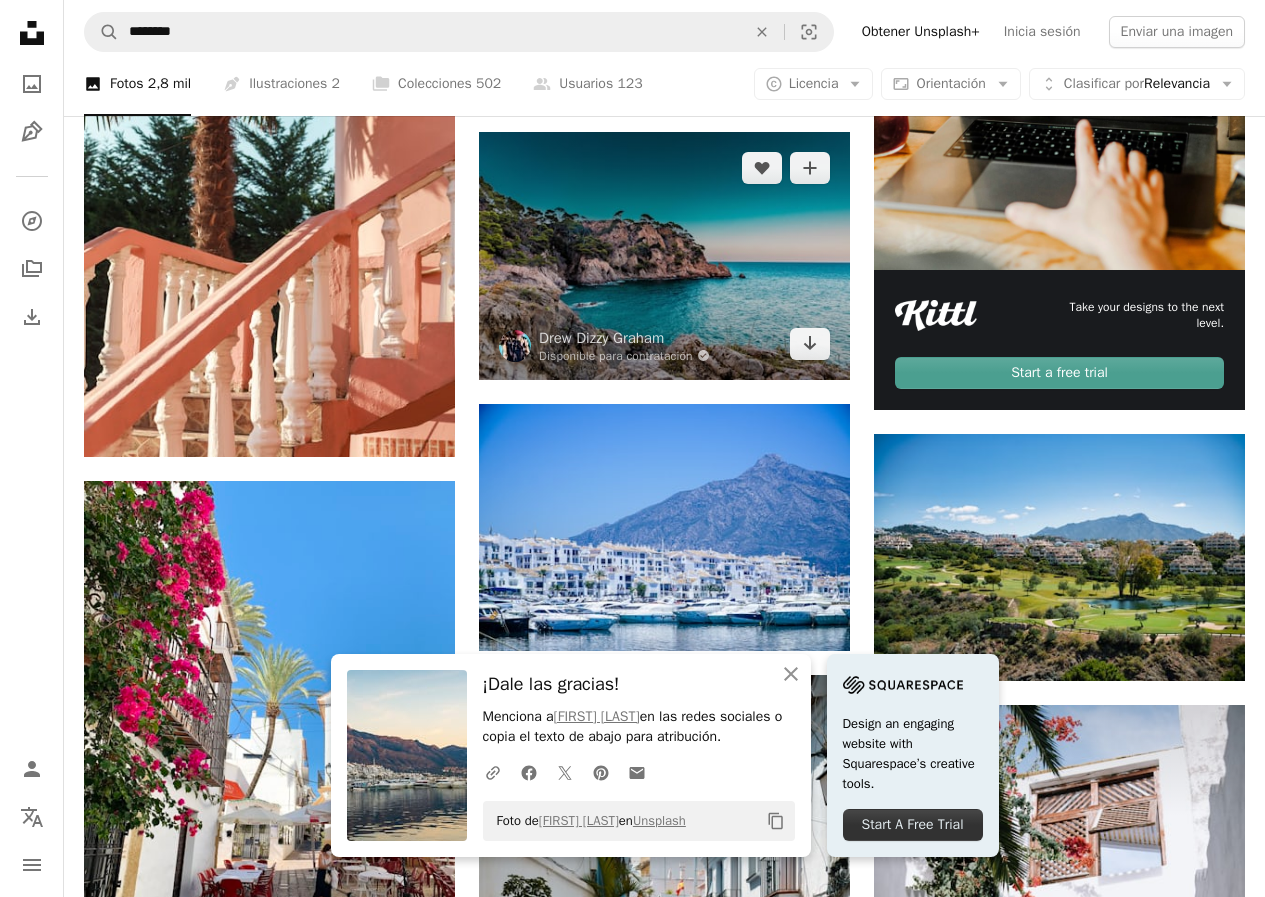 click at bounding box center (664, 256) 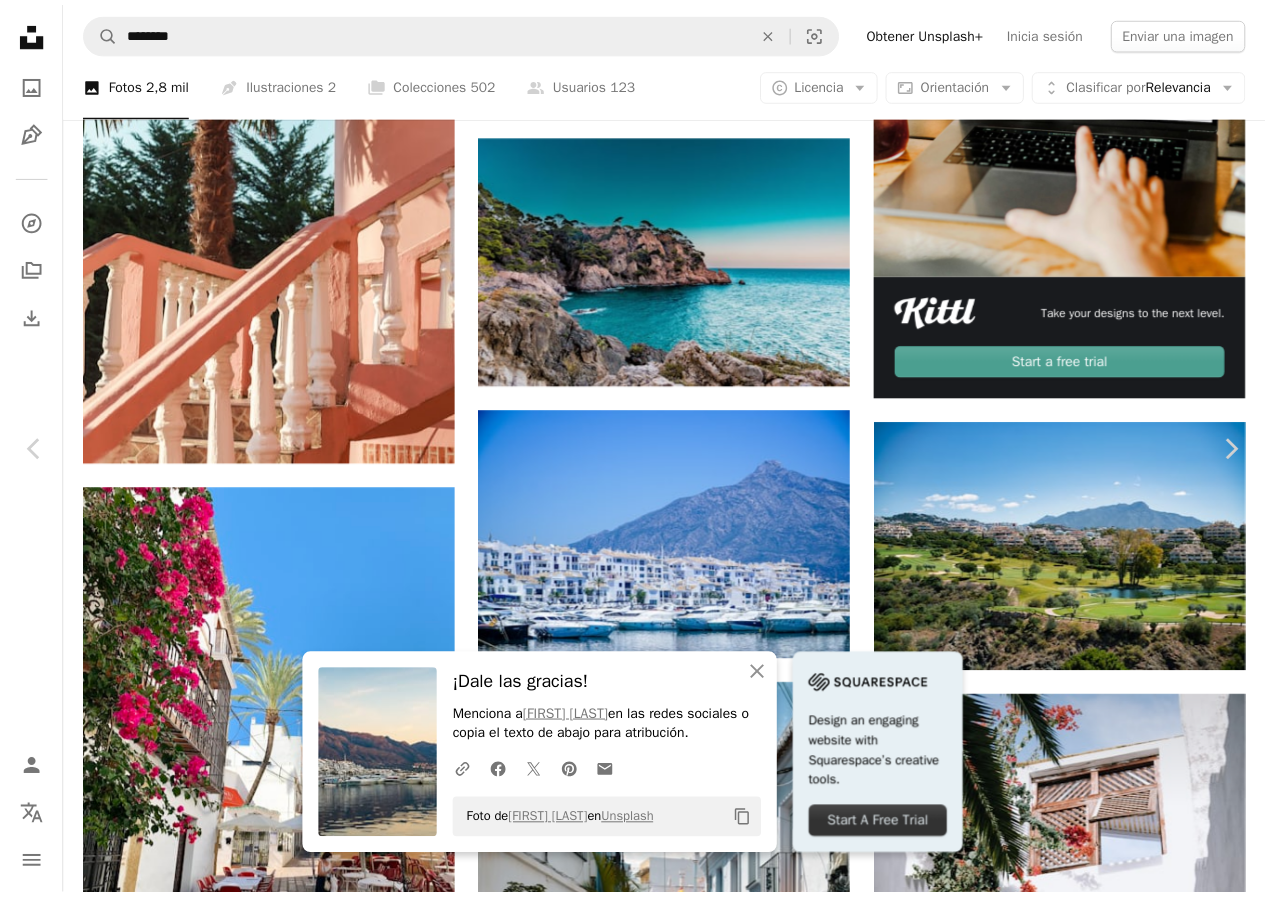 scroll, scrollTop: 300, scrollLeft: 0, axis: vertical 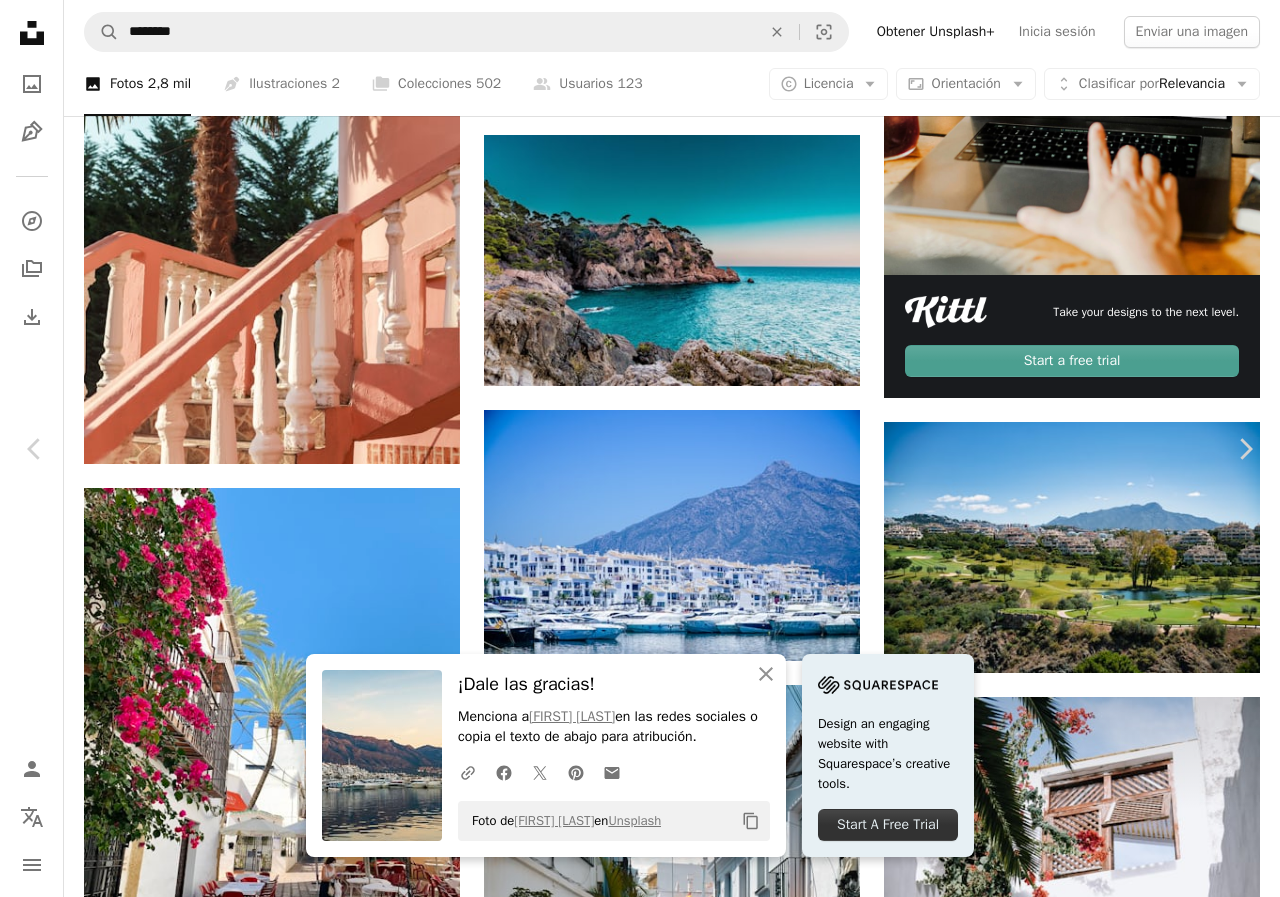 click on "Descargar gratis" at bounding box center [1078, 3983] 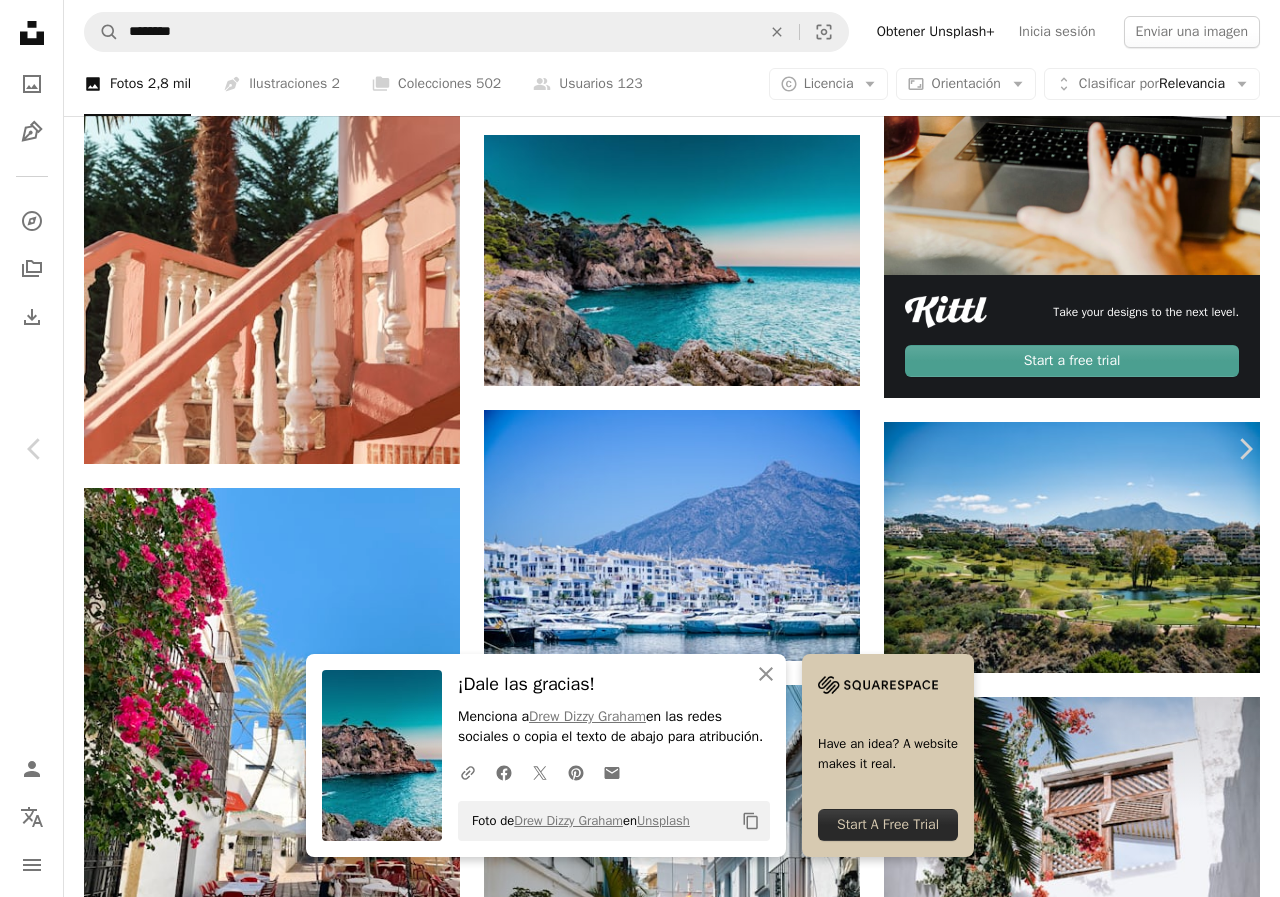 click on "An X shape" at bounding box center (20, 20) 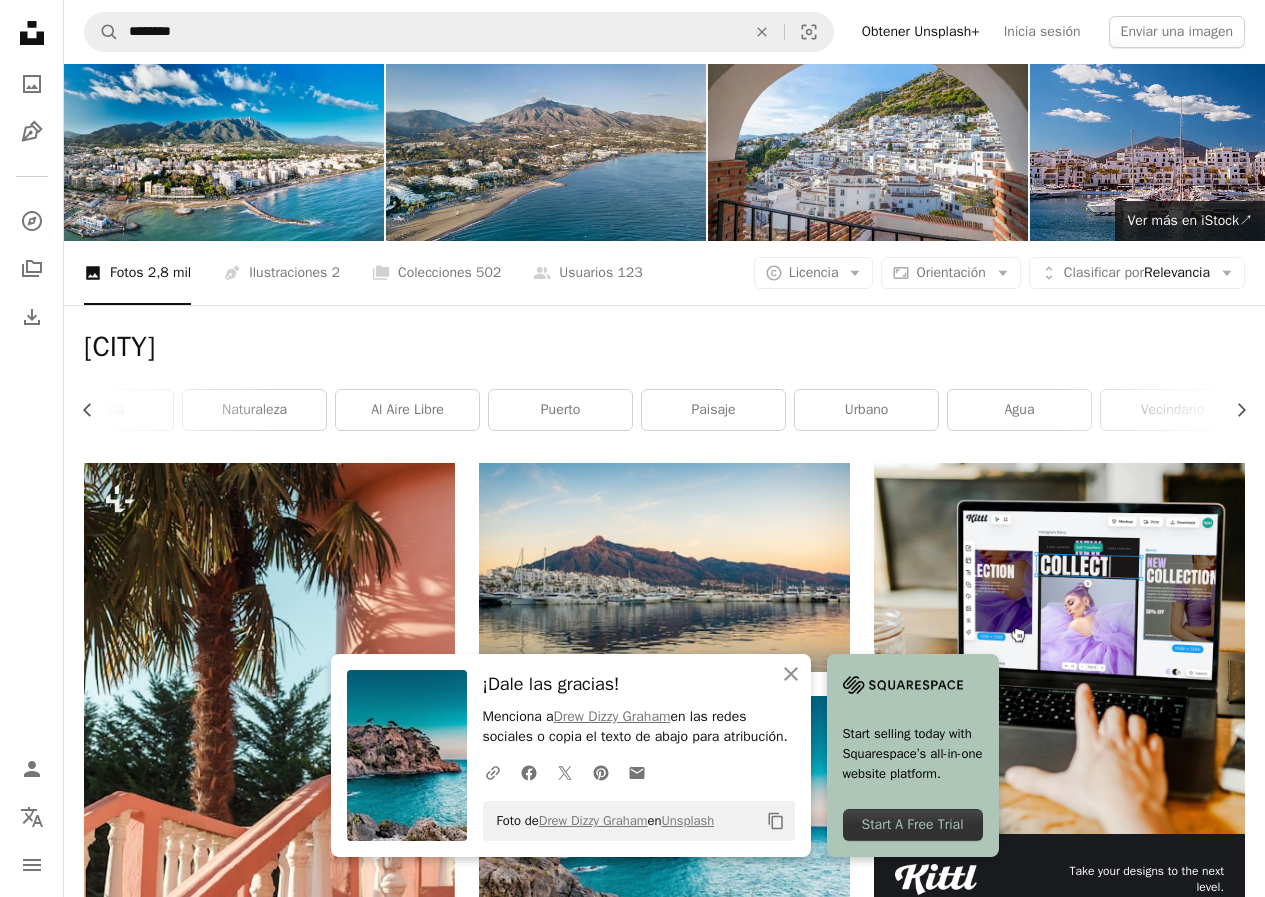 scroll, scrollTop: 0, scrollLeft: 0, axis: both 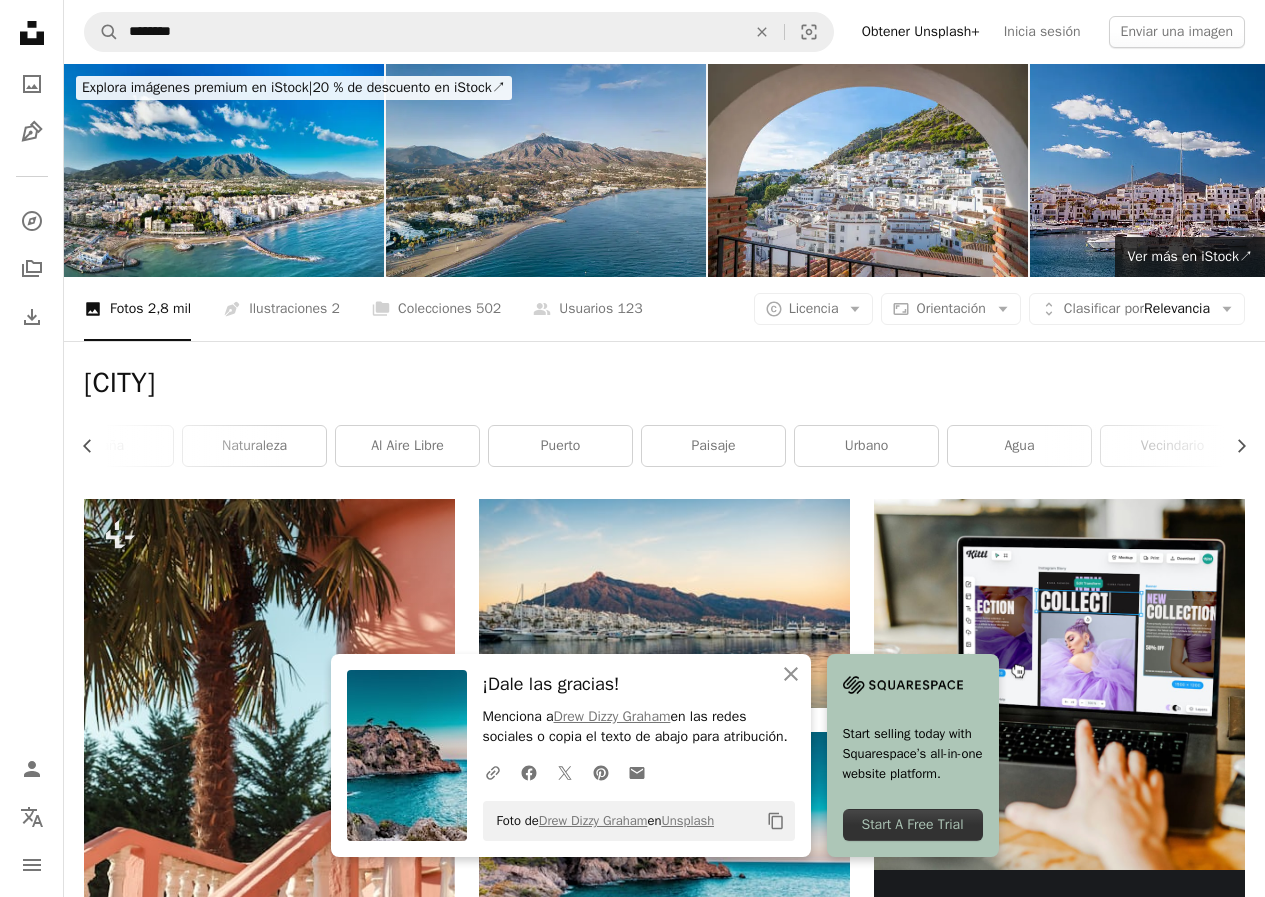 click at bounding box center [546, 170] 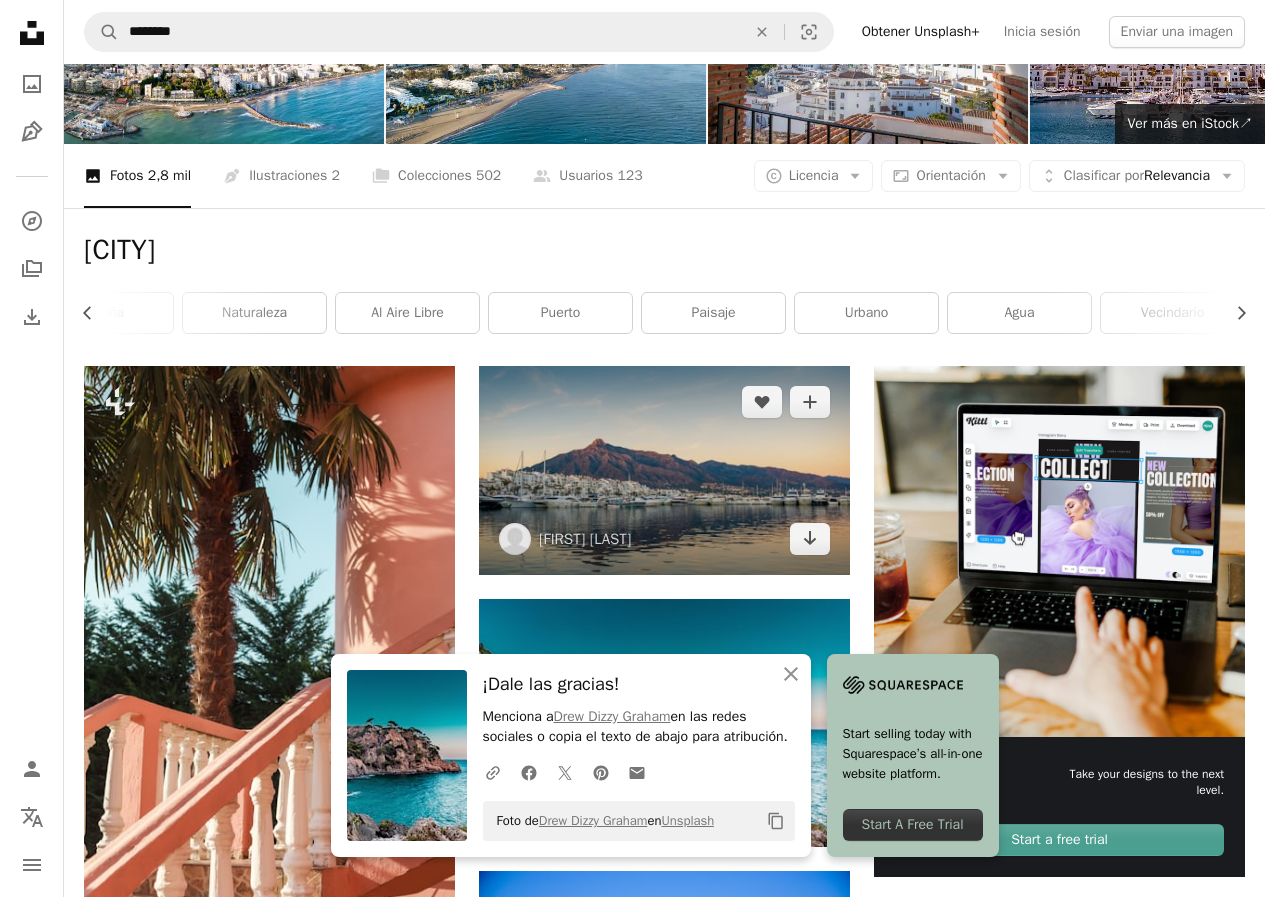 scroll, scrollTop: 0, scrollLeft: 0, axis: both 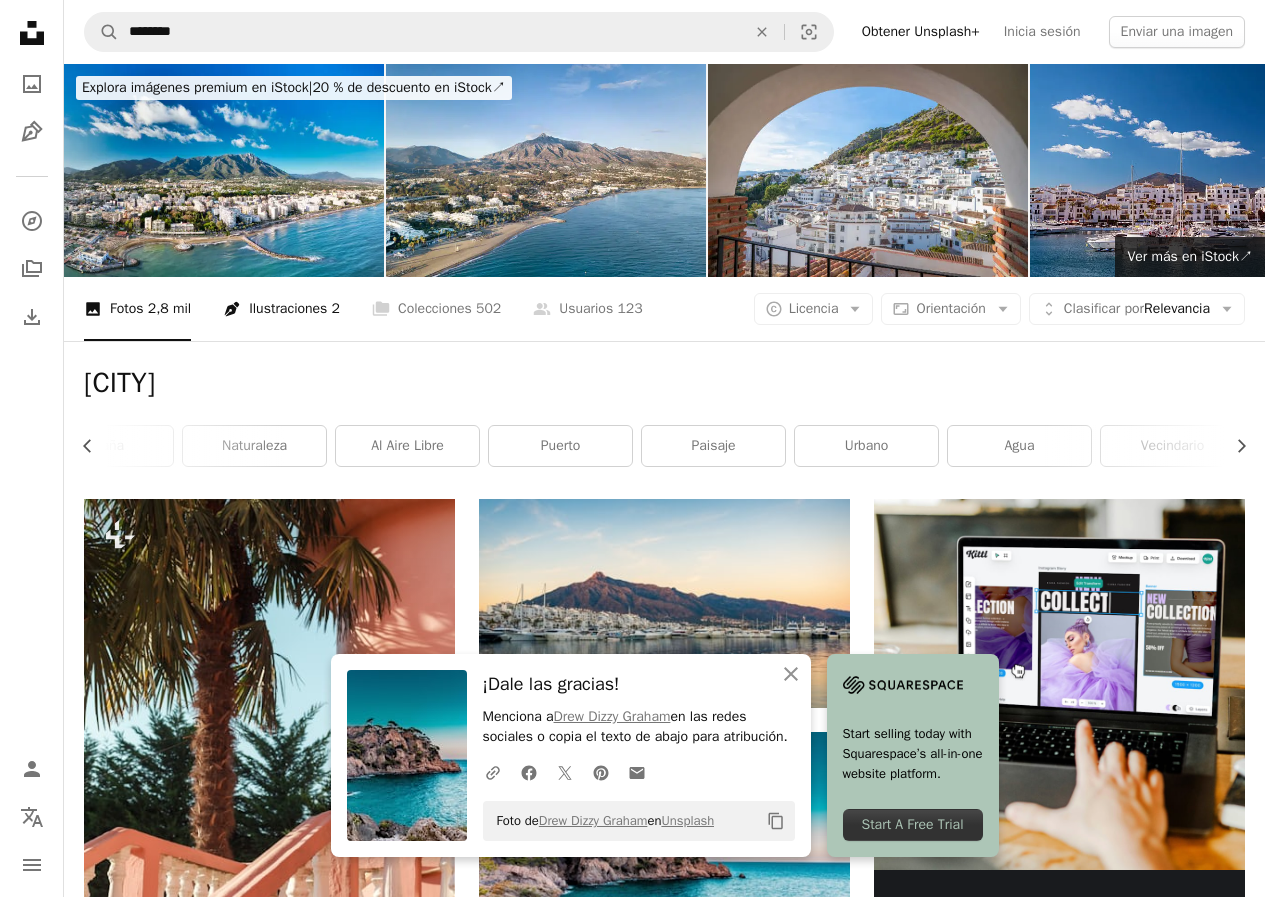 click on "Pen Tool Ilustraciones   2" at bounding box center [281, 309] 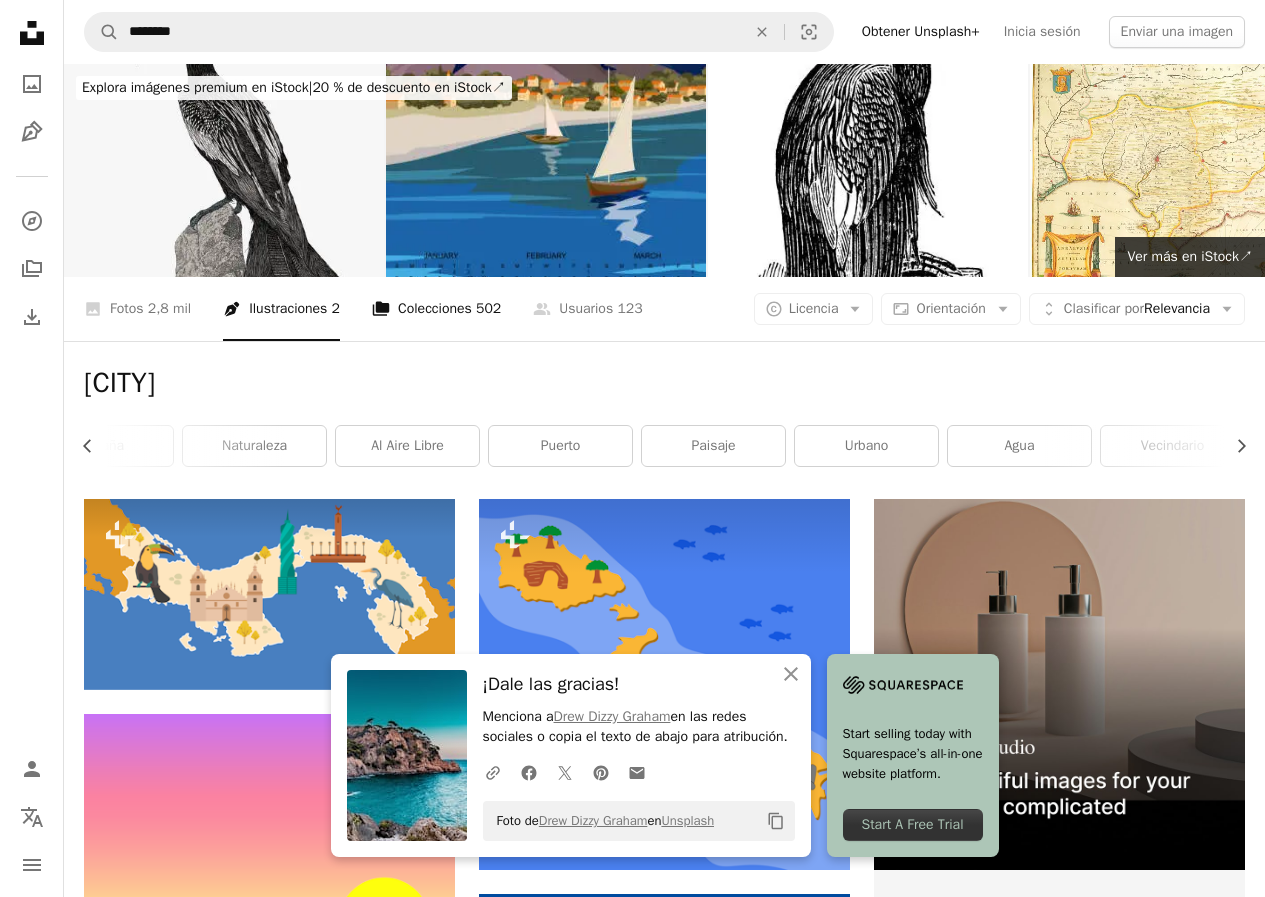 click on "A stack of folders Colecciones   502" at bounding box center (436, 309) 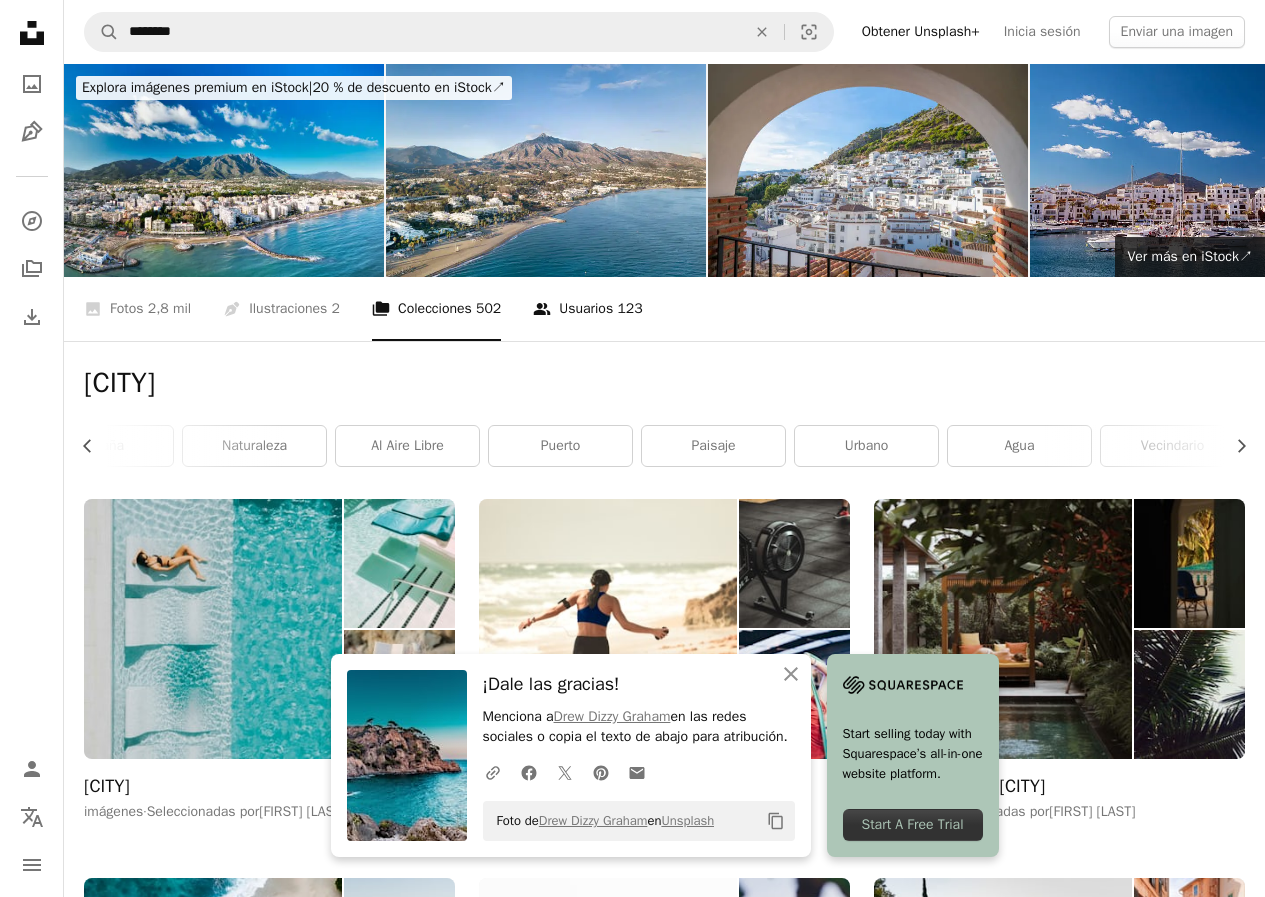 click on "A group of people Usuarios   123" at bounding box center (587, 309) 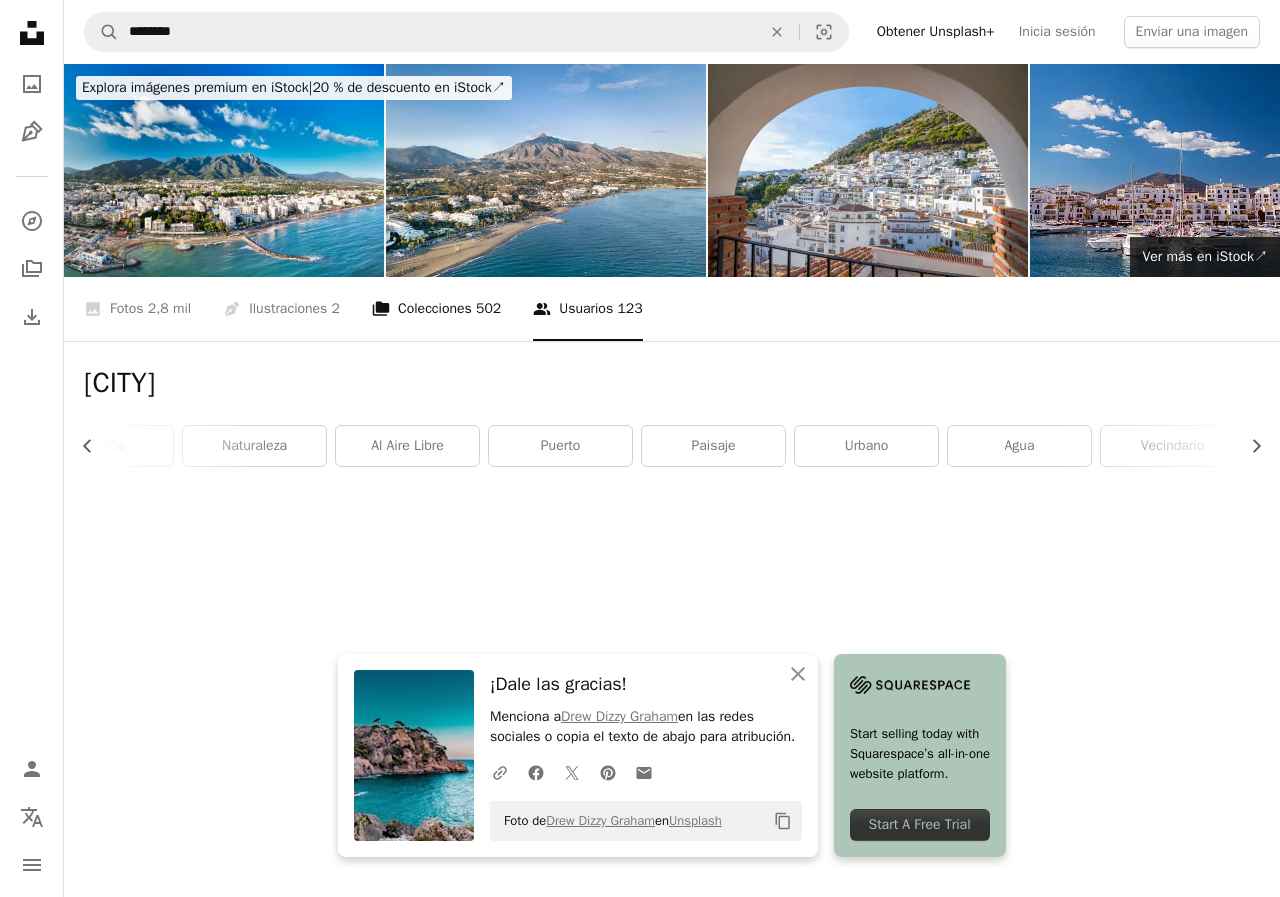 click on "A stack of folders Colecciones   502" at bounding box center (436, 309) 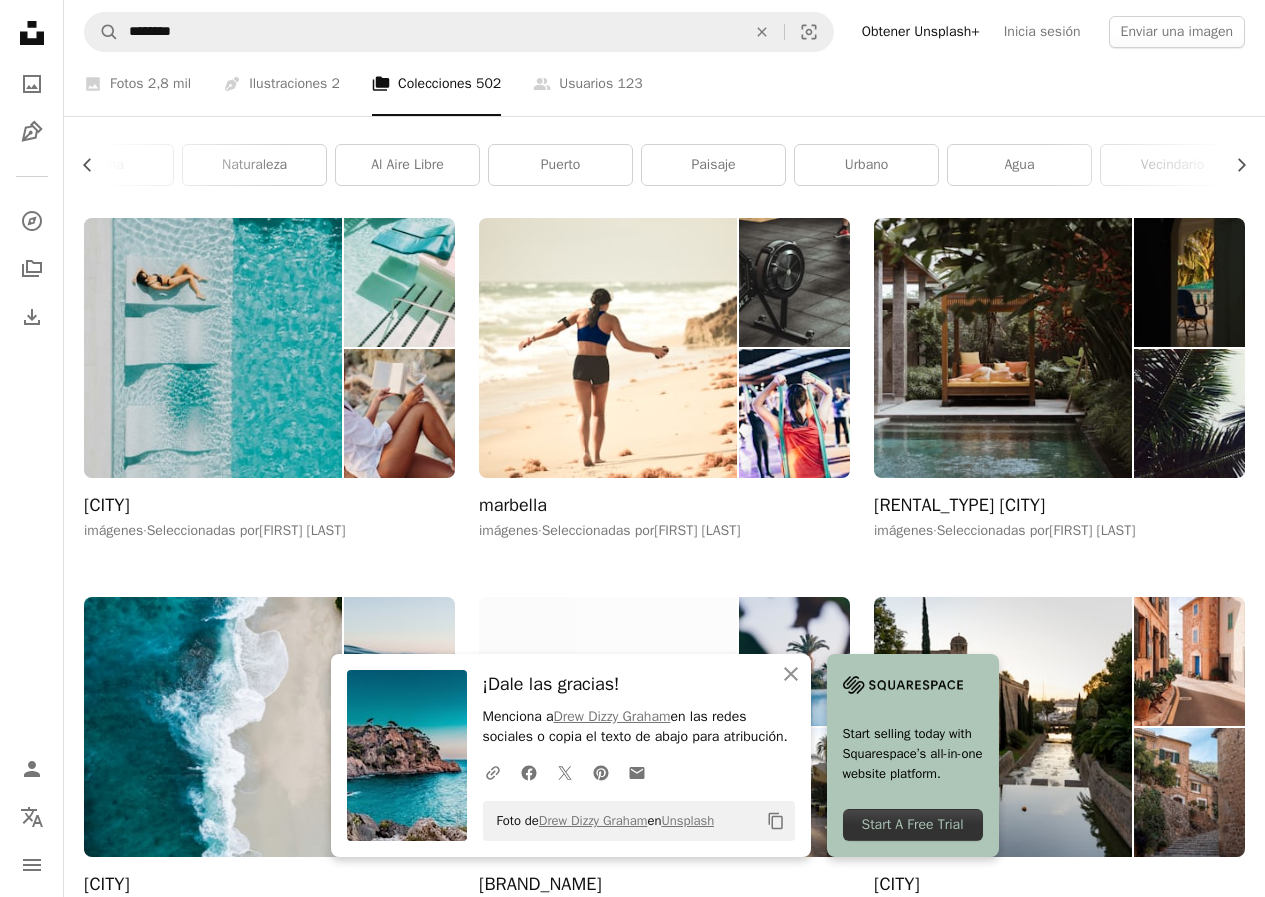 scroll, scrollTop: 300, scrollLeft: 0, axis: vertical 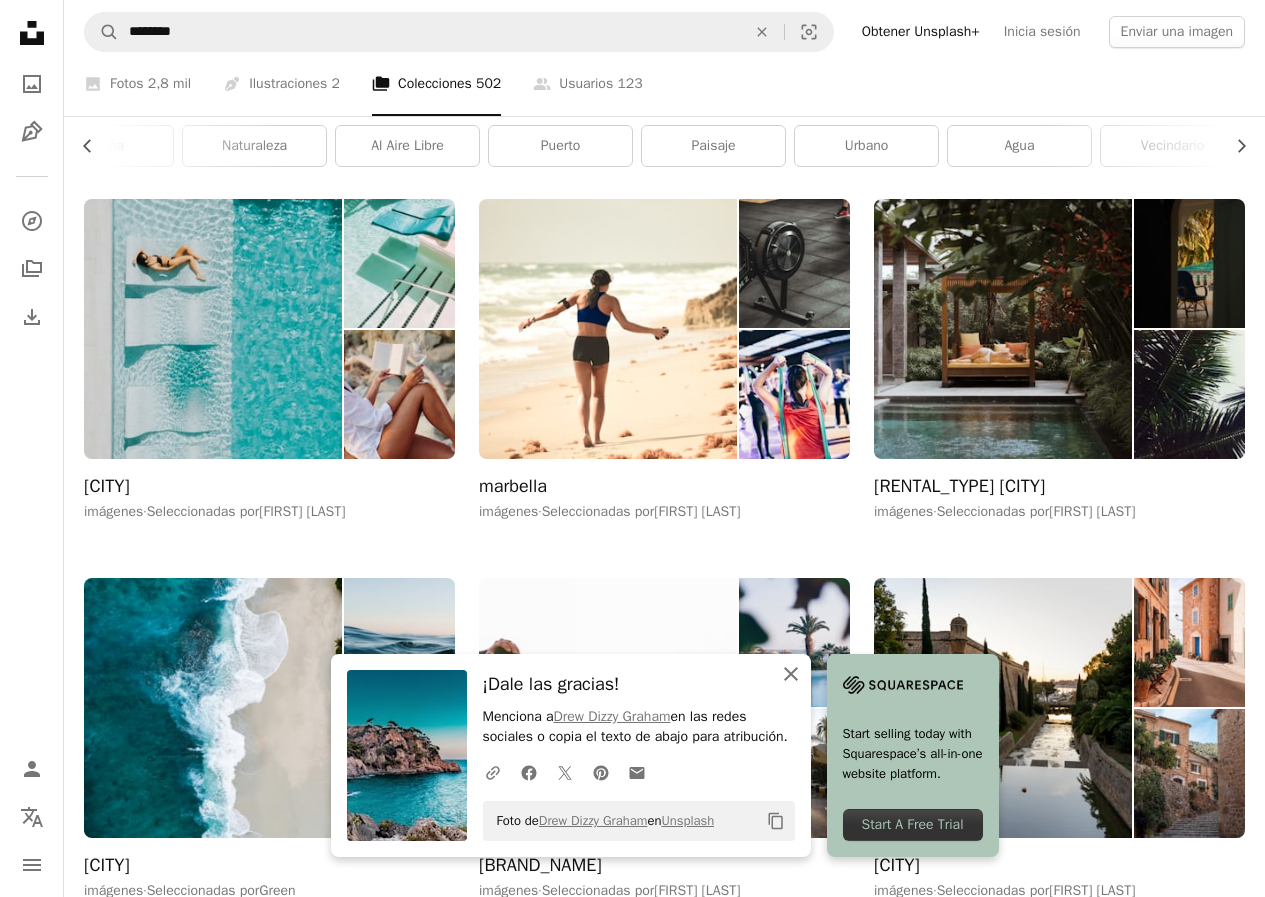 click on "An X shape" 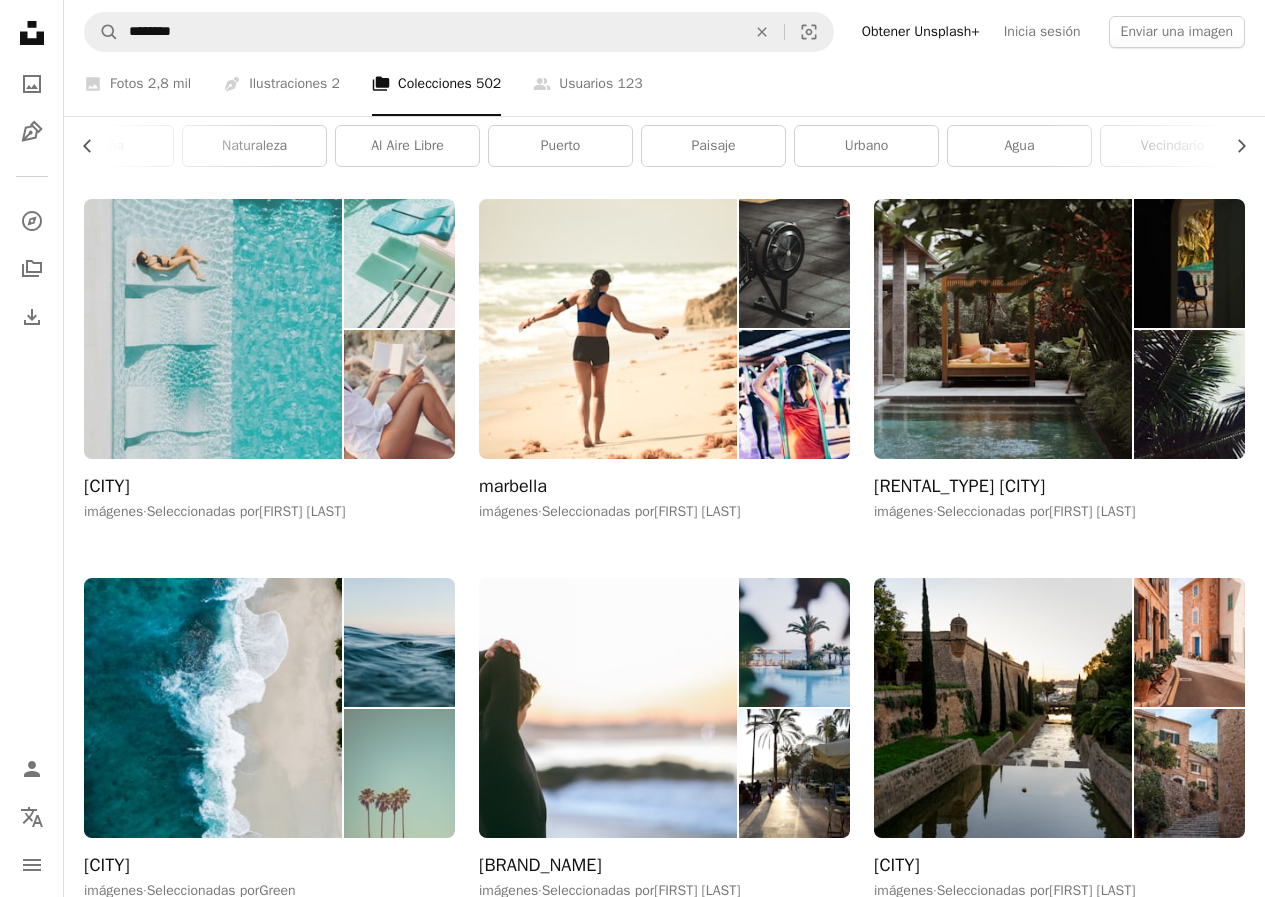 click at bounding box center (213, 329) 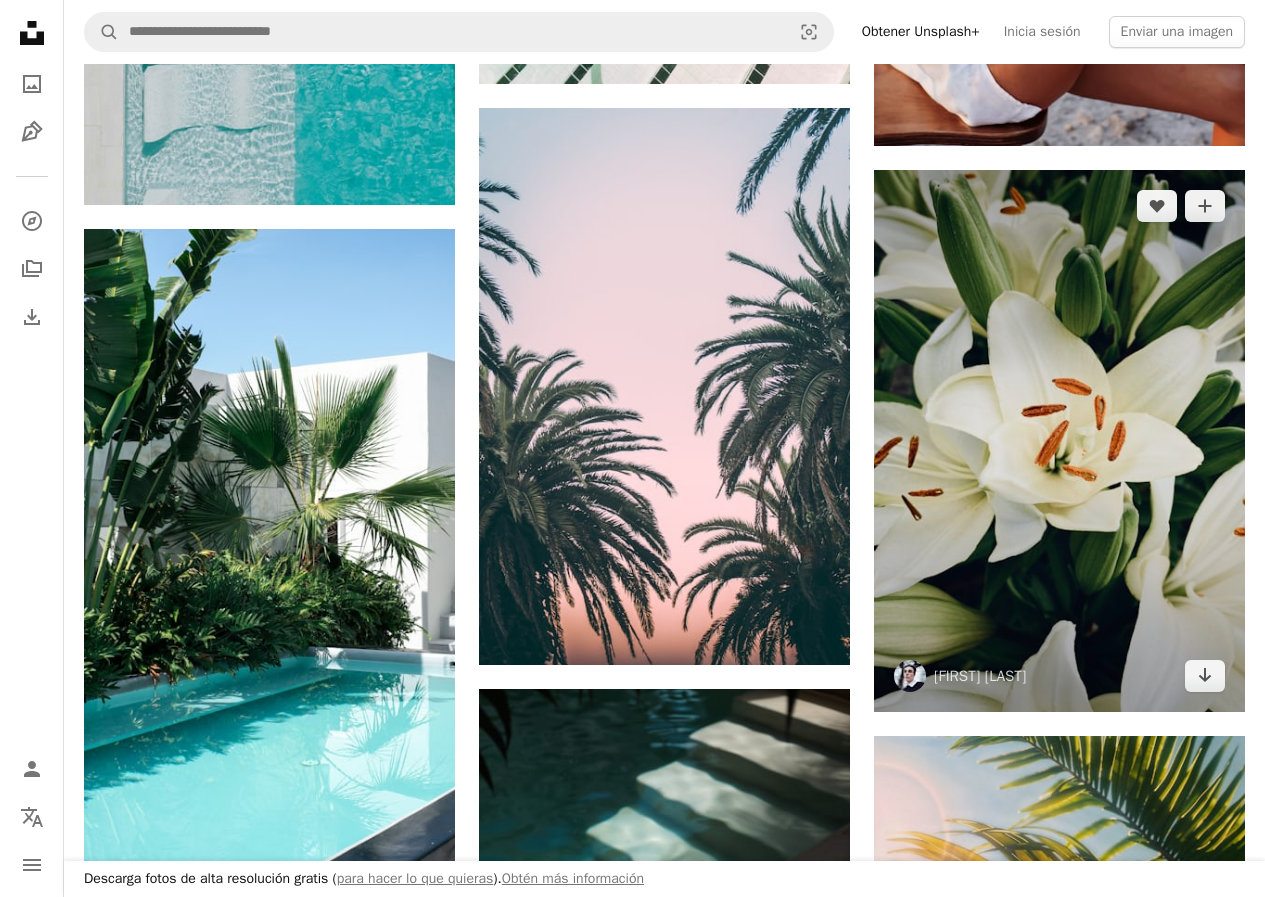 scroll, scrollTop: 800, scrollLeft: 0, axis: vertical 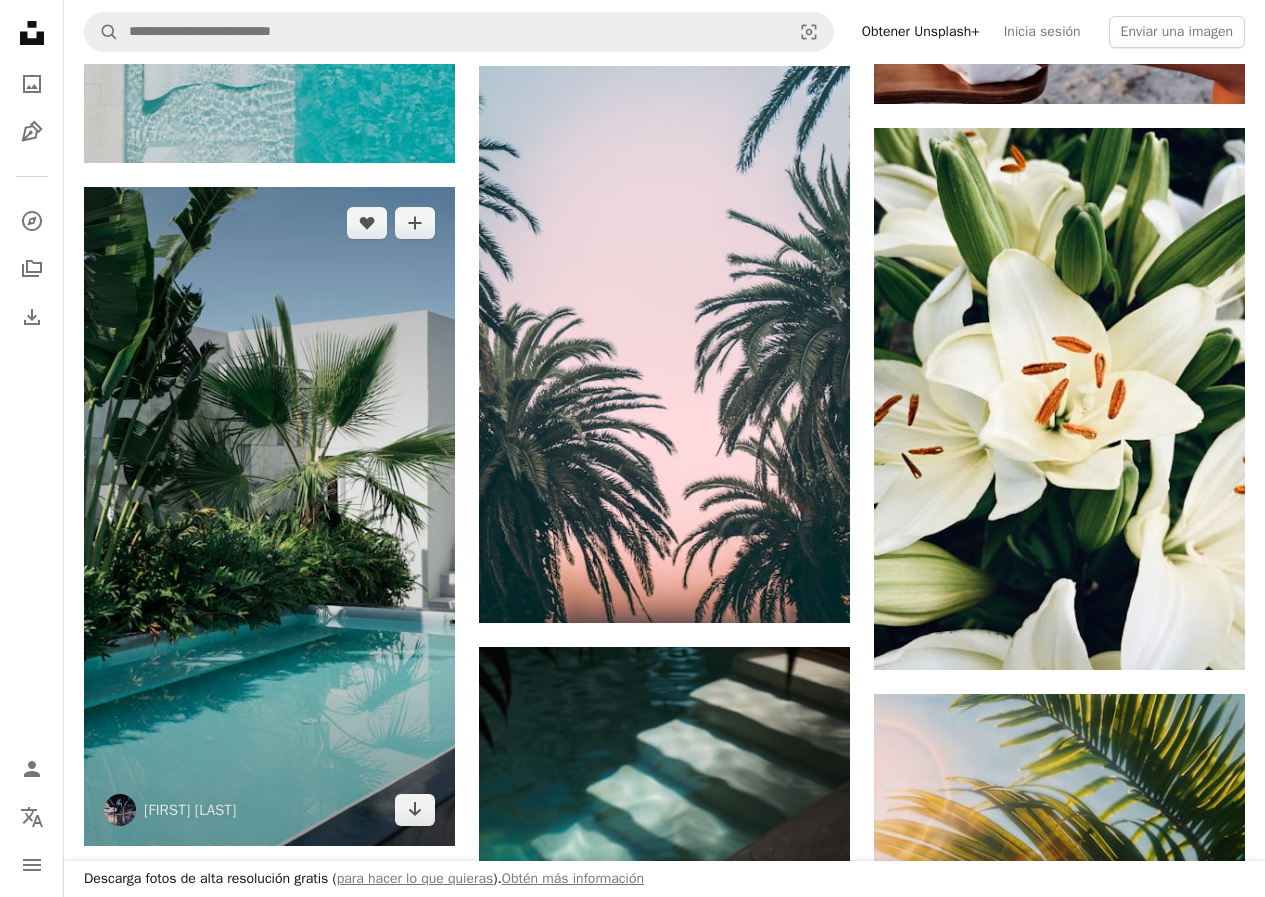 click at bounding box center (269, 516) 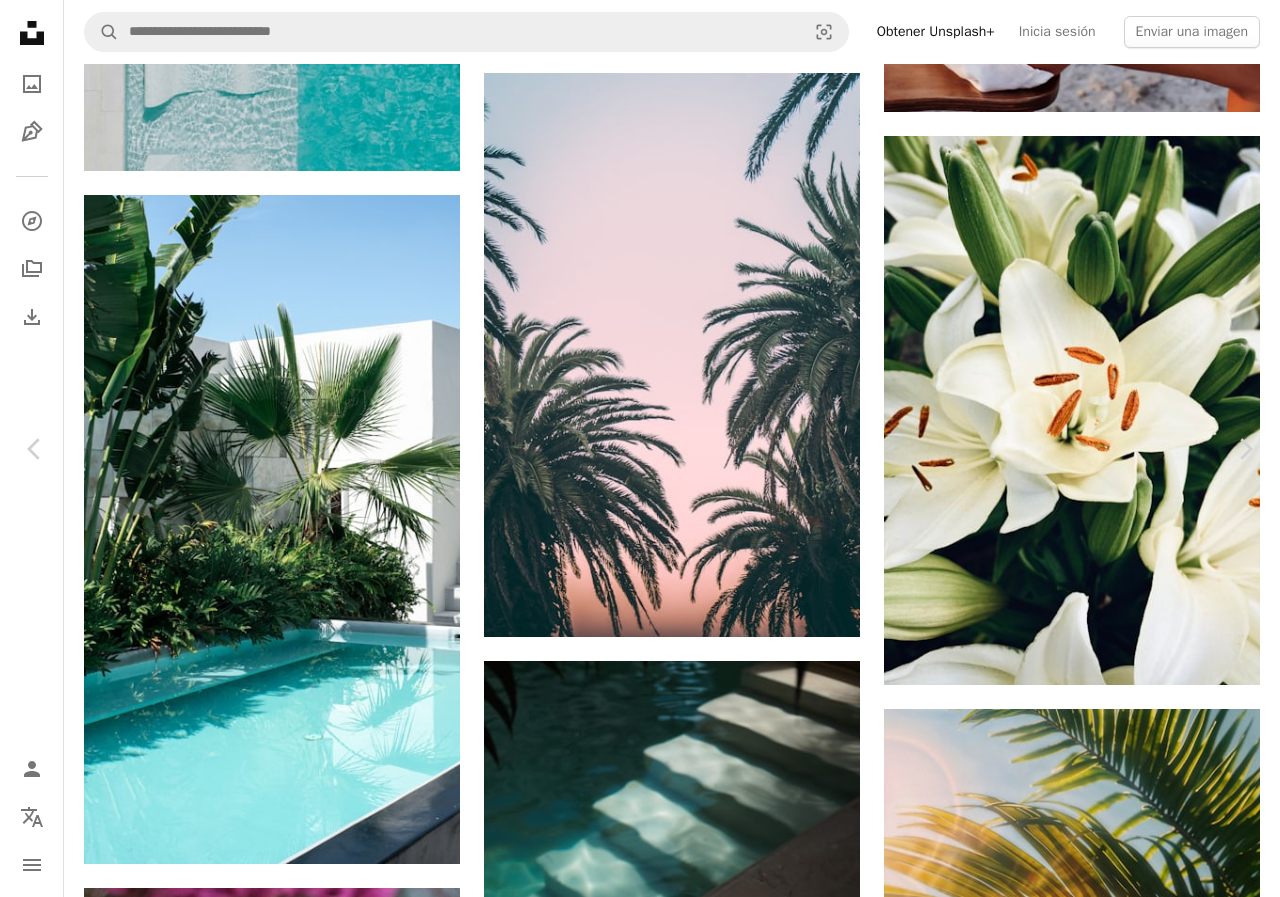 drag, startPoint x: 16, startPoint y: 22, endPoint x: 57, endPoint y: 39, distance: 44.38468 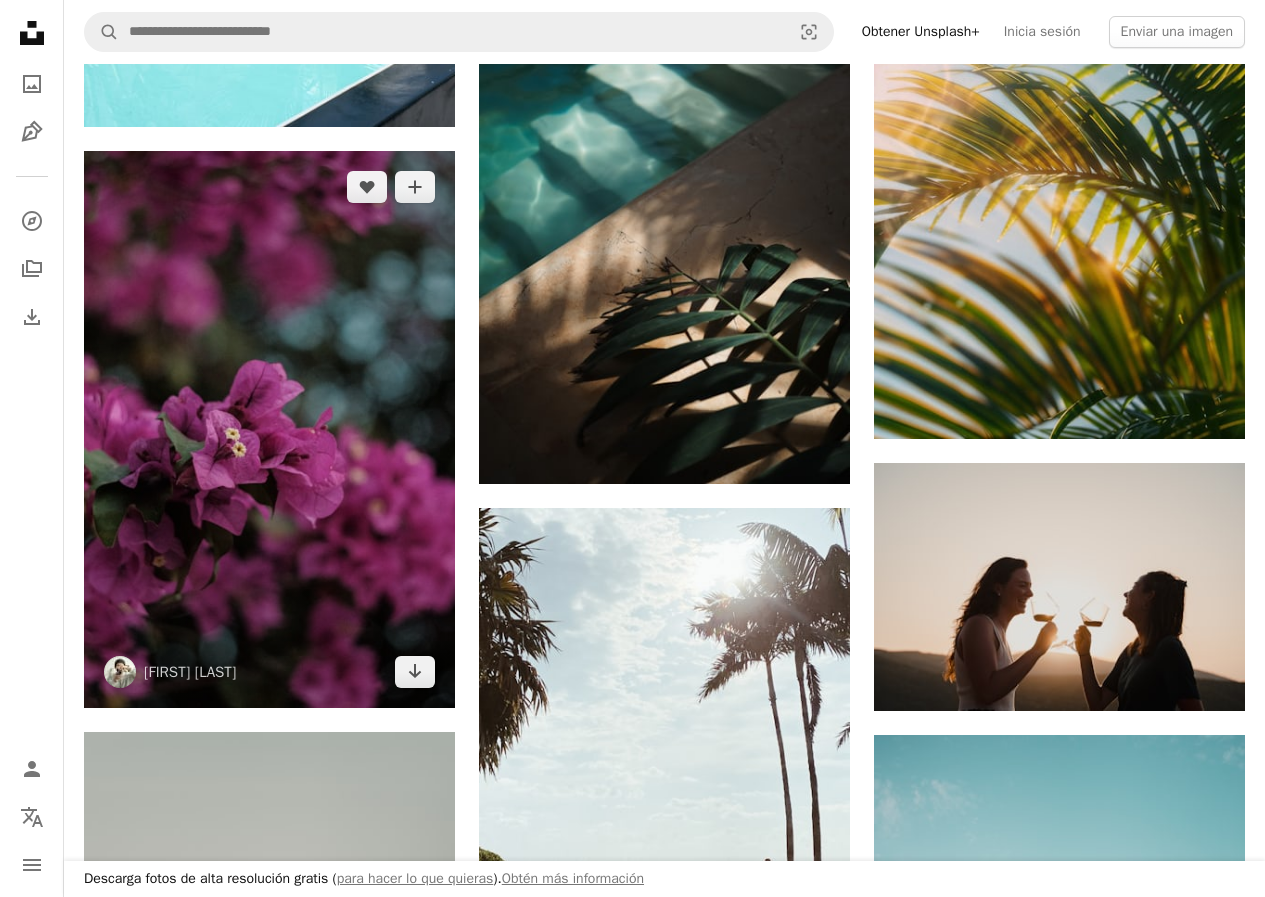 scroll, scrollTop: 1500, scrollLeft: 0, axis: vertical 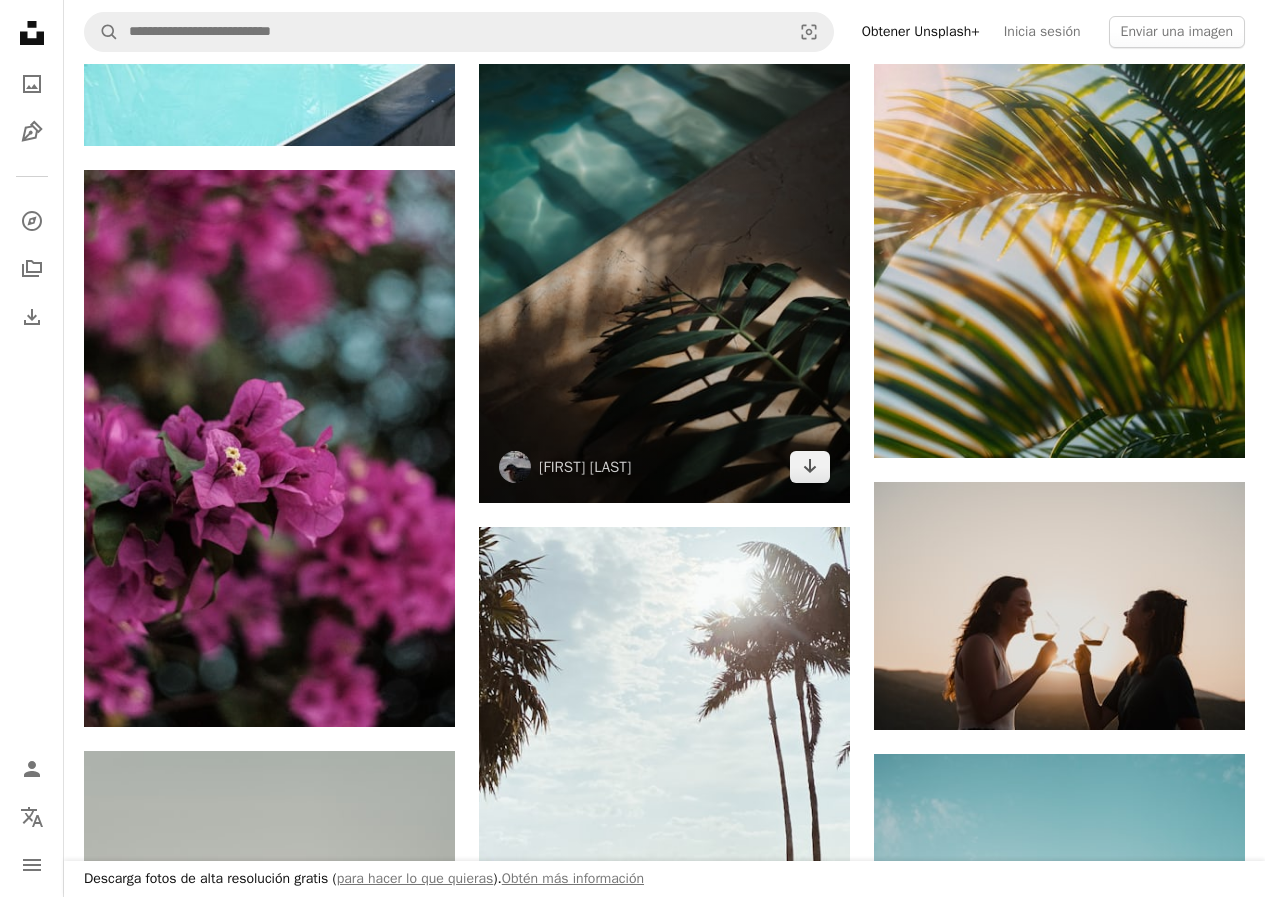 click at bounding box center (664, 225) 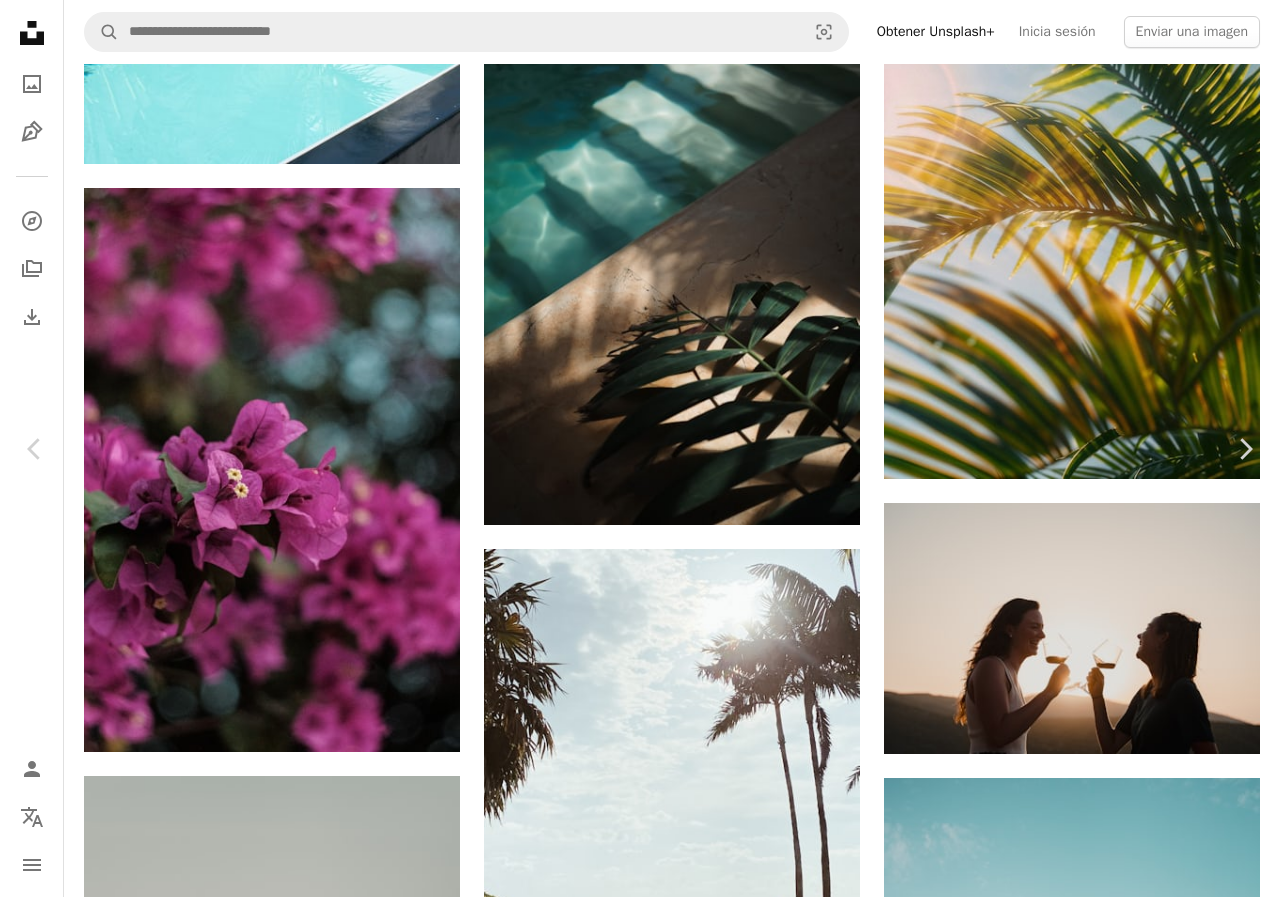 click on "An X shape" at bounding box center [20, 20] 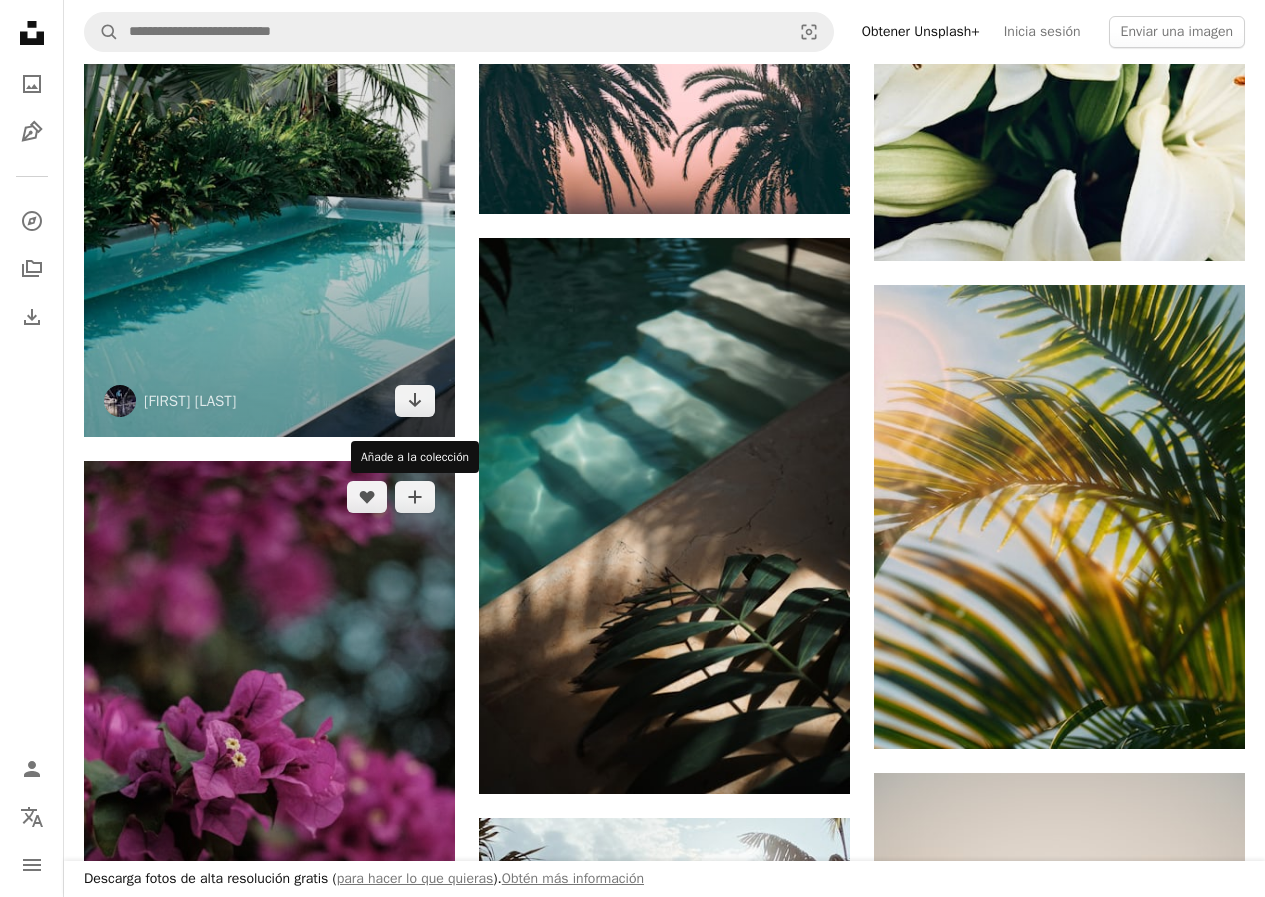 scroll, scrollTop: 1000, scrollLeft: 0, axis: vertical 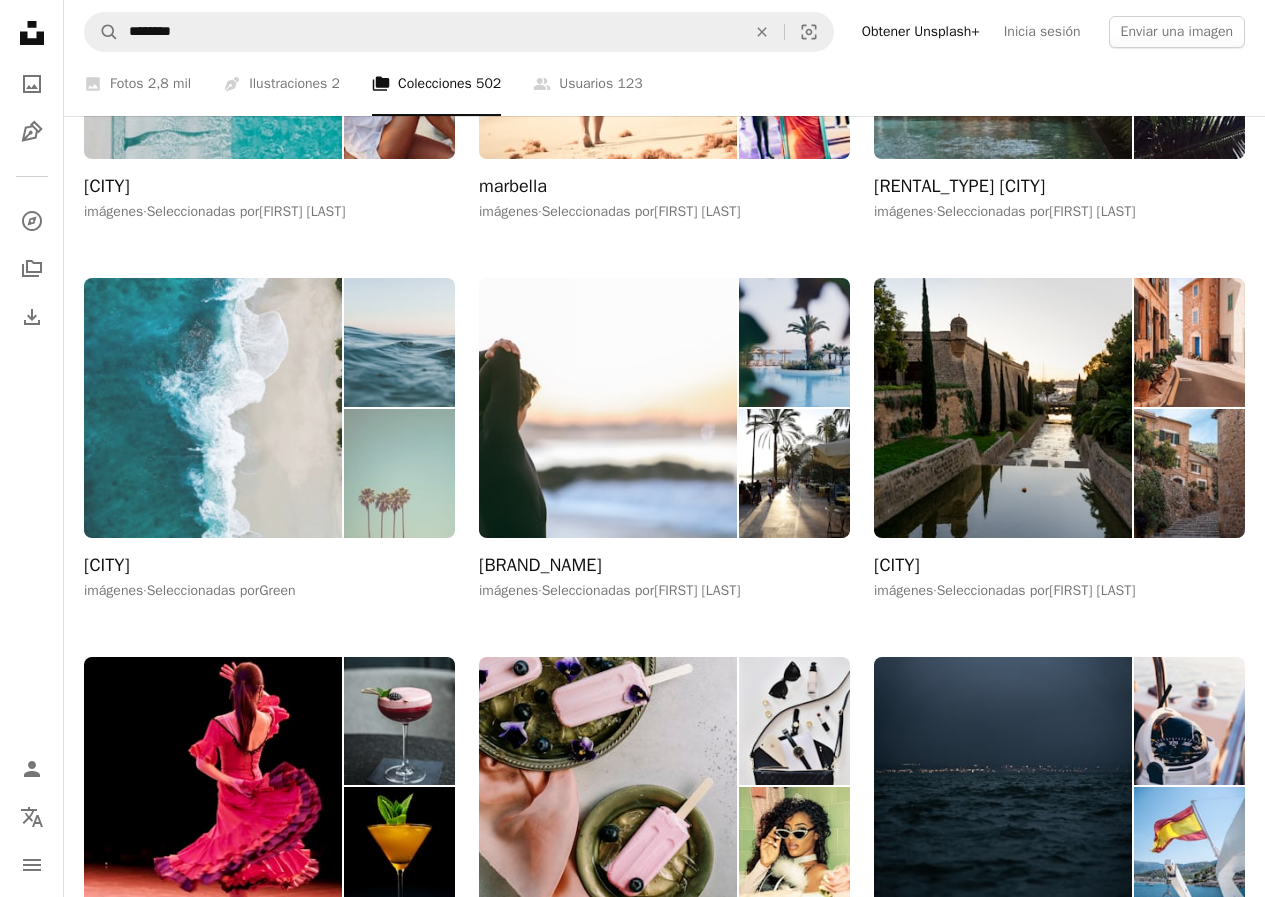 click at bounding box center (213, 408) 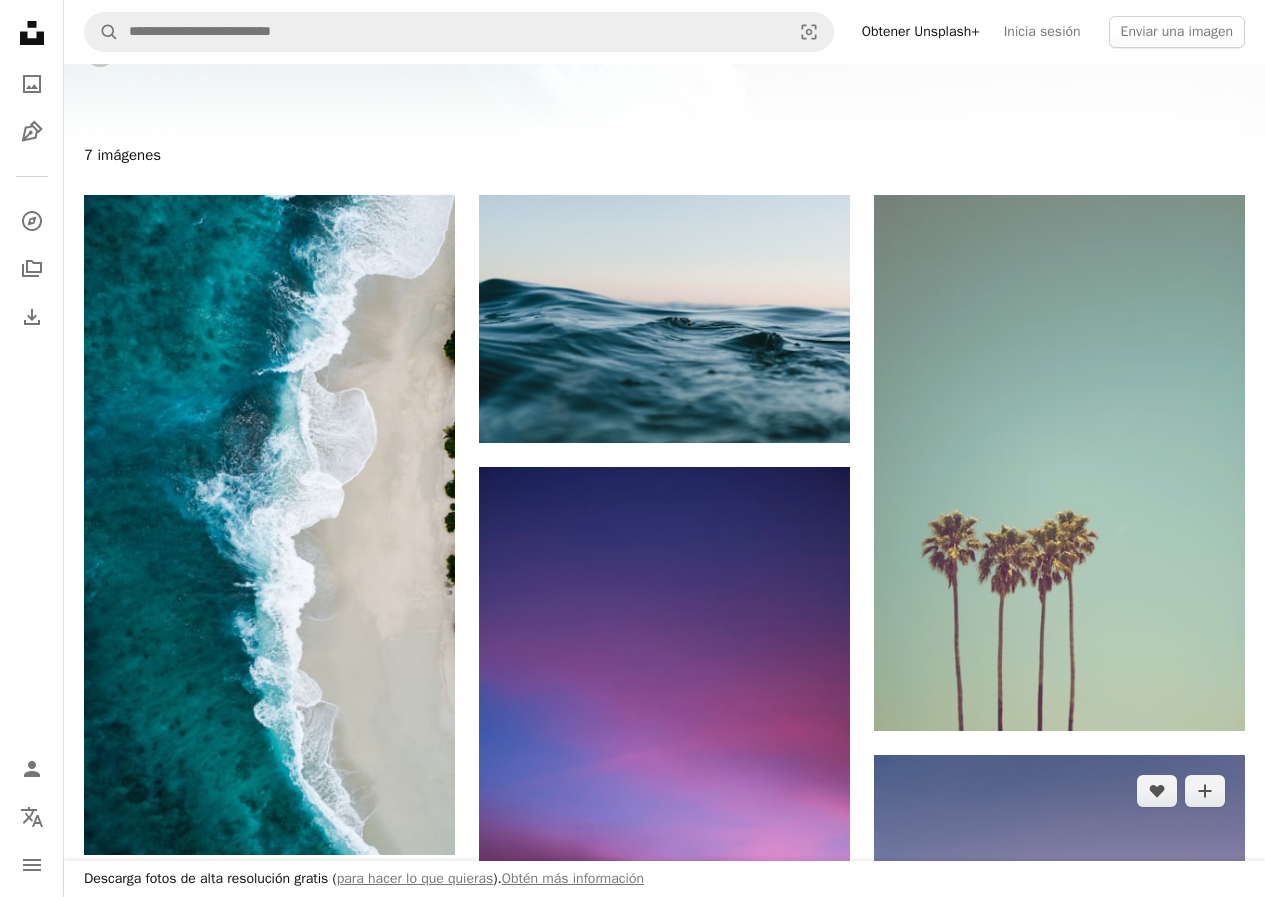 scroll, scrollTop: 100, scrollLeft: 0, axis: vertical 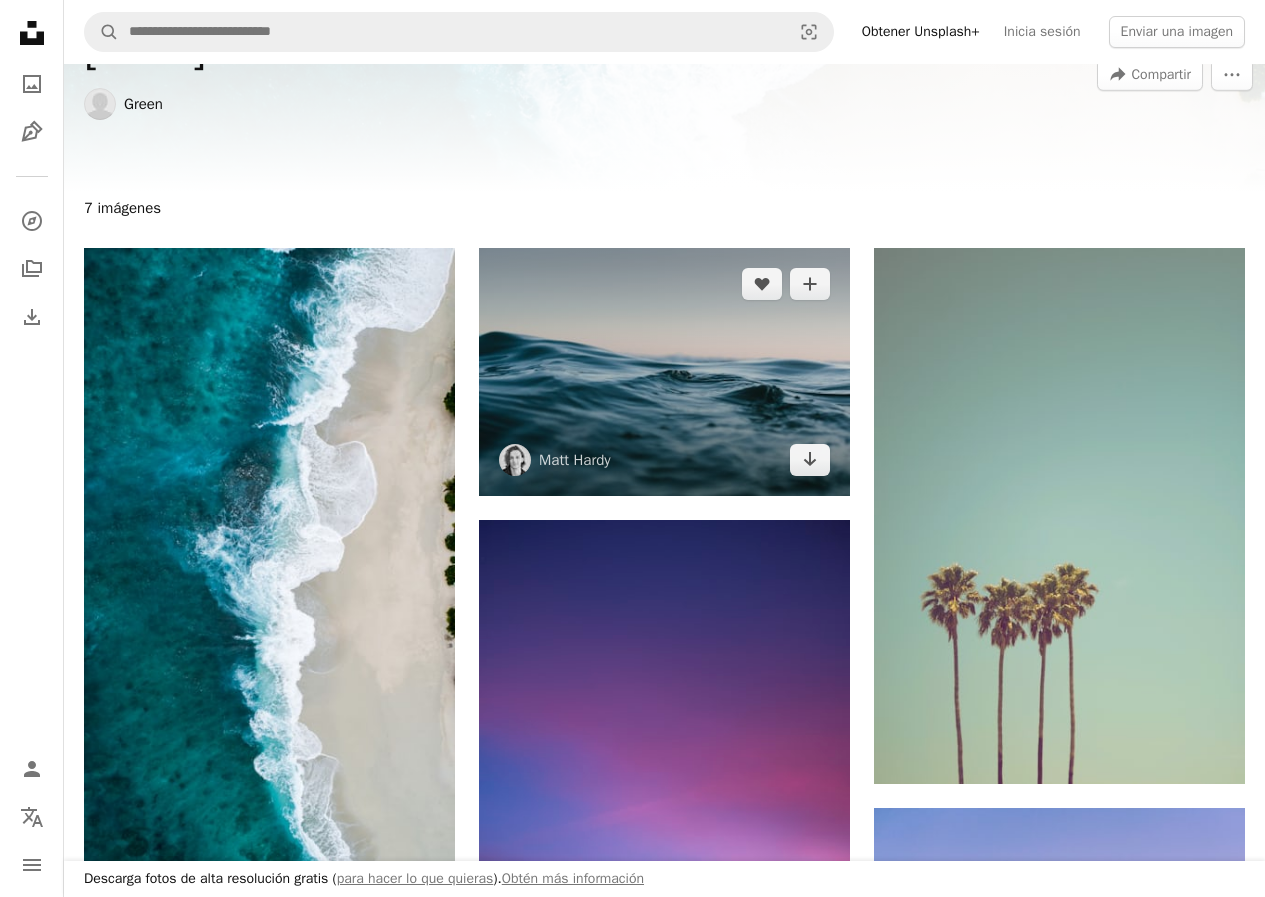 drag, startPoint x: 652, startPoint y: 411, endPoint x: 640, endPoint y: 371, distance: 41.761227 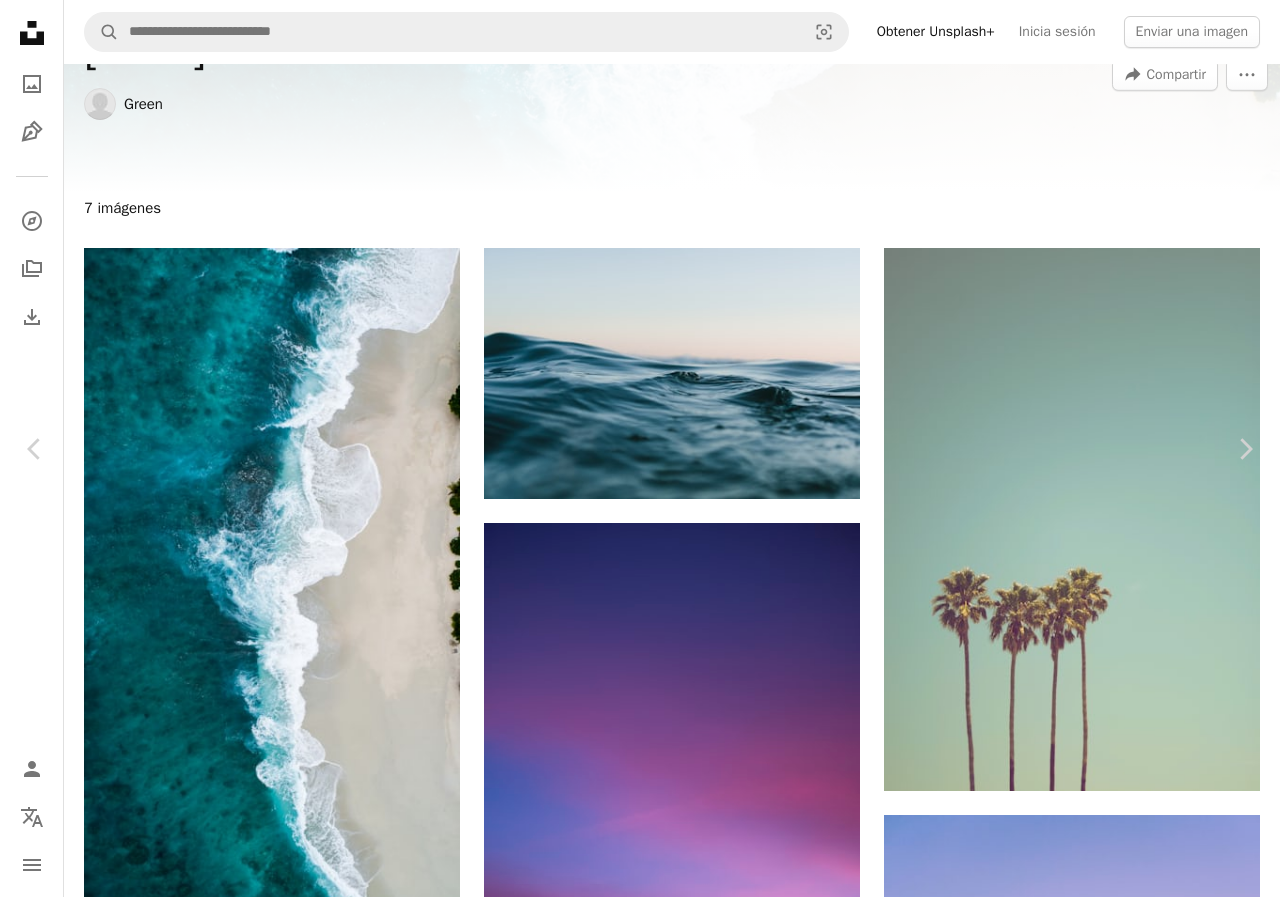 drag, startPoint x: 18, startPoint y: 22, endPoint x: 225, endPoint y: 131, distance: 233.94444 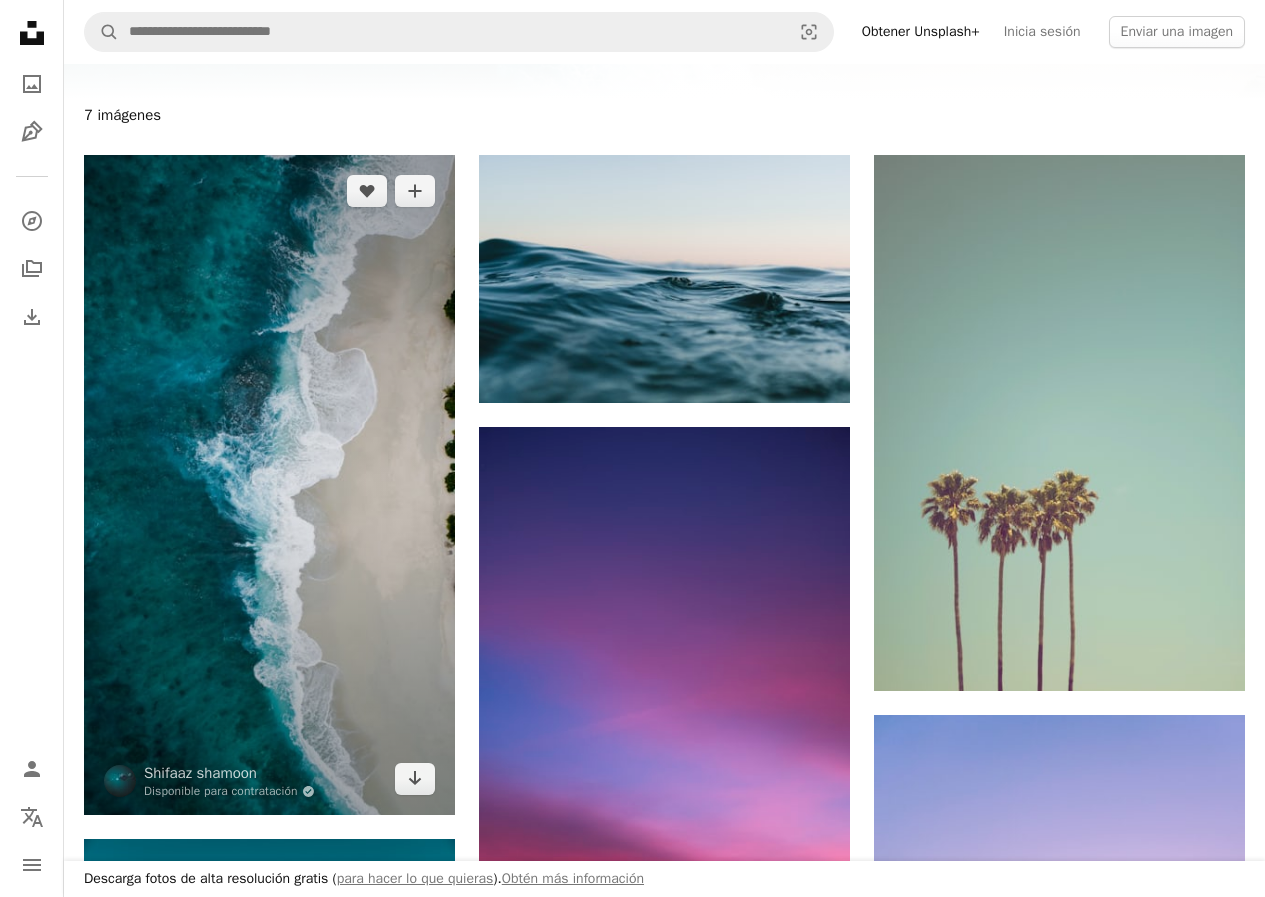 scroll, scrollTop: 300, scrollLeft: 0, axis: vertical 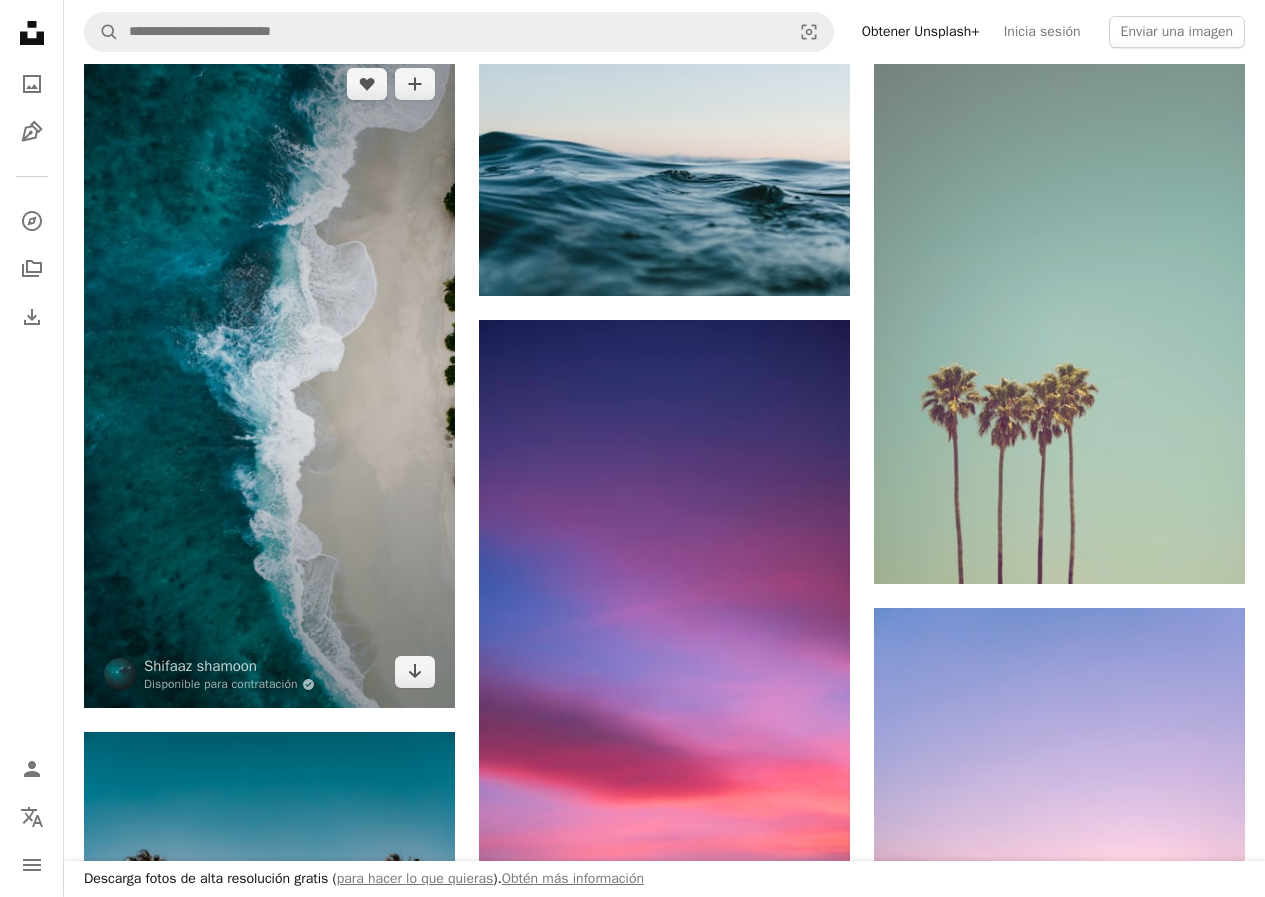 drag, startPoint x: 270, startPoint y: 382, endPoint x: 261, endPoint y: 355, distance: 28.460499 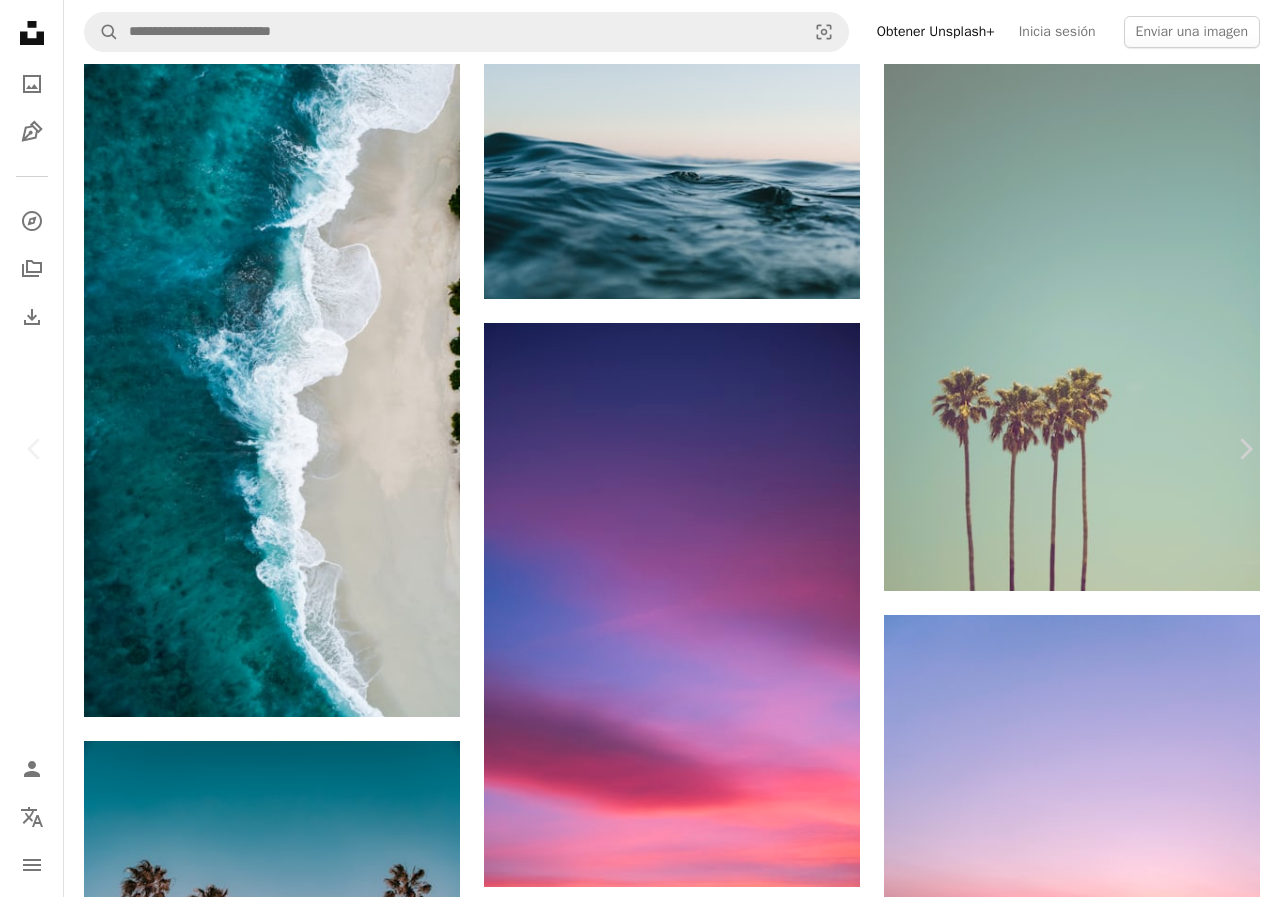 click on "An X shape" at bounding box center [20, 20] 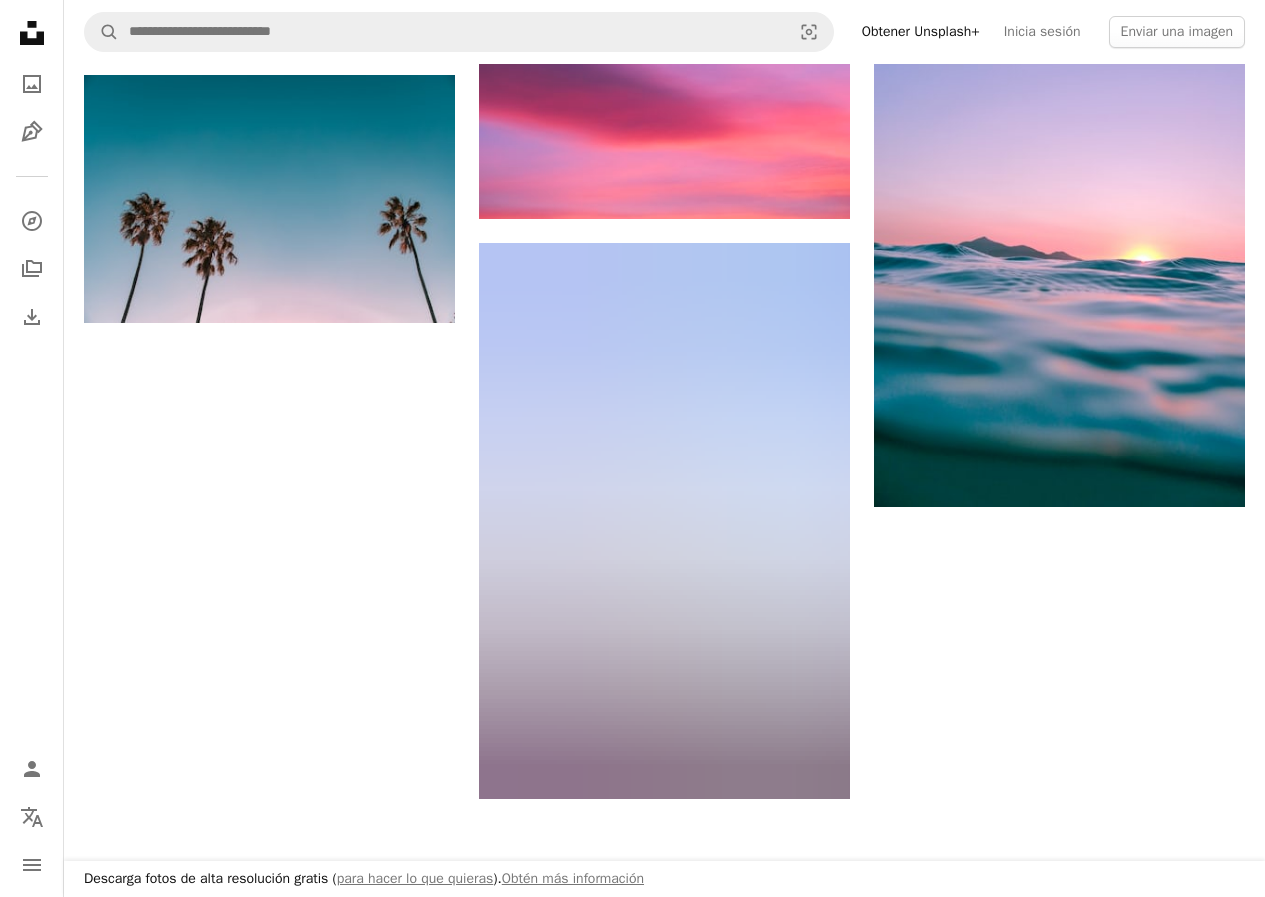 scroll, scrollTop: 1000, scrollLeft: 0, axis: vertical 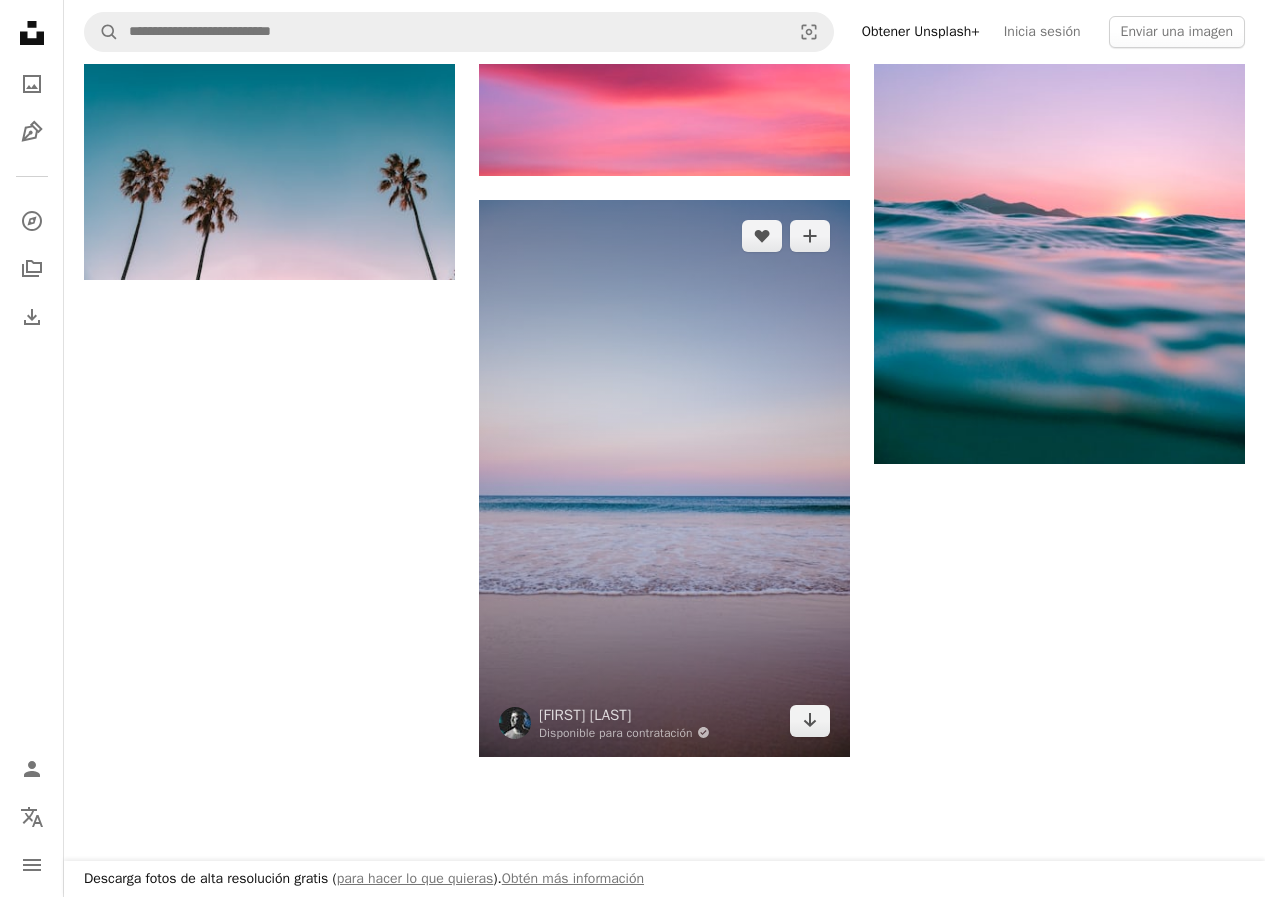 click at bounding box center (664, 478) 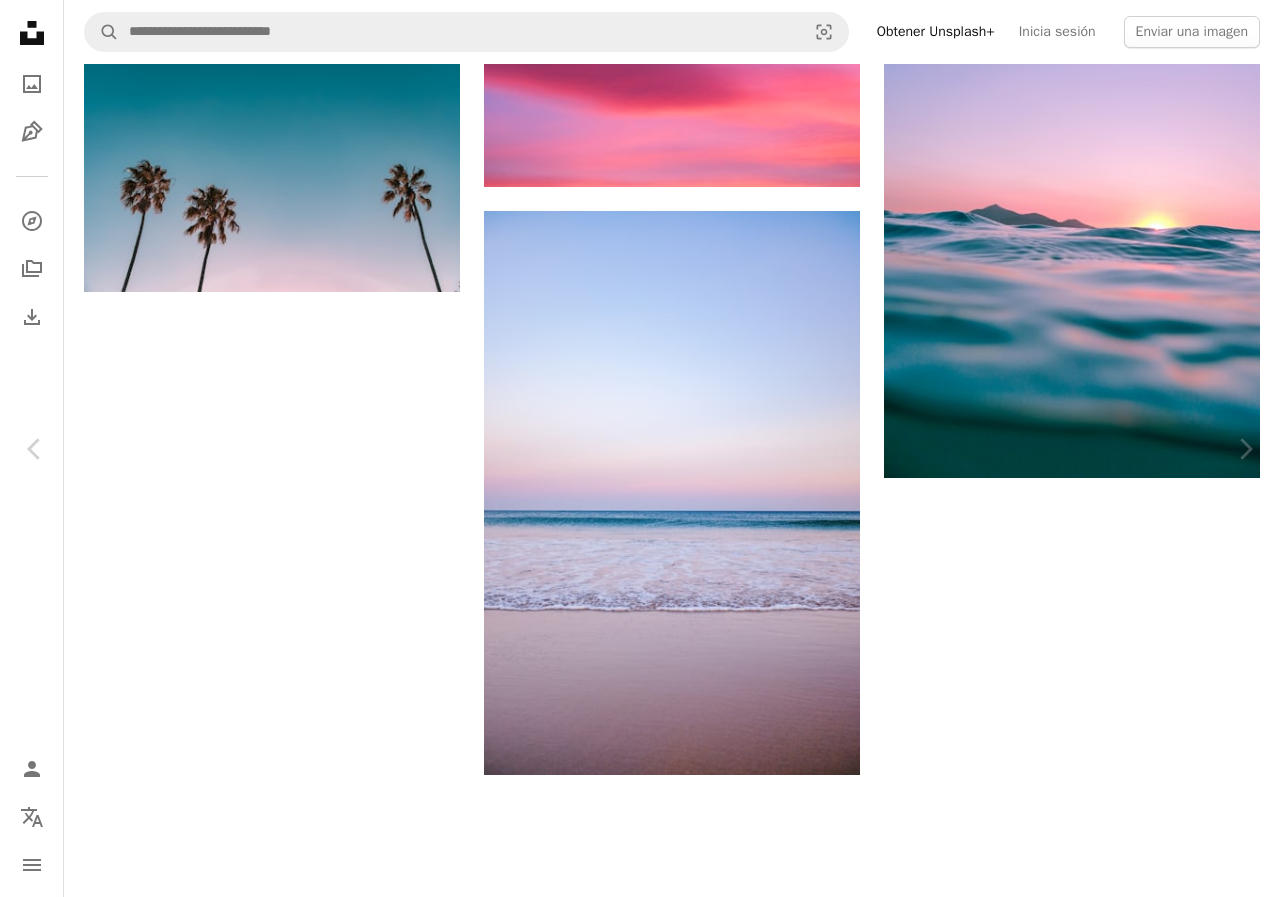 drag, startPoint x: 17, startPoint y: 23, endPoint x: 32, endPoint y: 20, distance: 15.297058 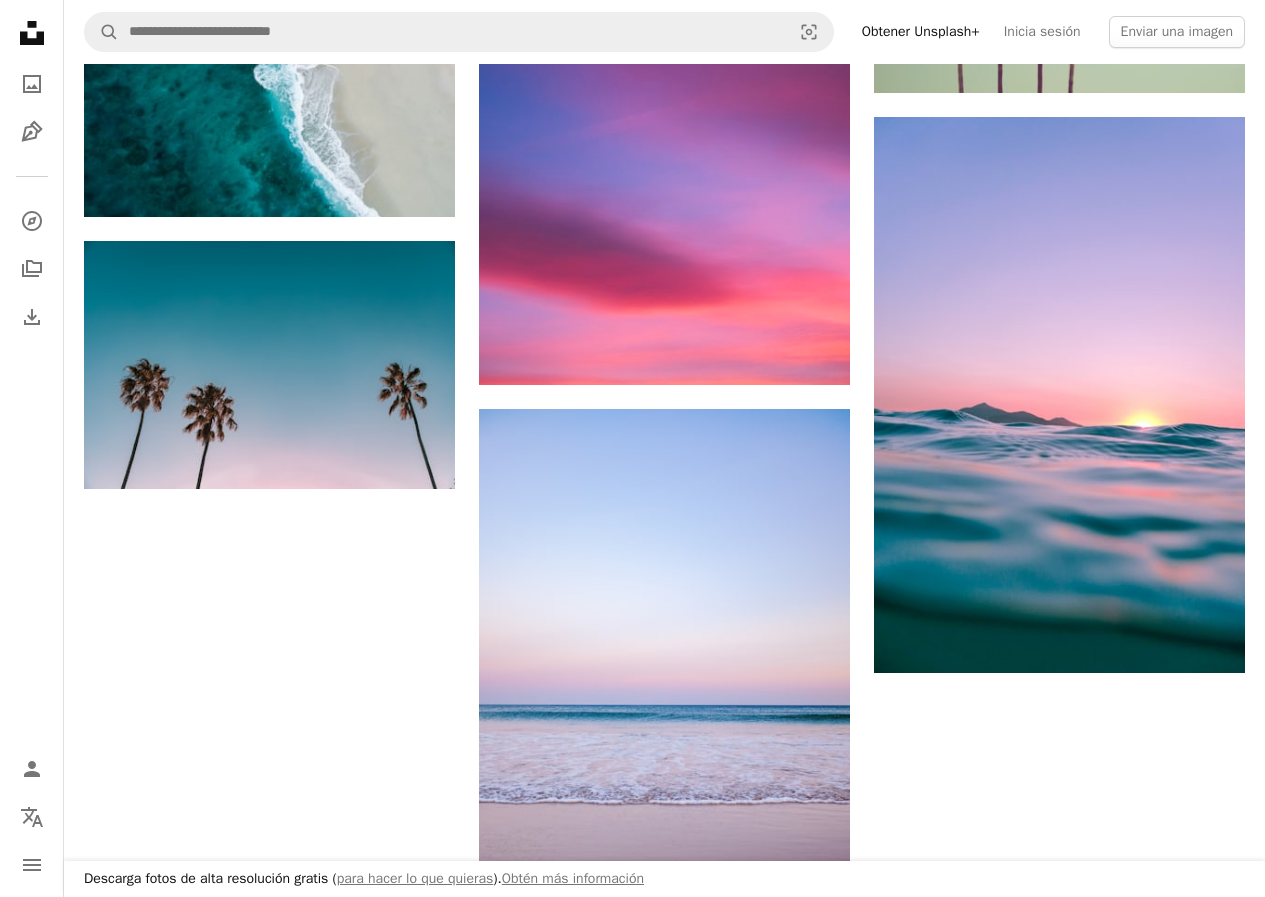 scroll, scrollTop: 500, scrollLeft: 0, axis: vertical 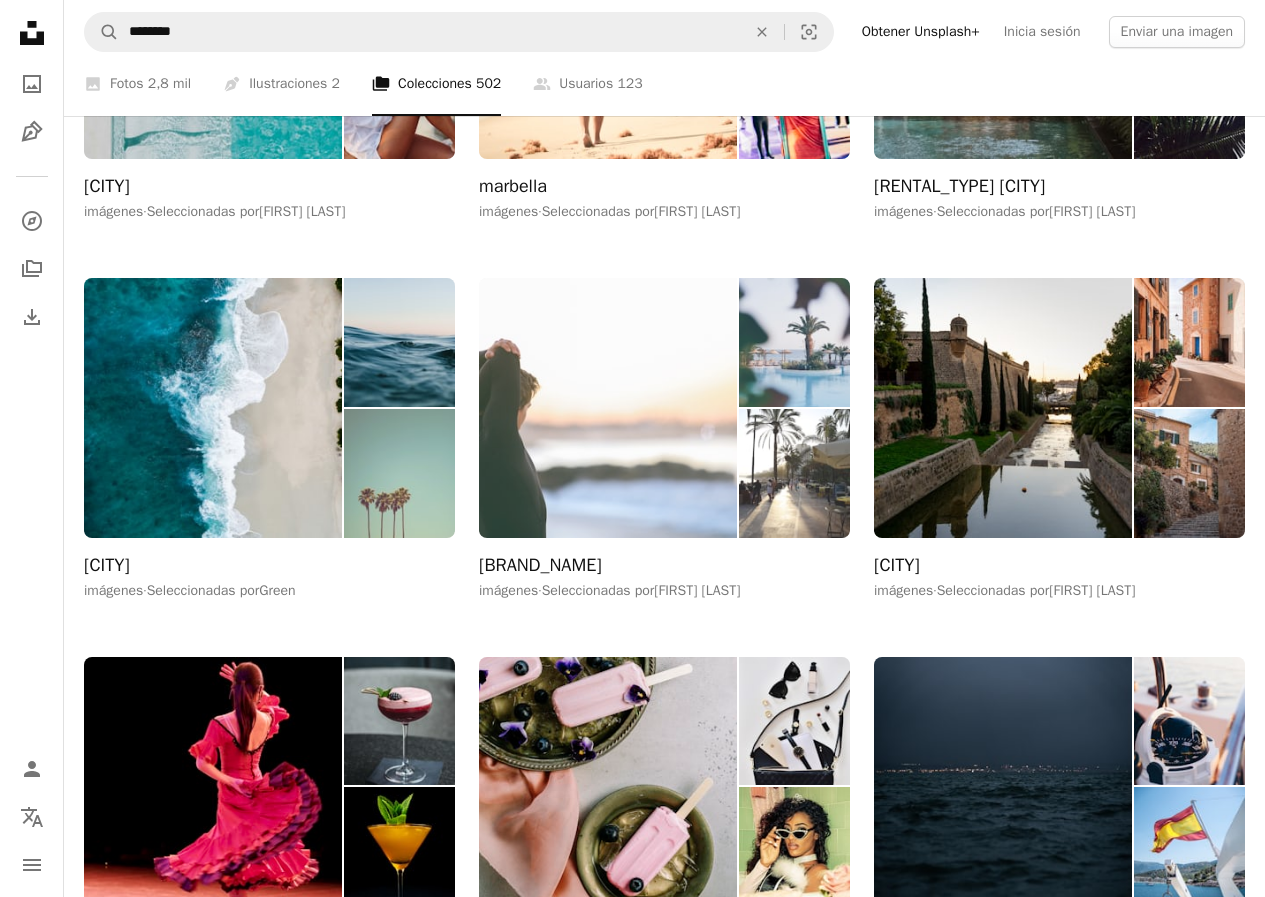 click at bounding box center (794, 473) 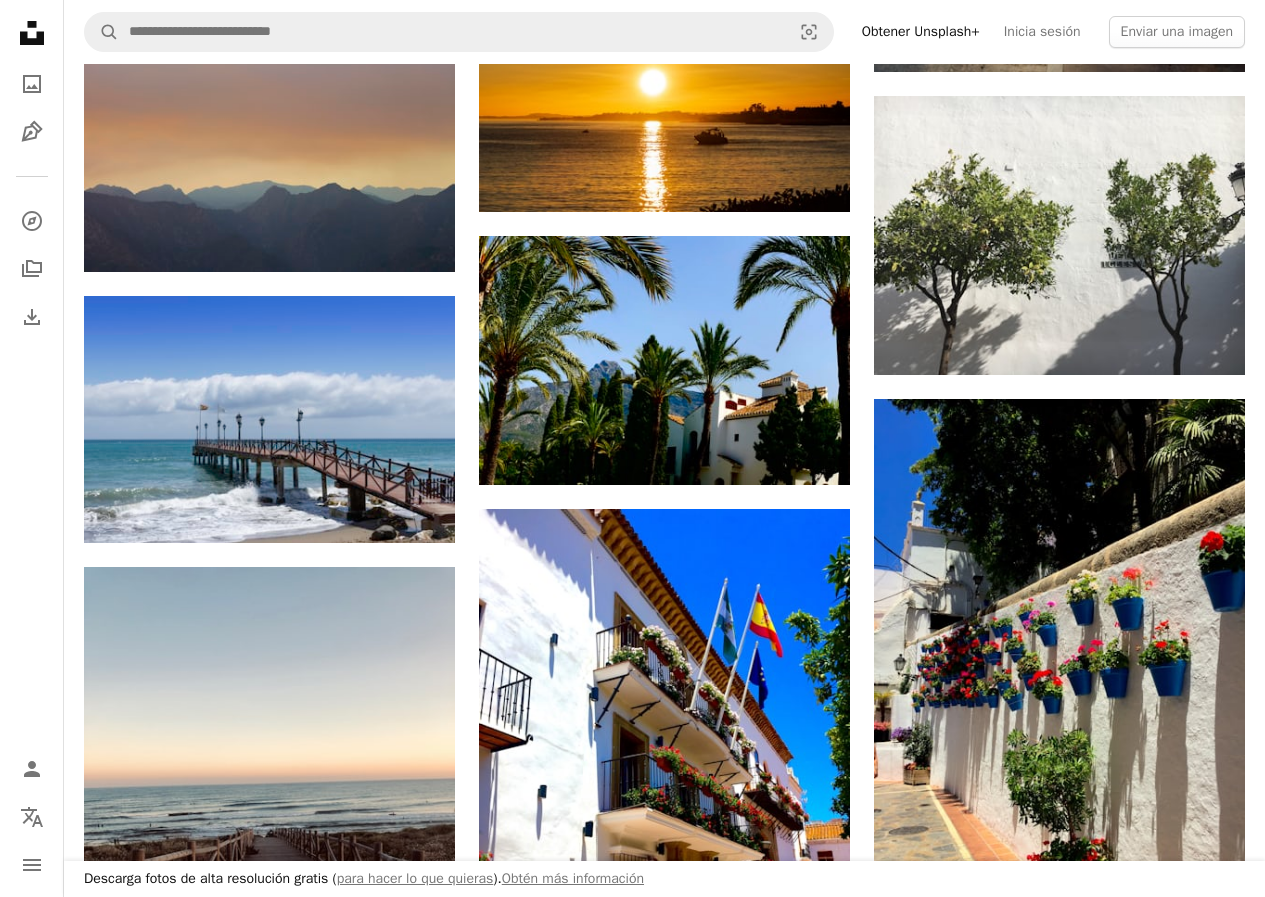 scroll, scrollTop: 900, scrollLeft: 0, axis: vertical 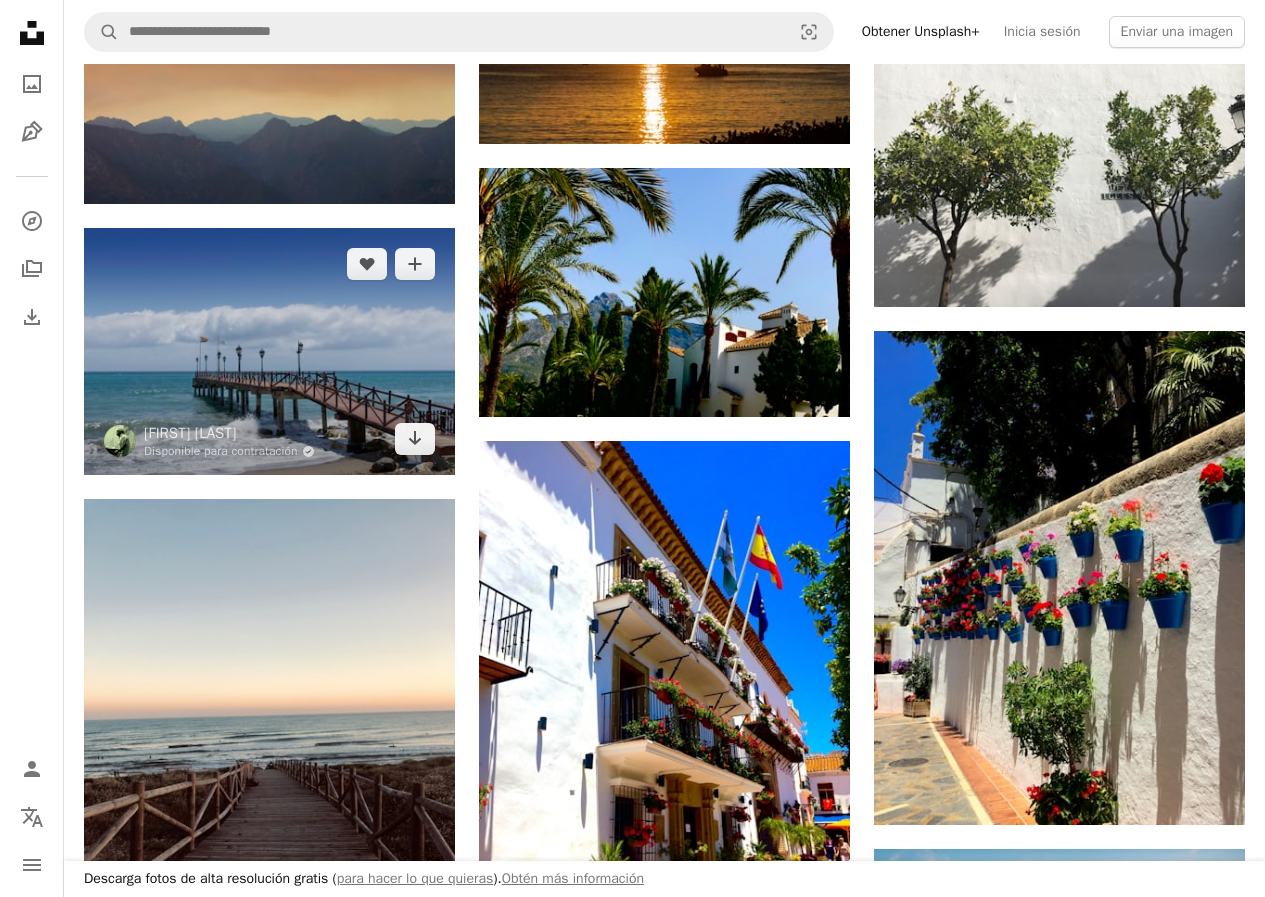 click at bounding box center (269, 352) 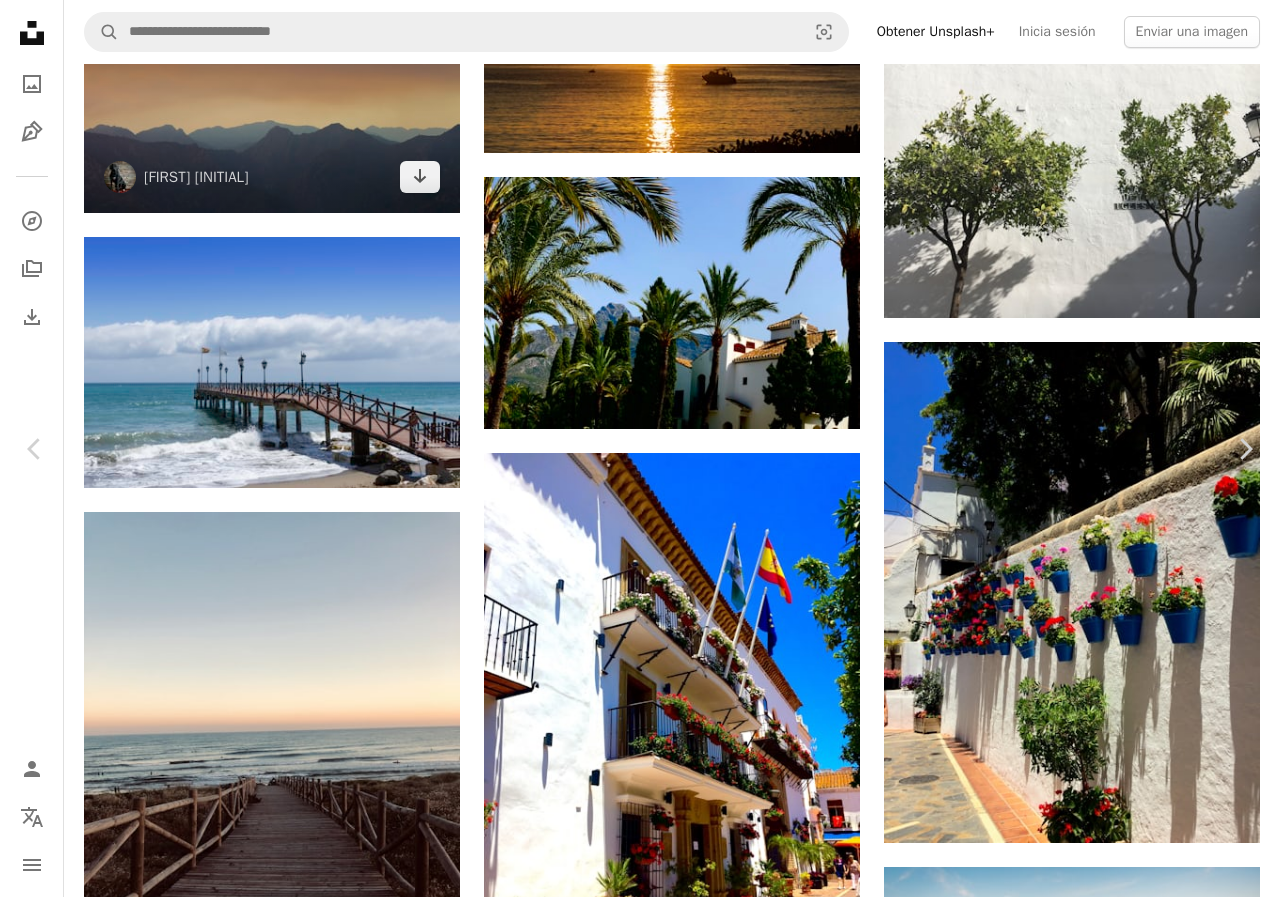 drag, startPoint x: 24, startPoint y: 19, endPoint x: 301, endPoint y: 108, distance: 290.94672 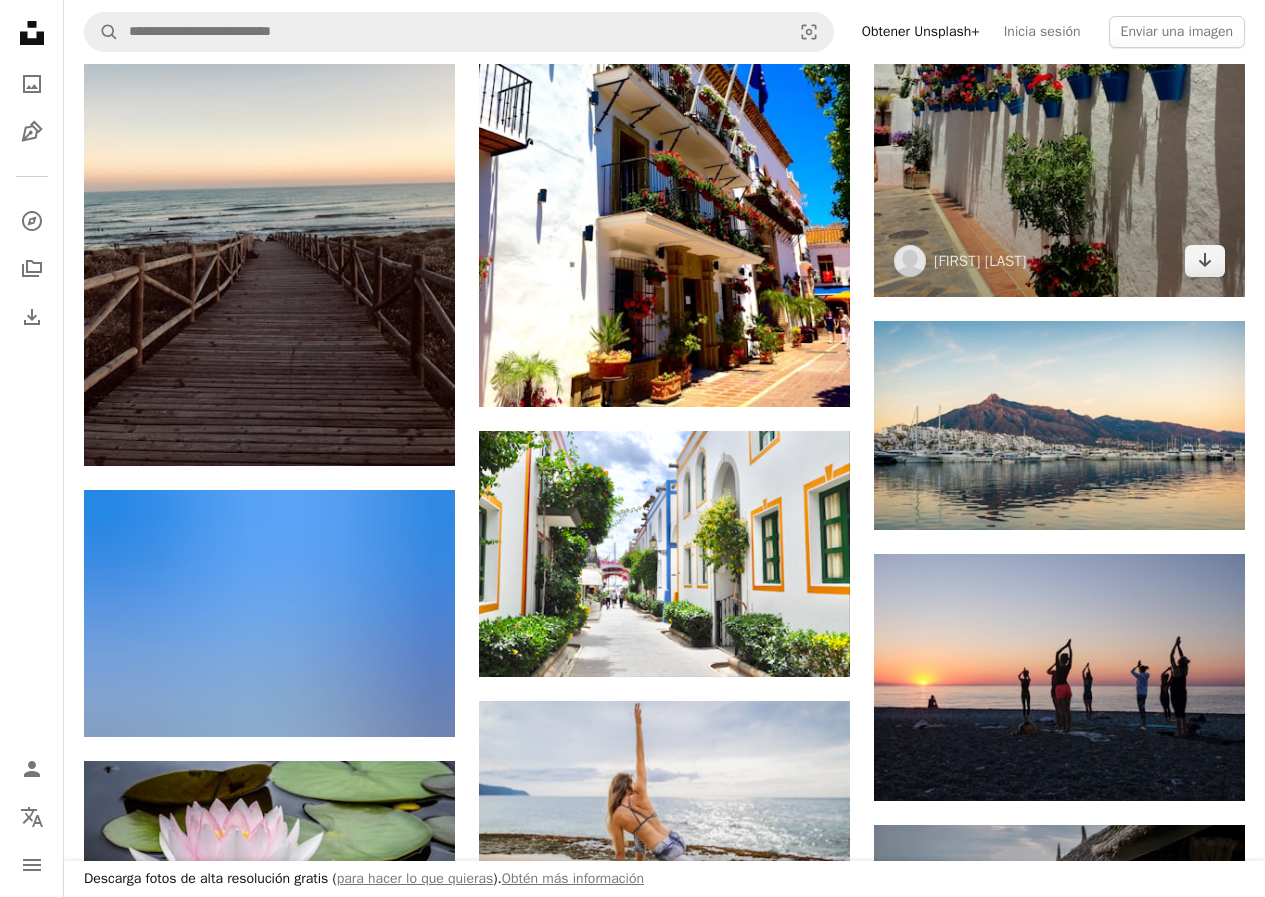 scroll, scrollTop: 1500, scrollLeft: 0, axis: vertical 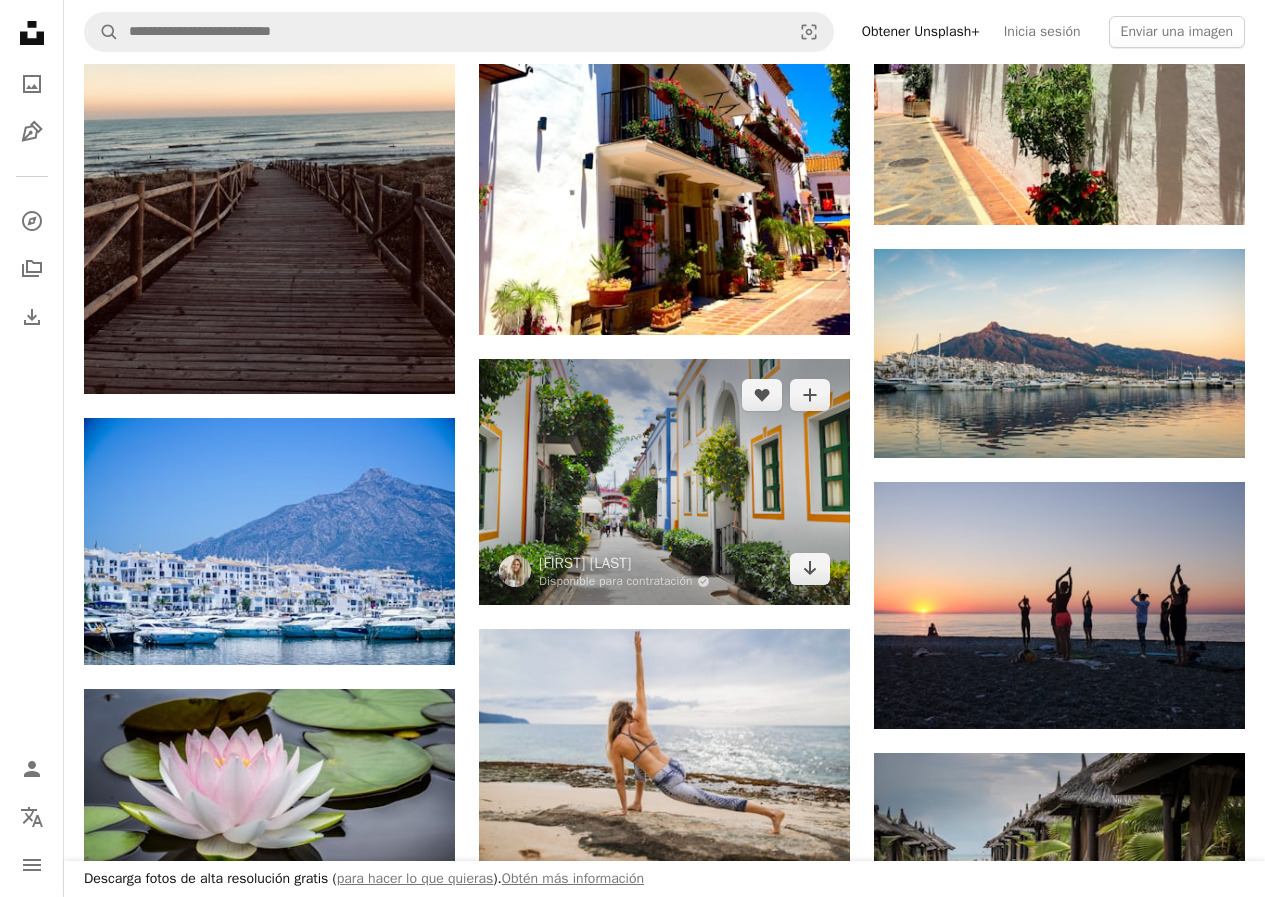 click at bounding box center [664, 482] 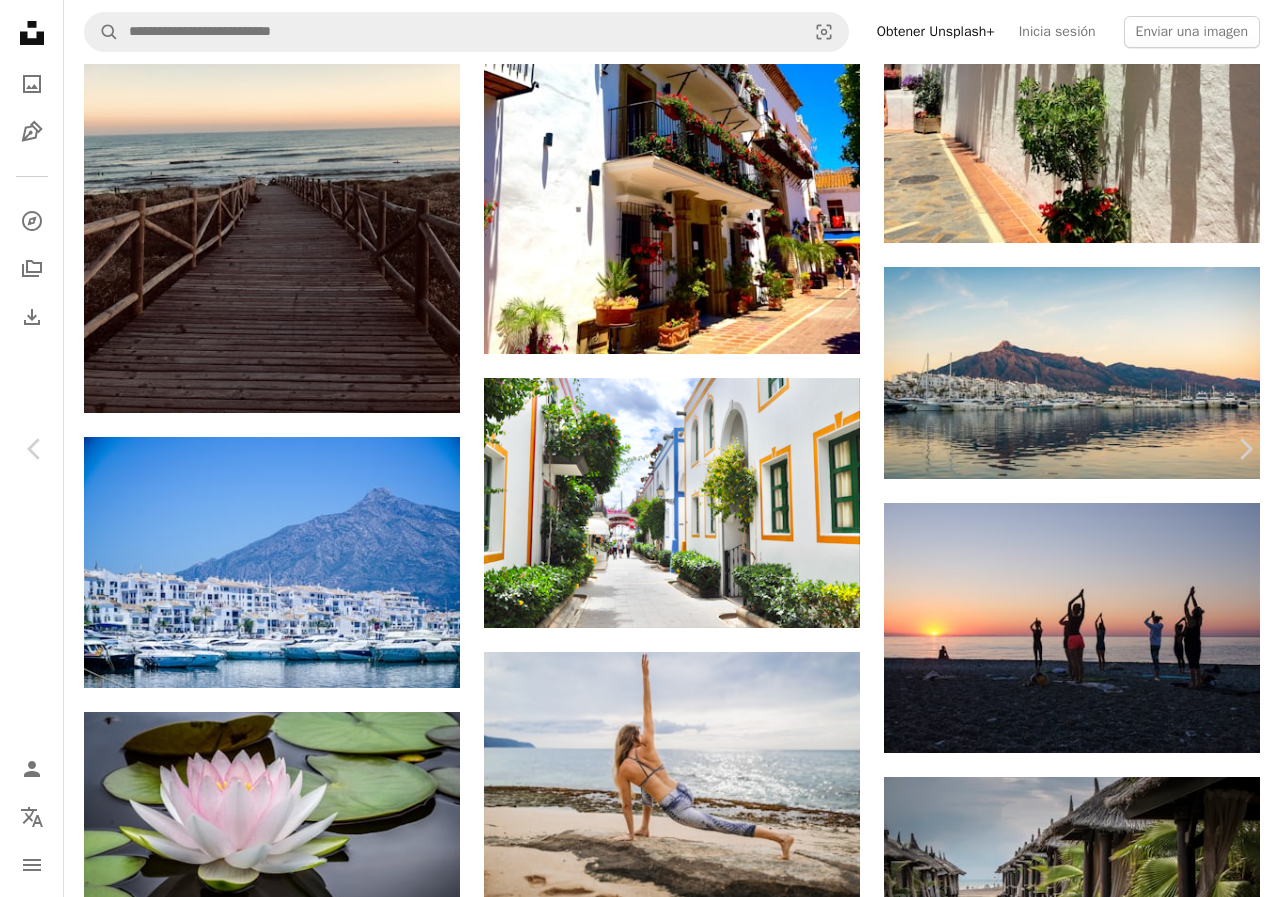 click on "An X shape" at bounding box center [20, 20] 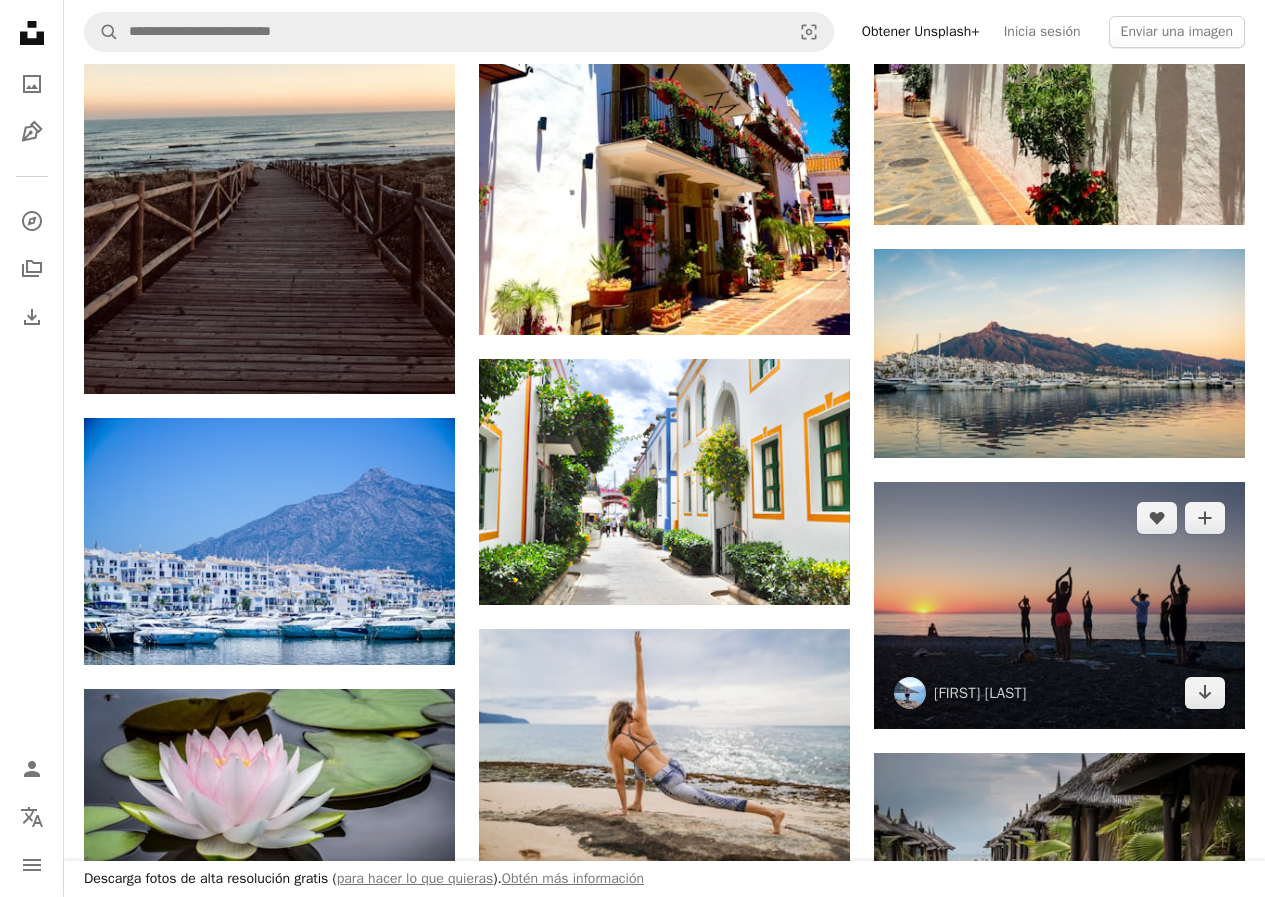click at bounding box center [1059, 606] 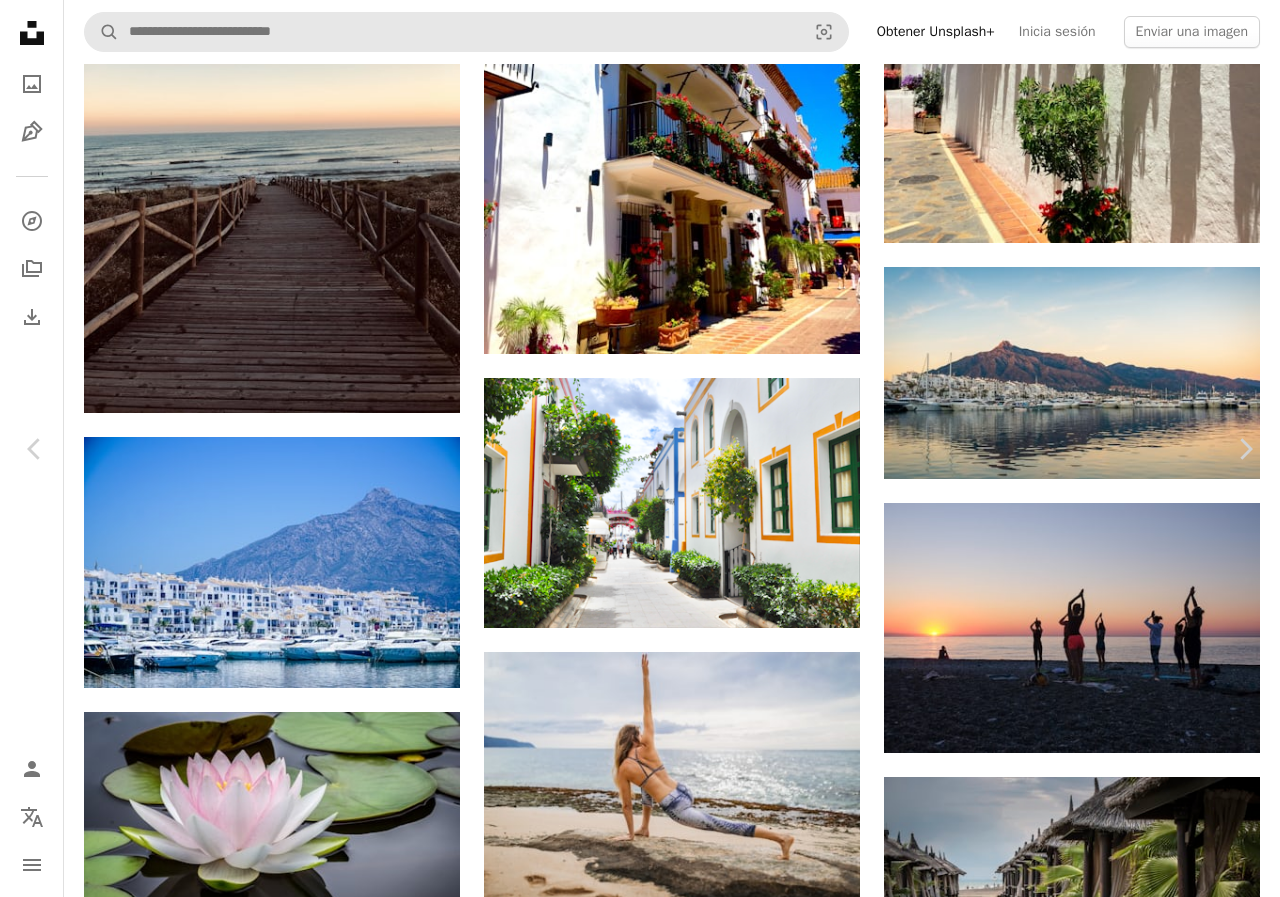 drag, startPoint x: 17, startPoint y: 21, endPoint x: 165, endPoint y: 50, distance: 150.81445 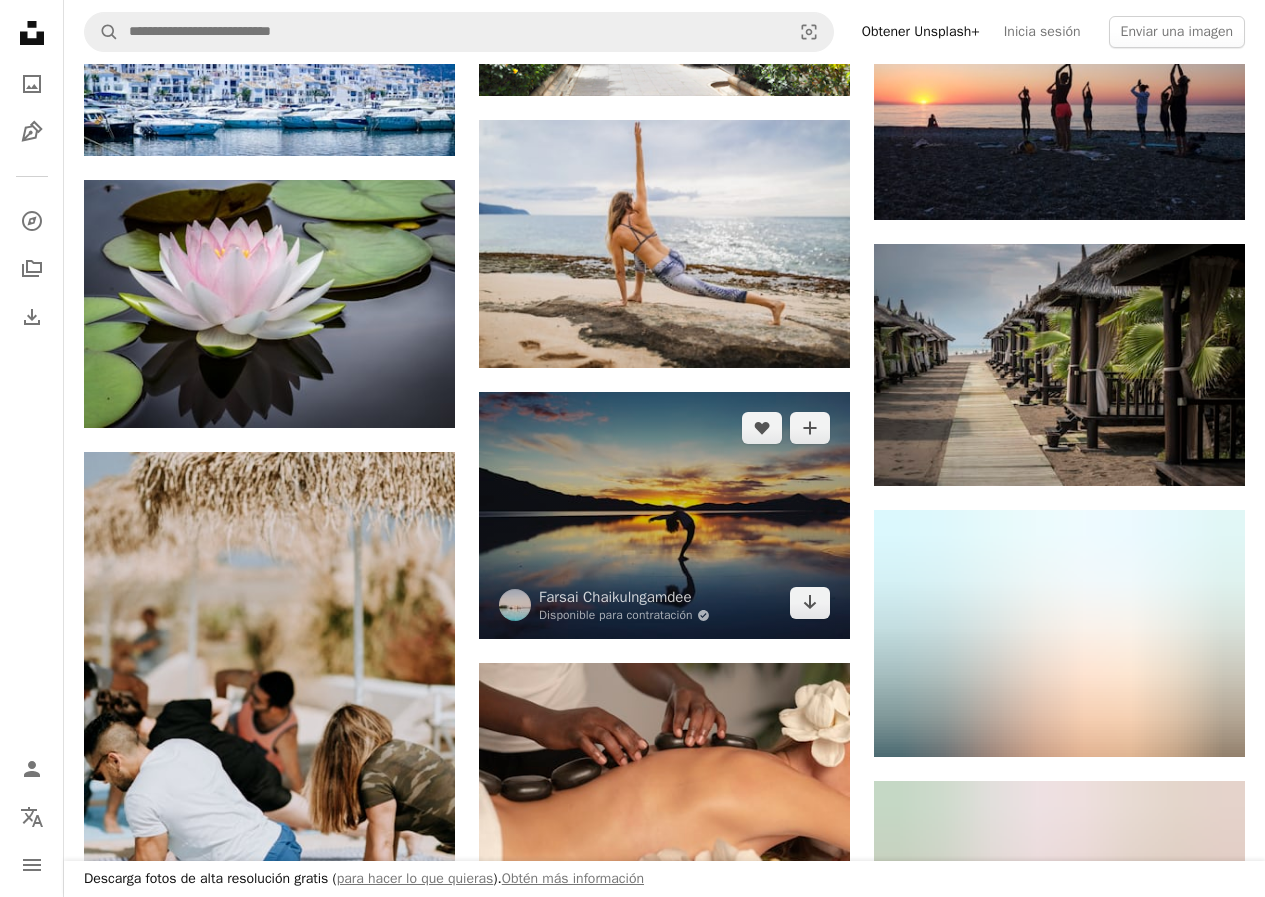 scroll, scrollTop: 2100, scrollLeft: 0, axis: vertical 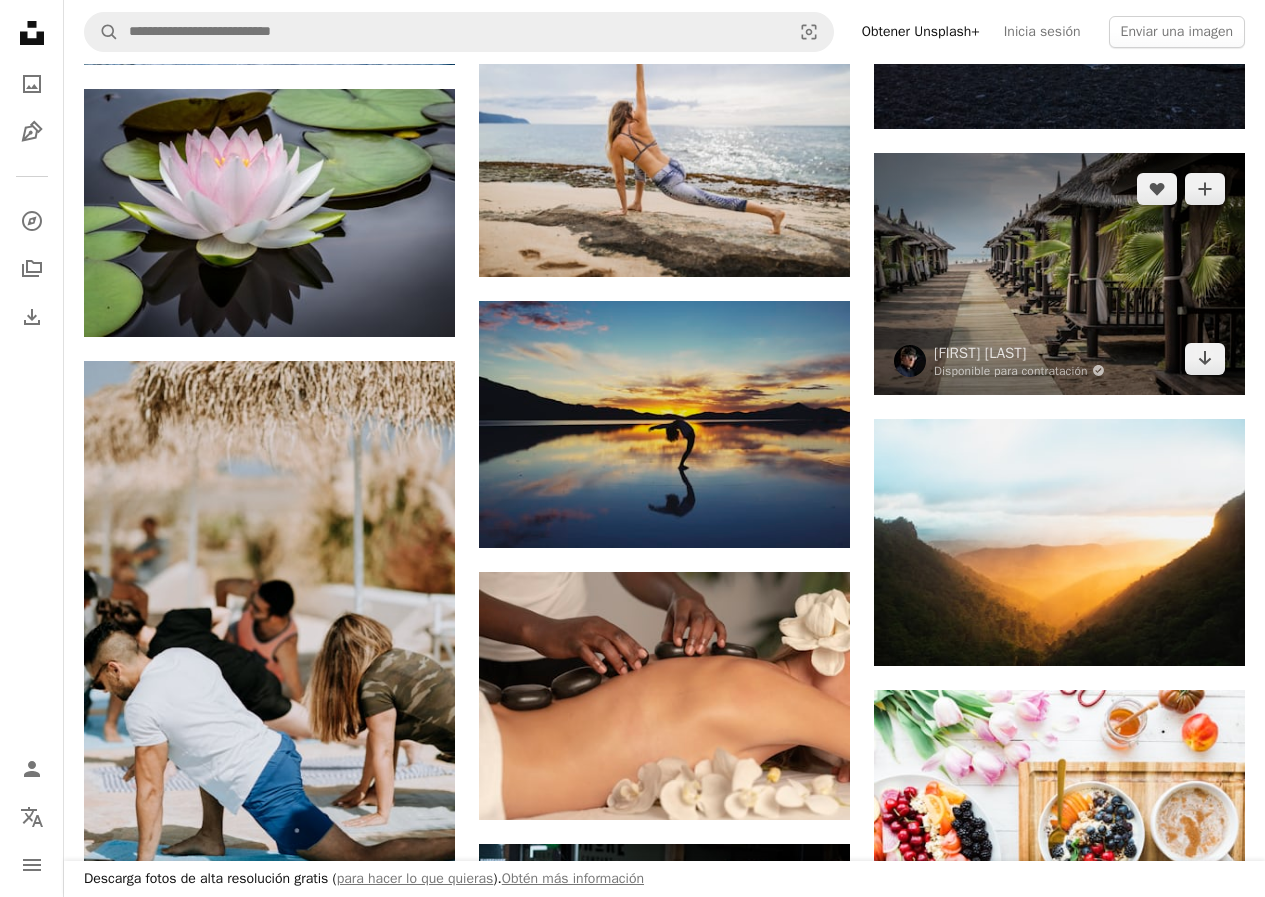 click at bounding box center [1059, 273] 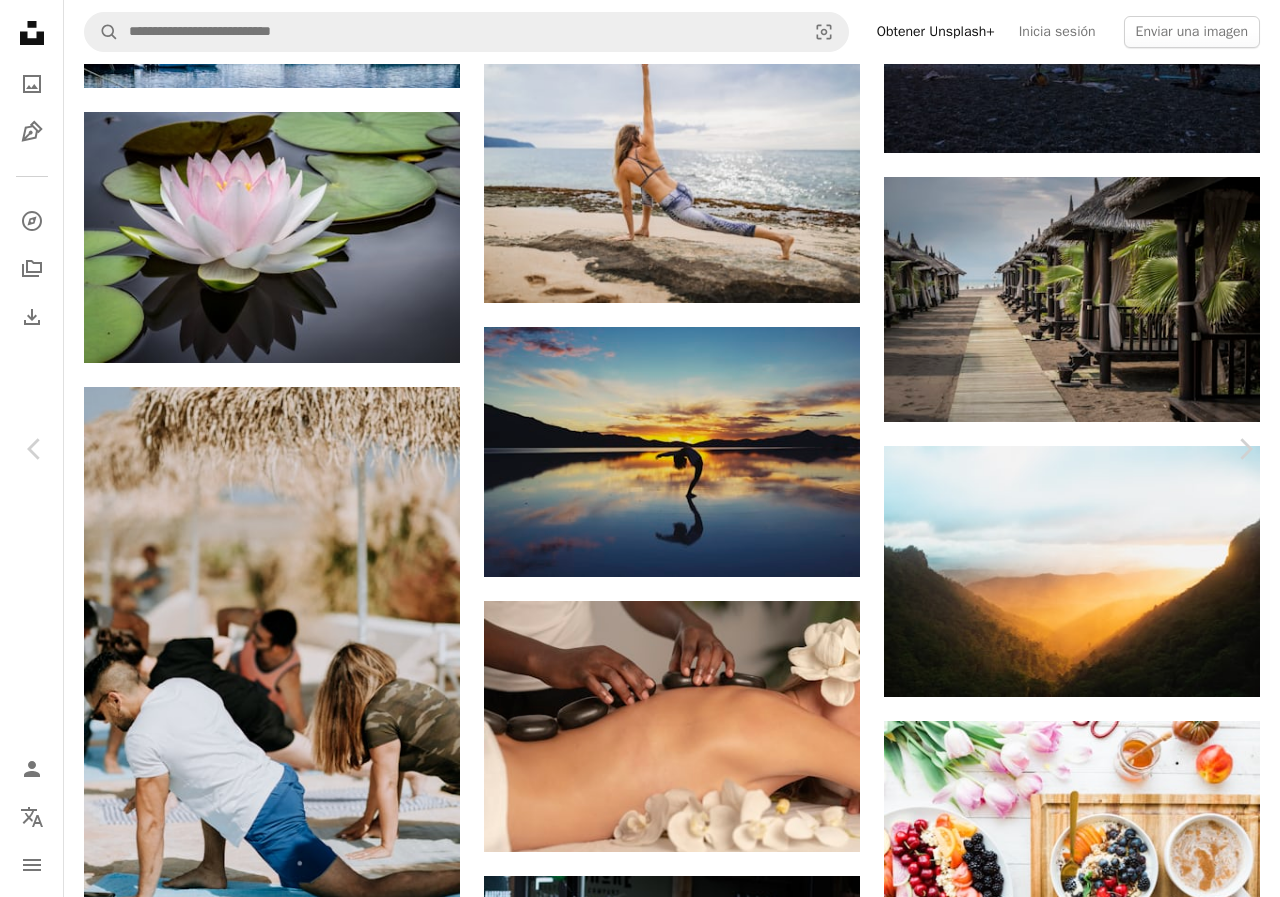drag, startPoint x: 14, startPoint y: 21, endPoint x: 52, endPoint y: 35, distance: 40.496914 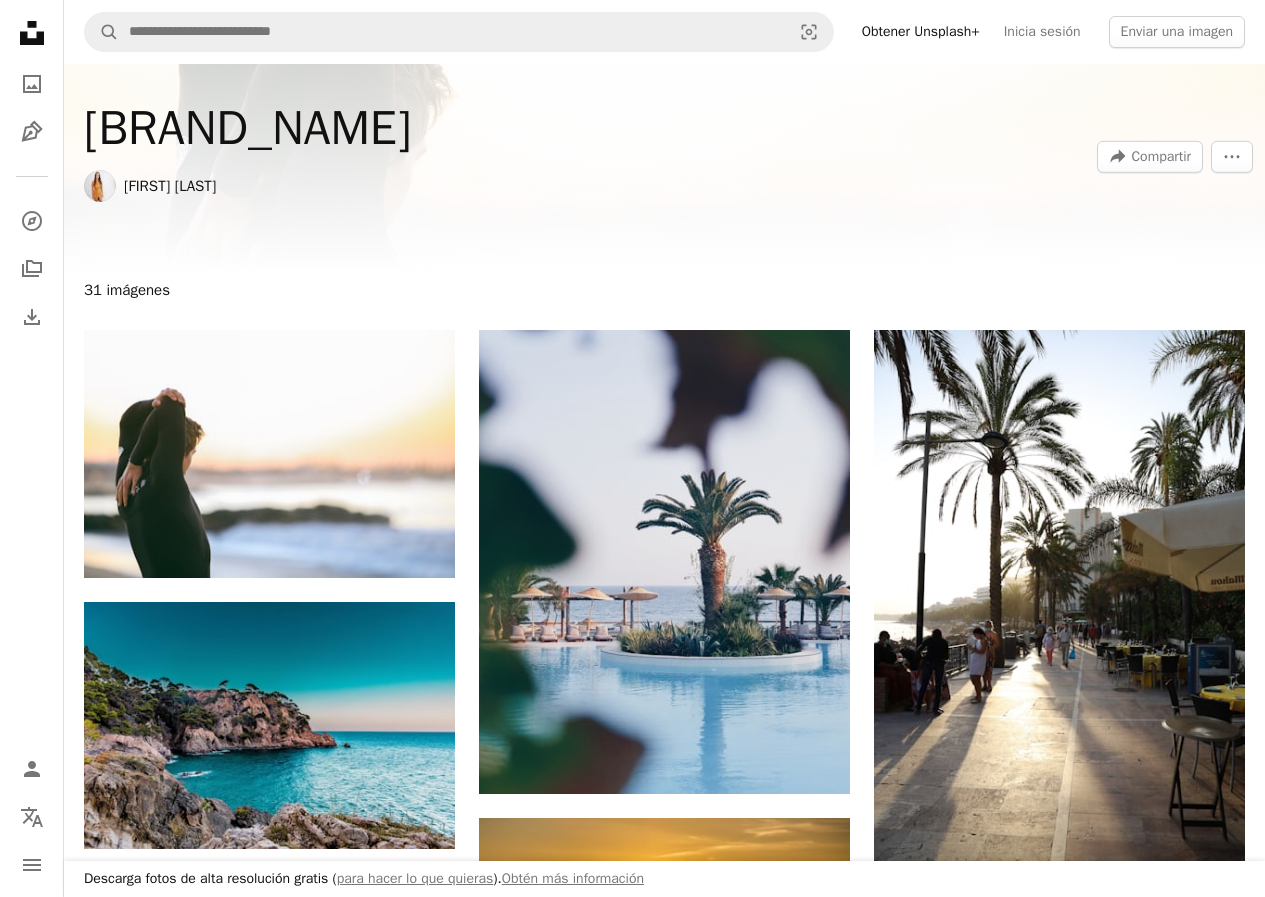 scroll, scrollTop: 0, scrollLeft: 0, axis: both 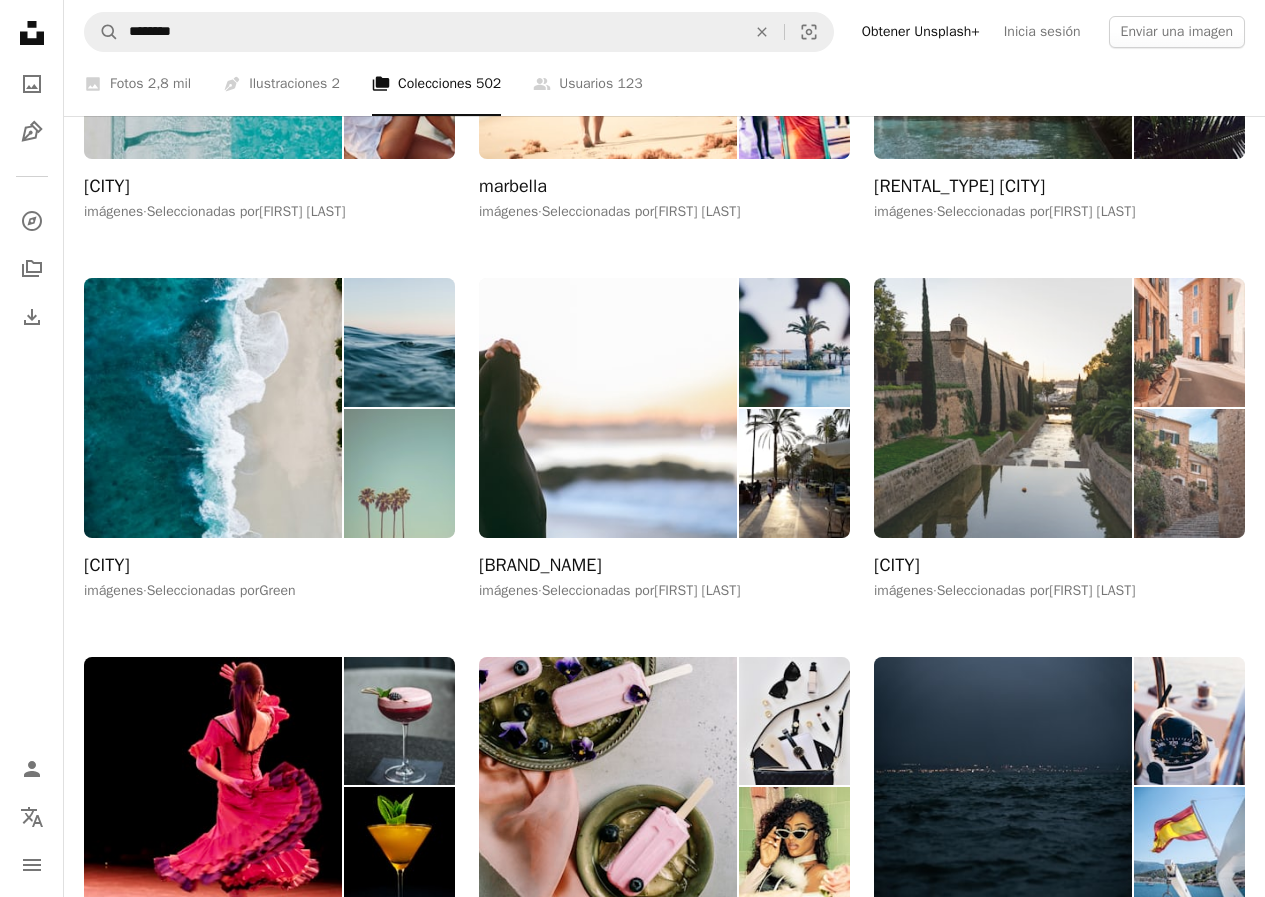 click at bounding box center (1003, 408) 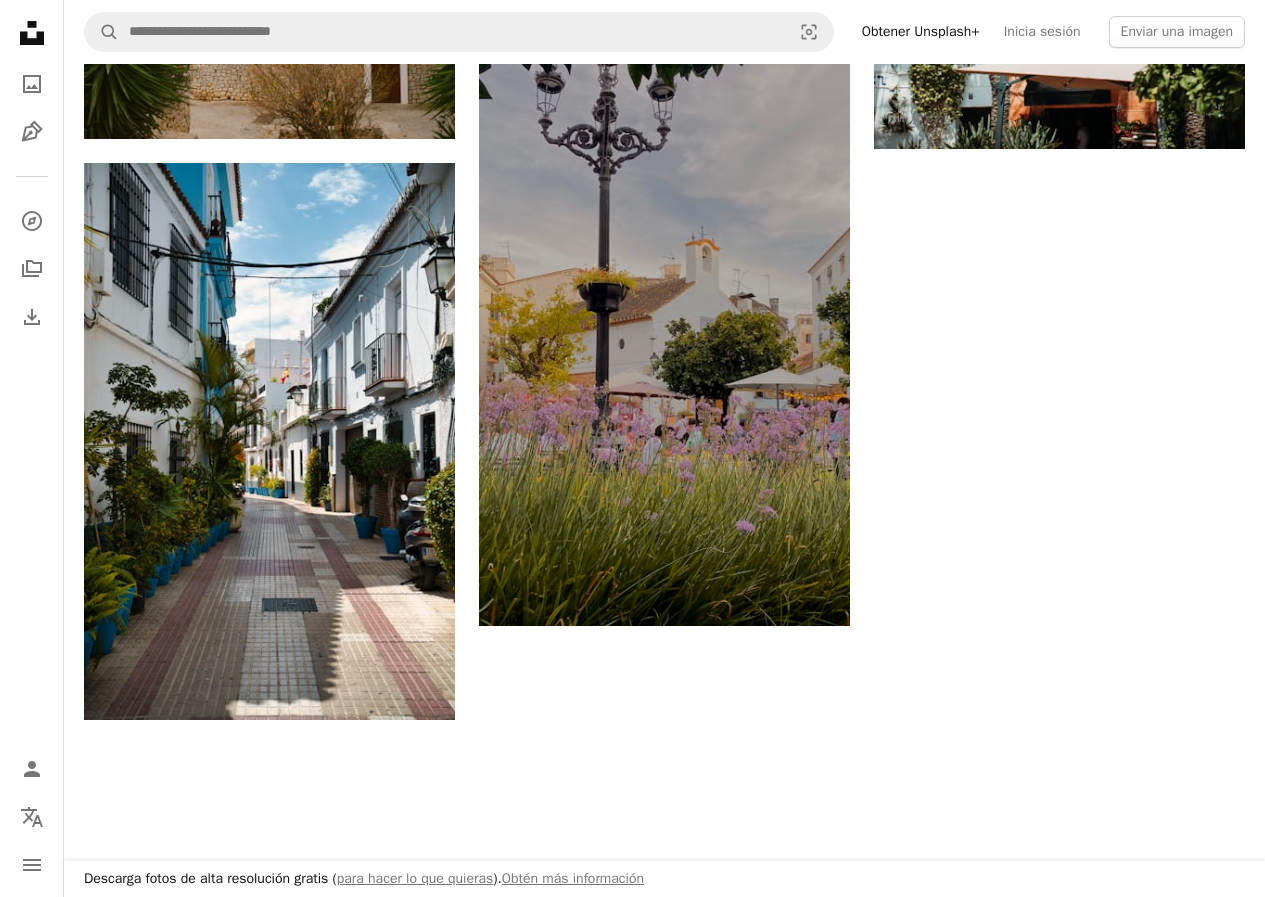 scroll, scrollTop: 2500, scrollLeft: 0, axis: vertical 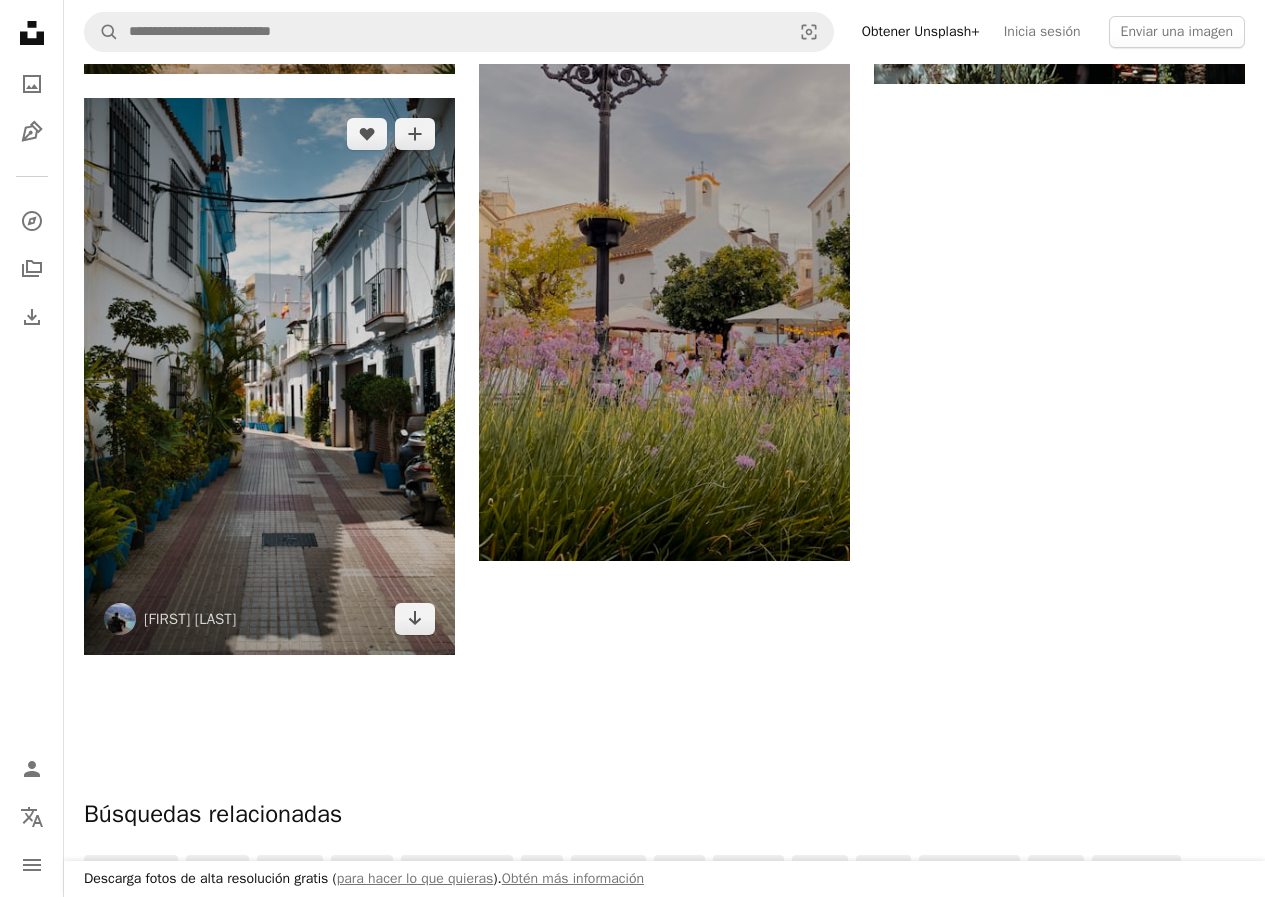 click at bounding box center [269, 376] 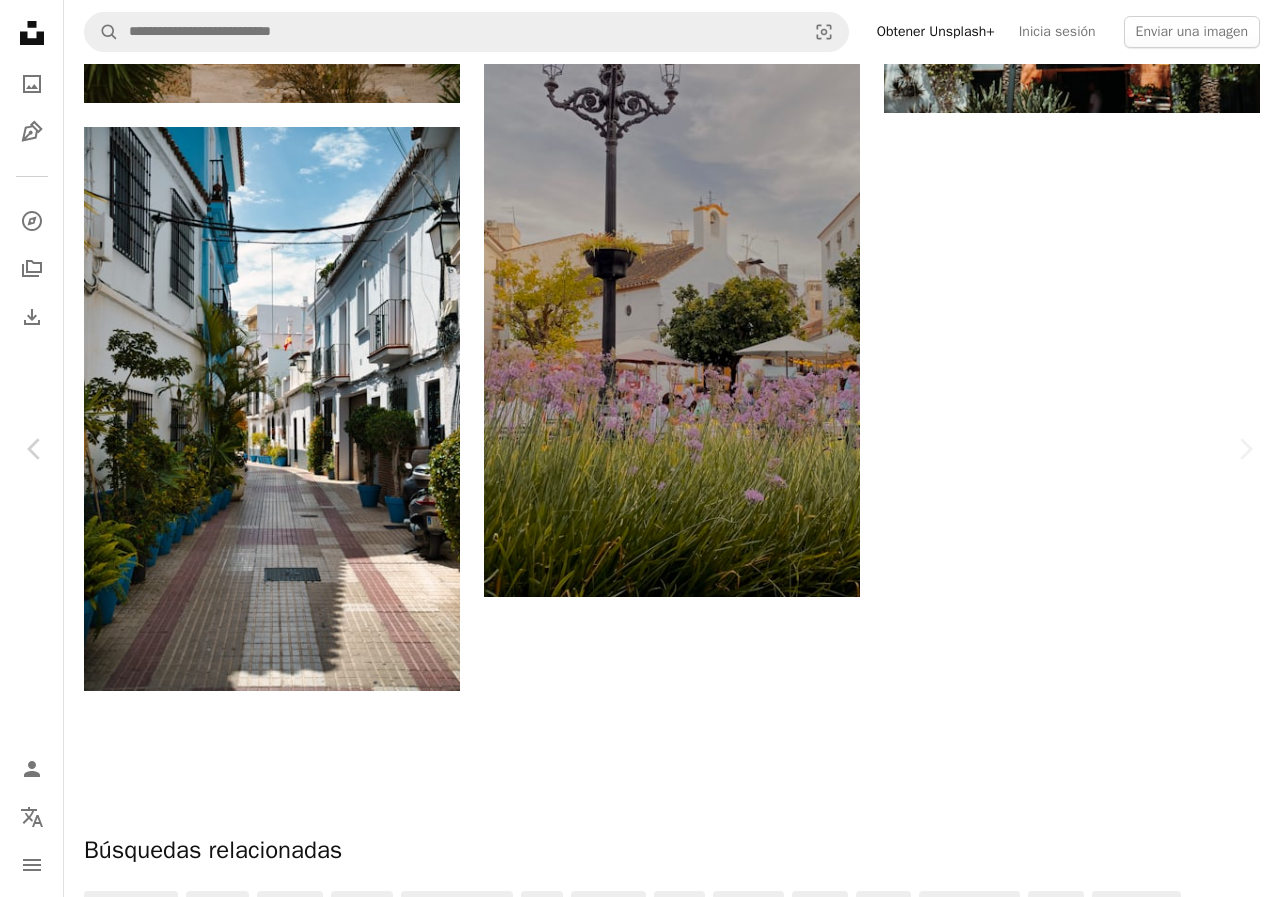 click on "Descargar gratis" at bounding box center (1078, 1619) 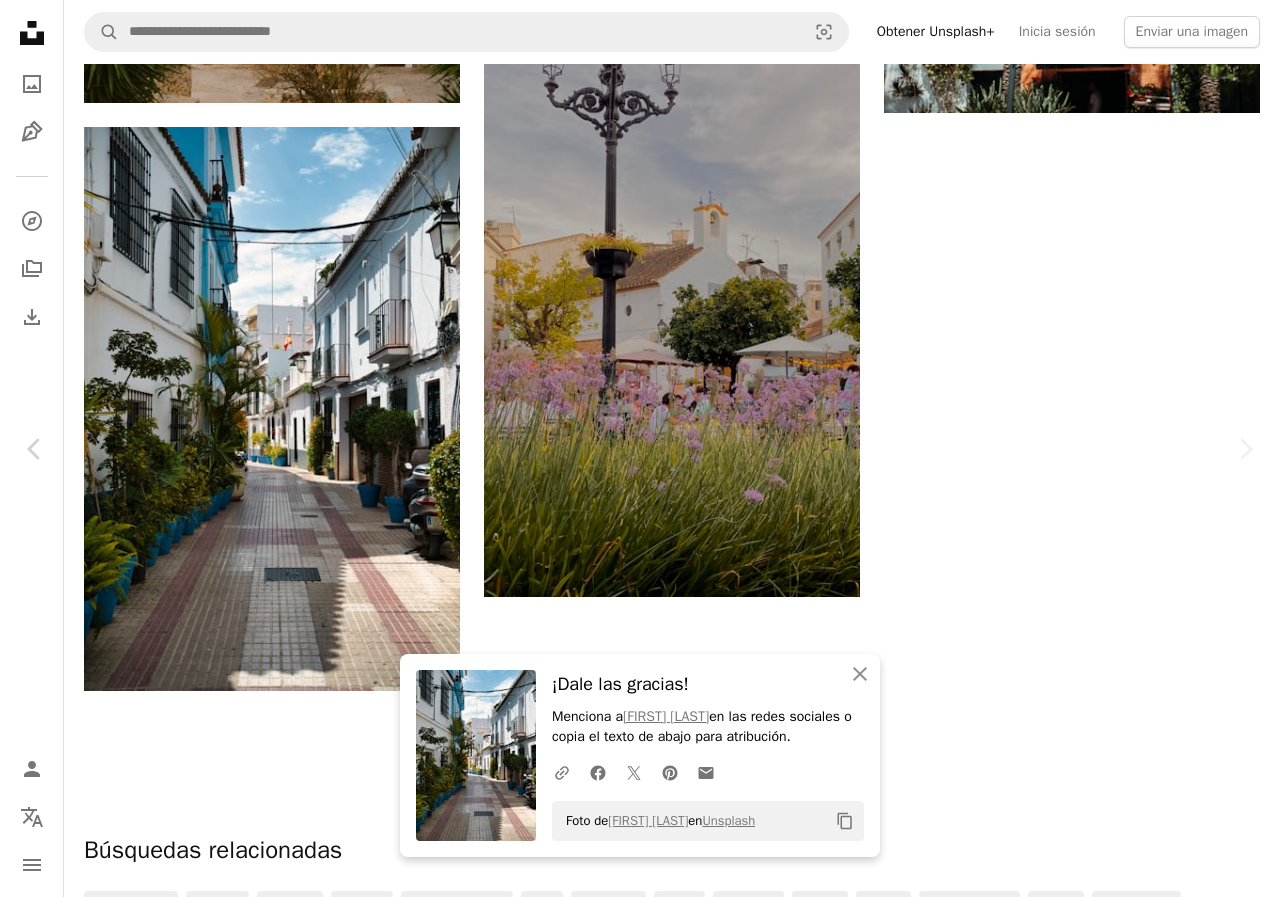 click on "An X shape" at bounding box center [20, 20] 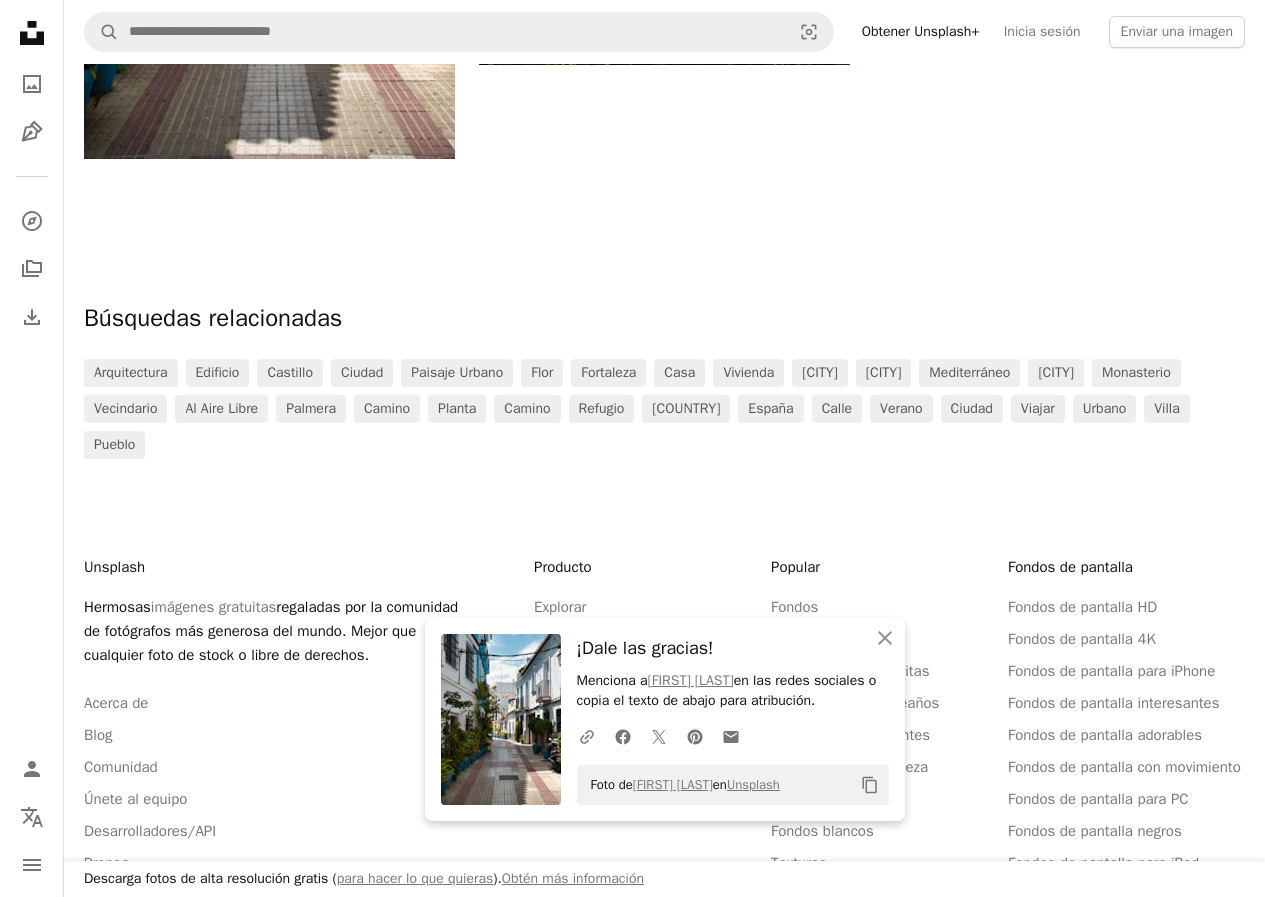 scroll, scrollTop: 3000, scrollLeft: 0, axis: vertical 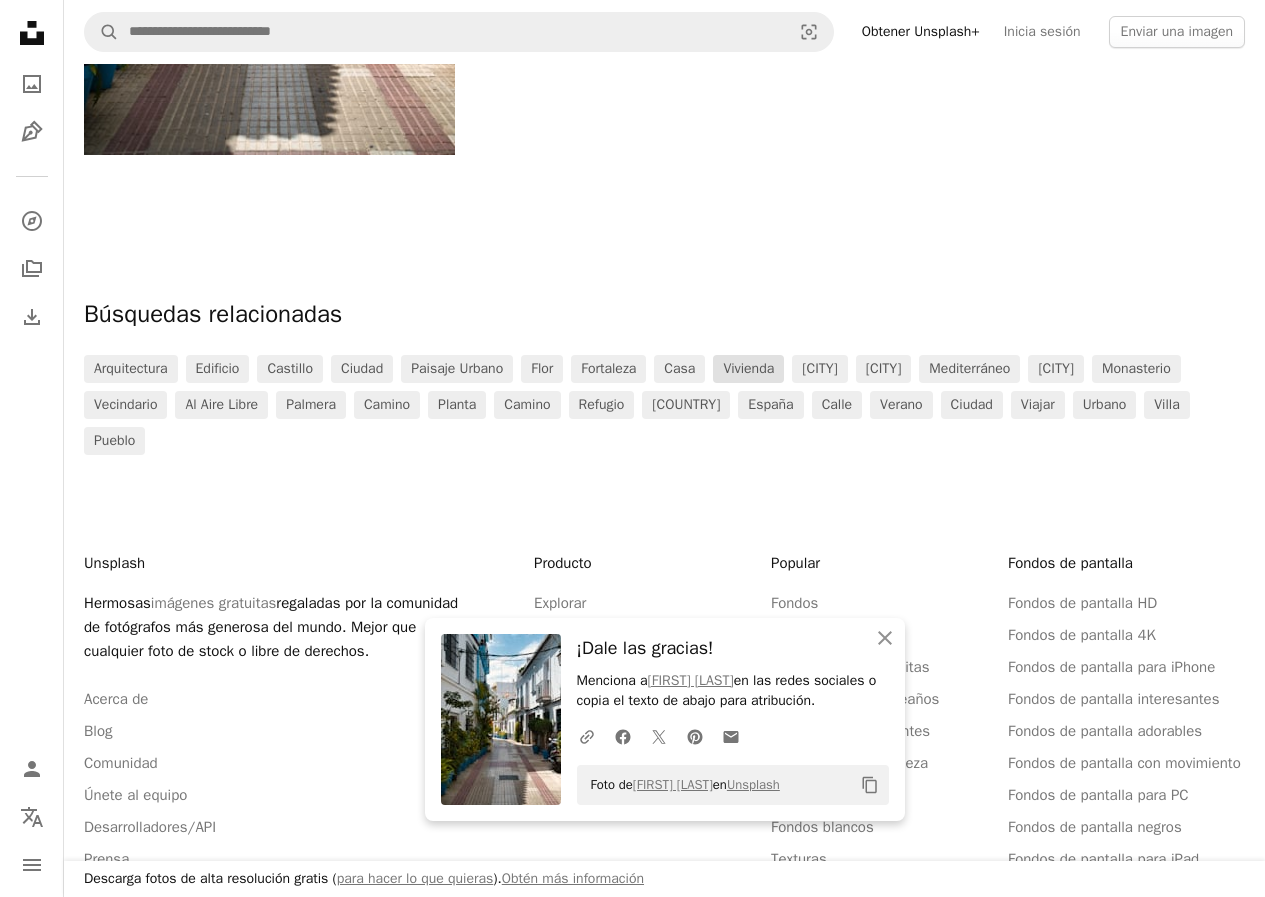 click on "vivienda" at bounding box center [748, 369] 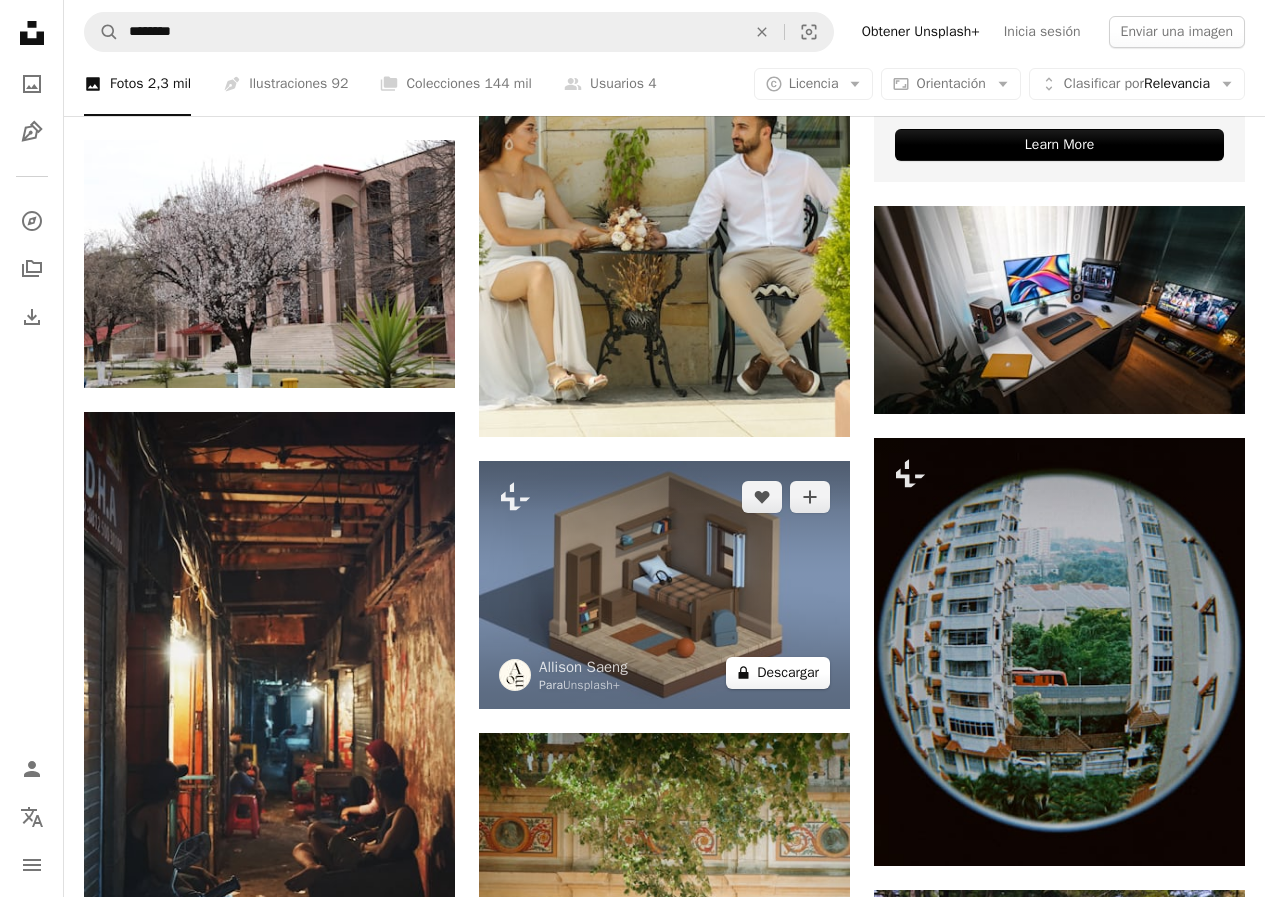 scroll, scrollTop: 1100, scrollLeft: 0, axis: vertical 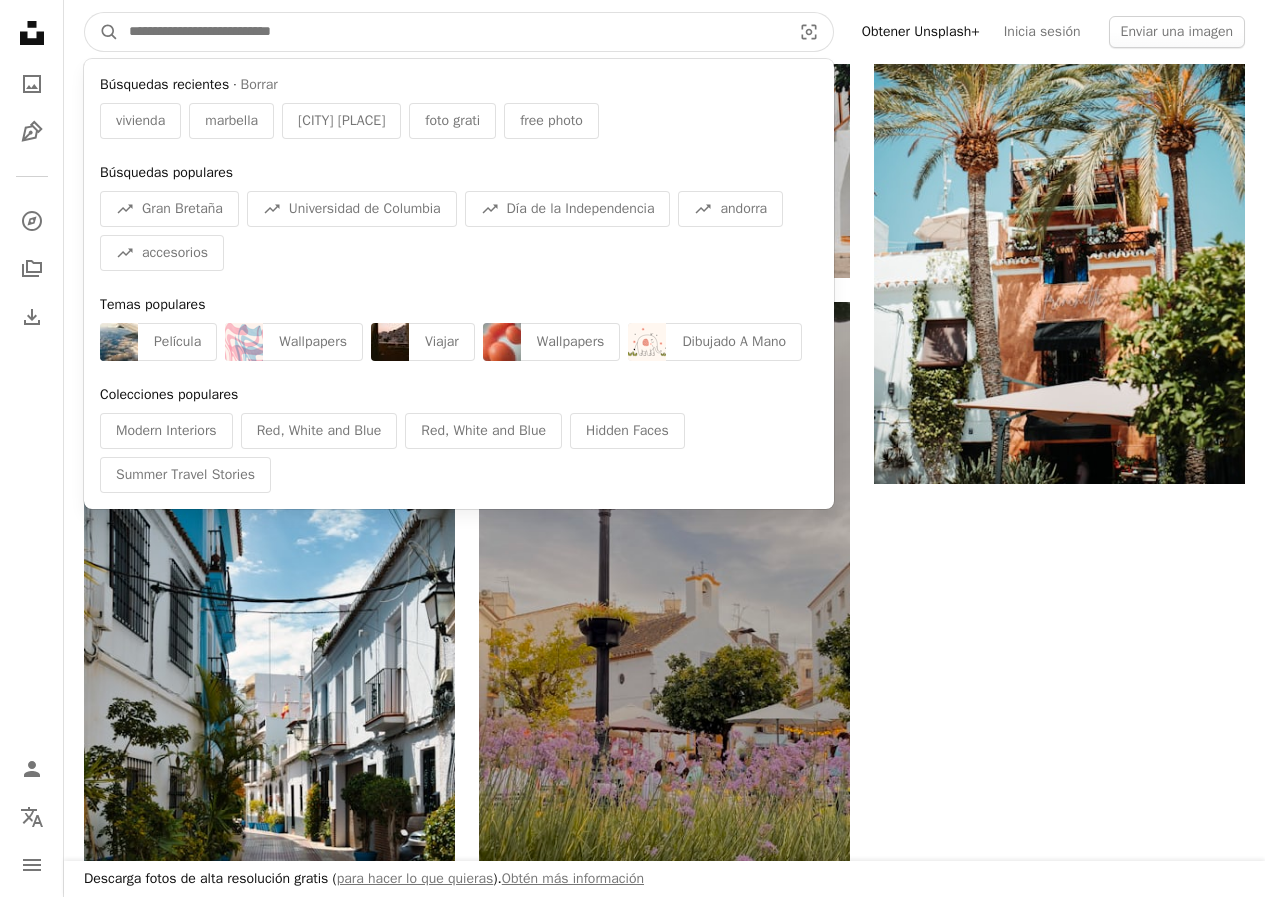 click at bounding box center (452, 32) 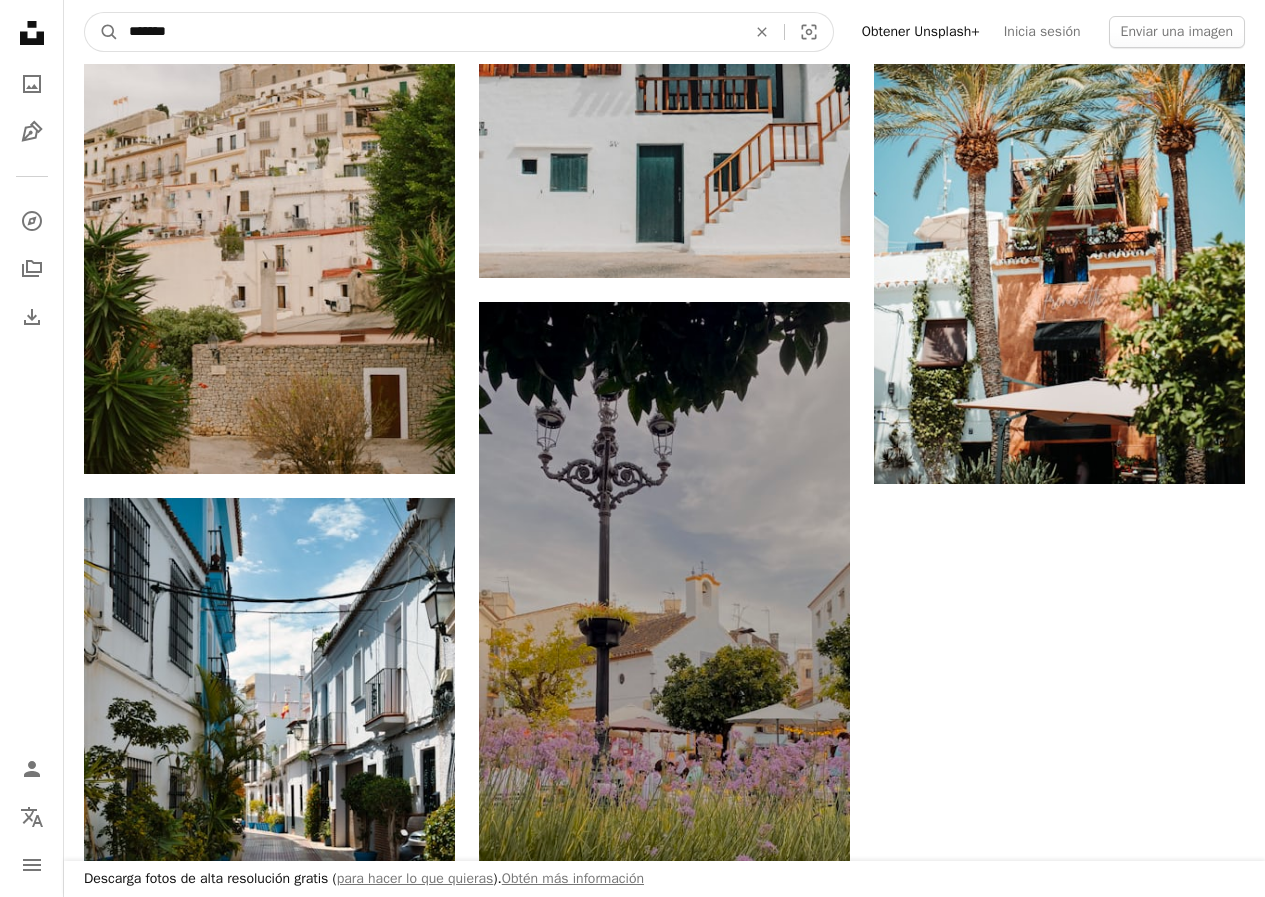 type on "********" 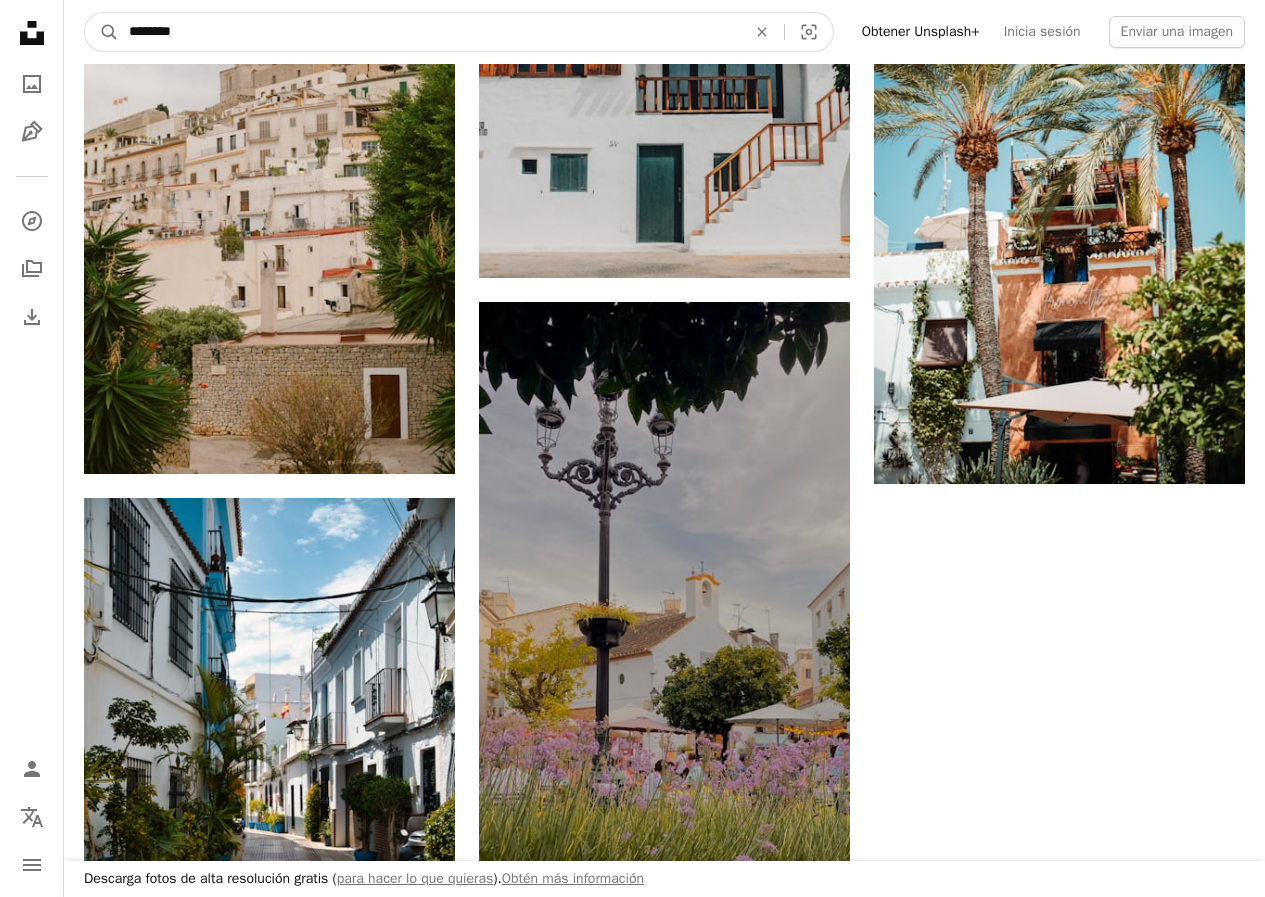 click on "A magnifying glass" at bounding box center (102, 32) 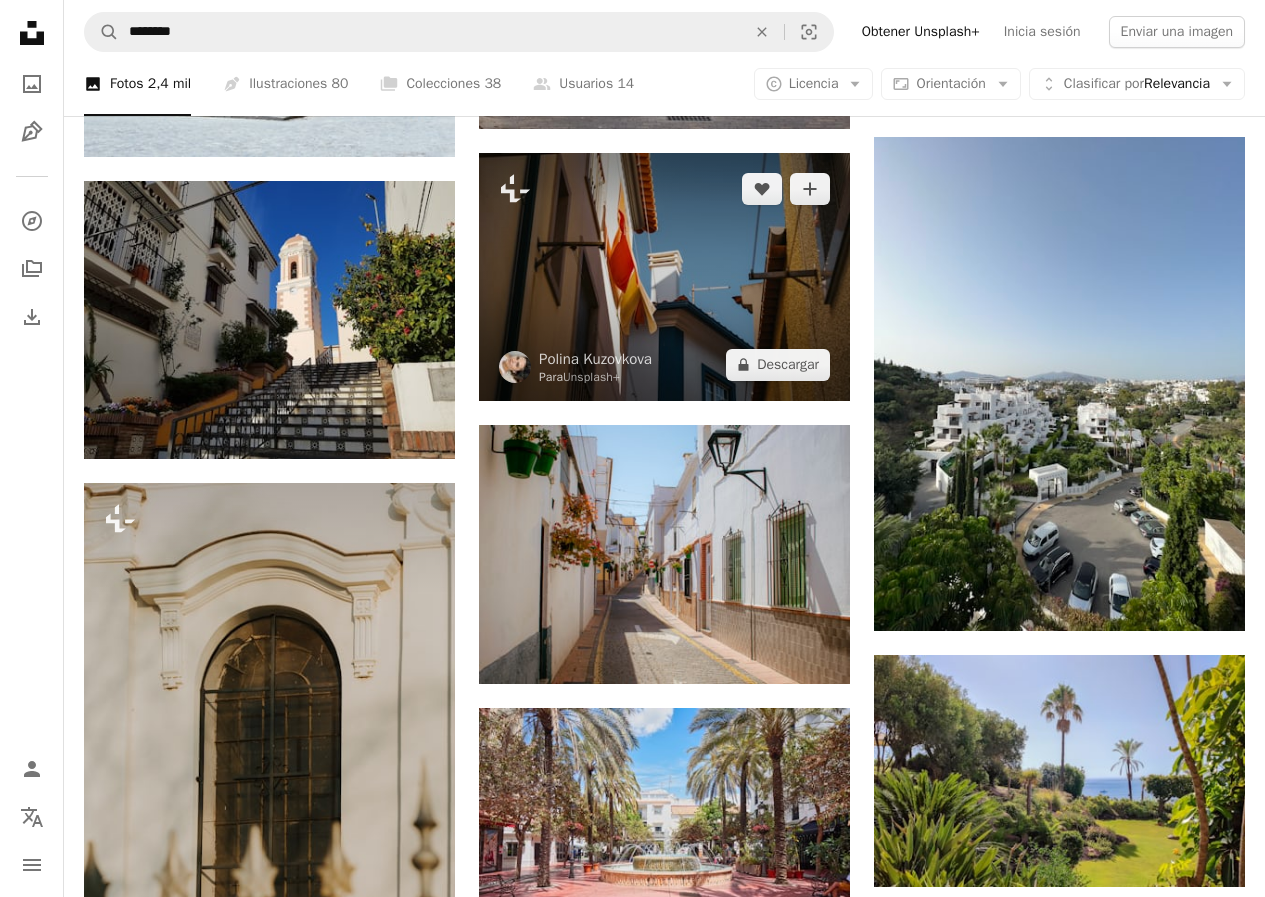 scroll, scrollTop: 800, scrollLeft: 0, axis: vertical 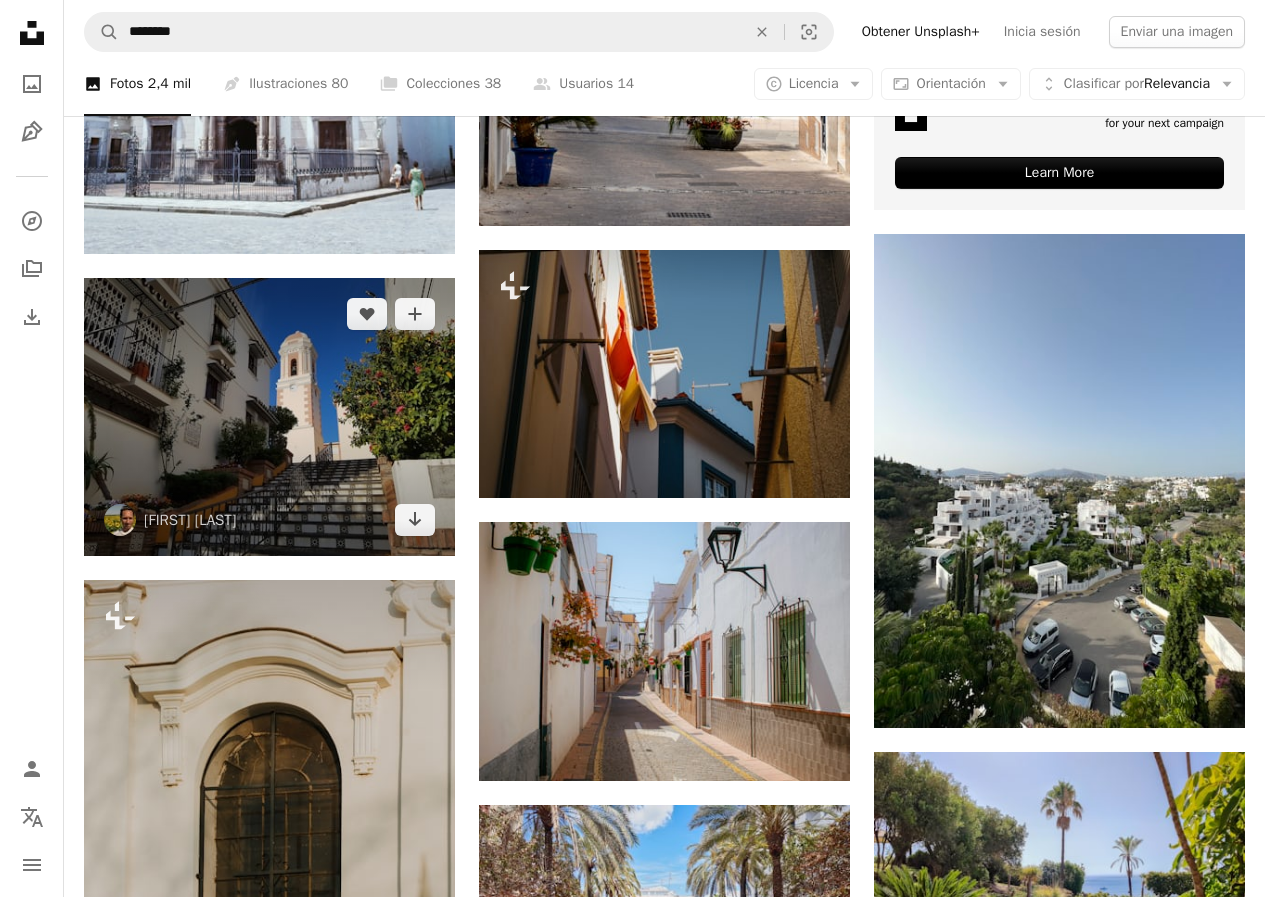 click at bounding box center [269, 417] 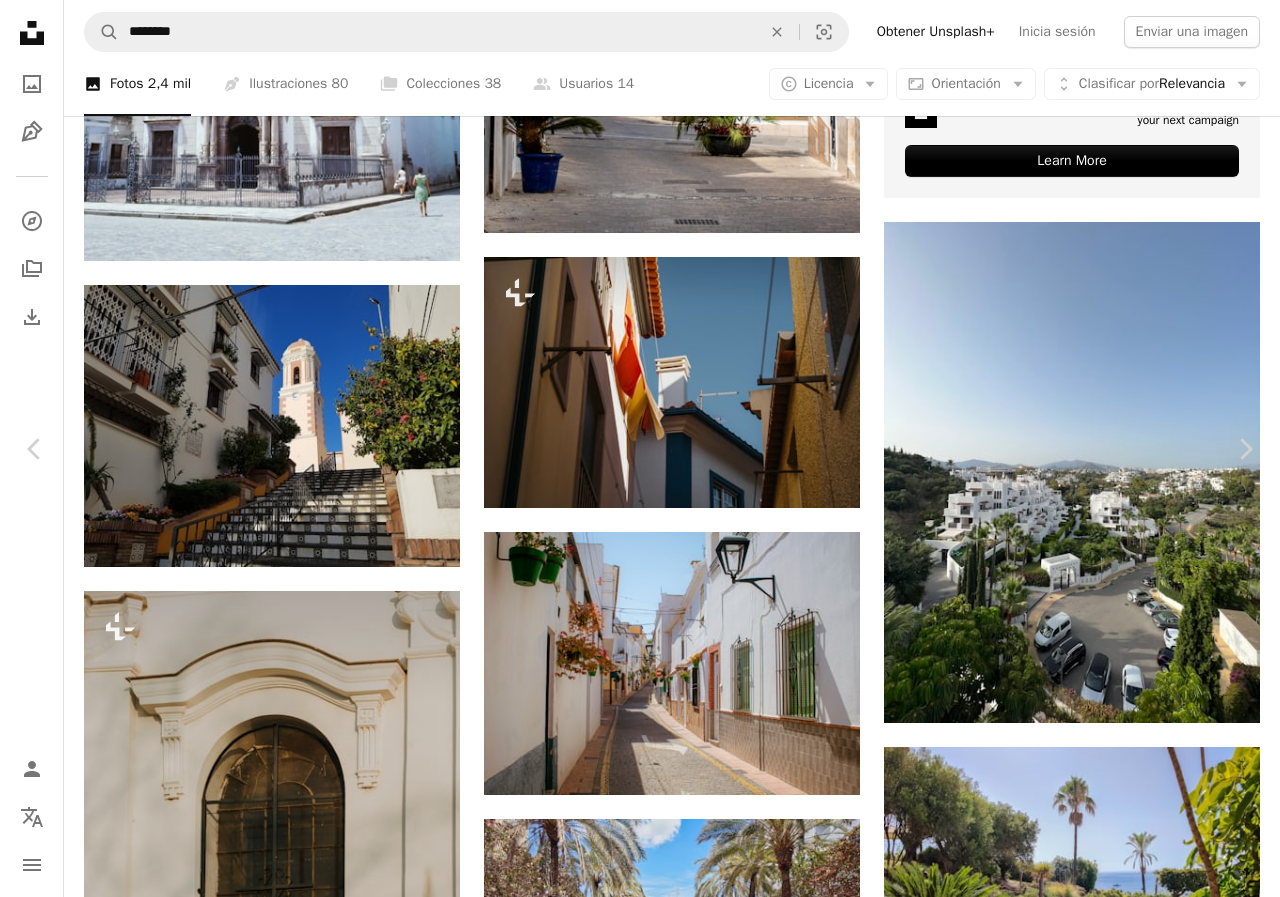 drag, startPoint x: 17, startPoint y: 13, endPoint x: 164, endPoint y: 70, distance: 157.6642 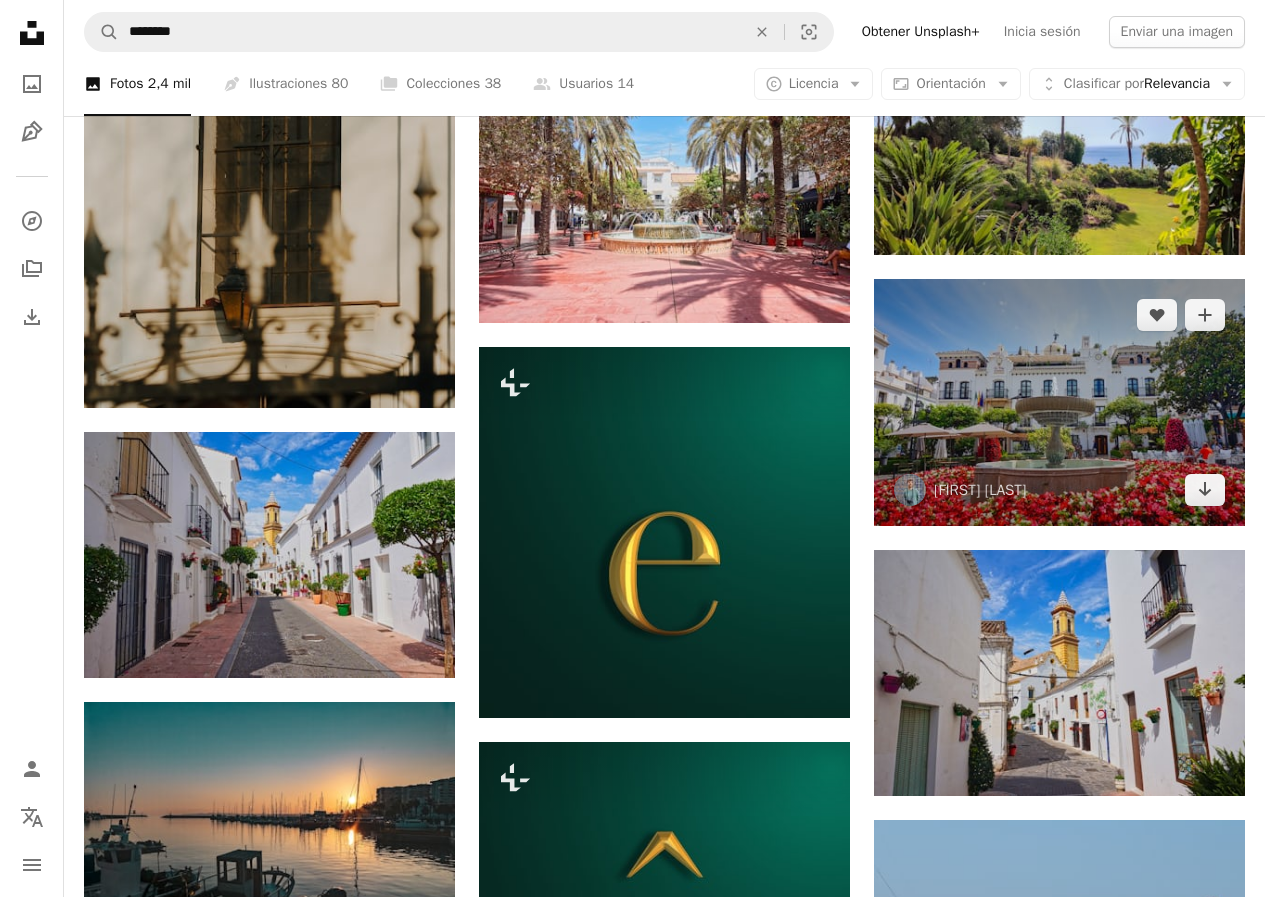 scroll, scrollTop: 1700, scrollLeft: 0, axis: vertical 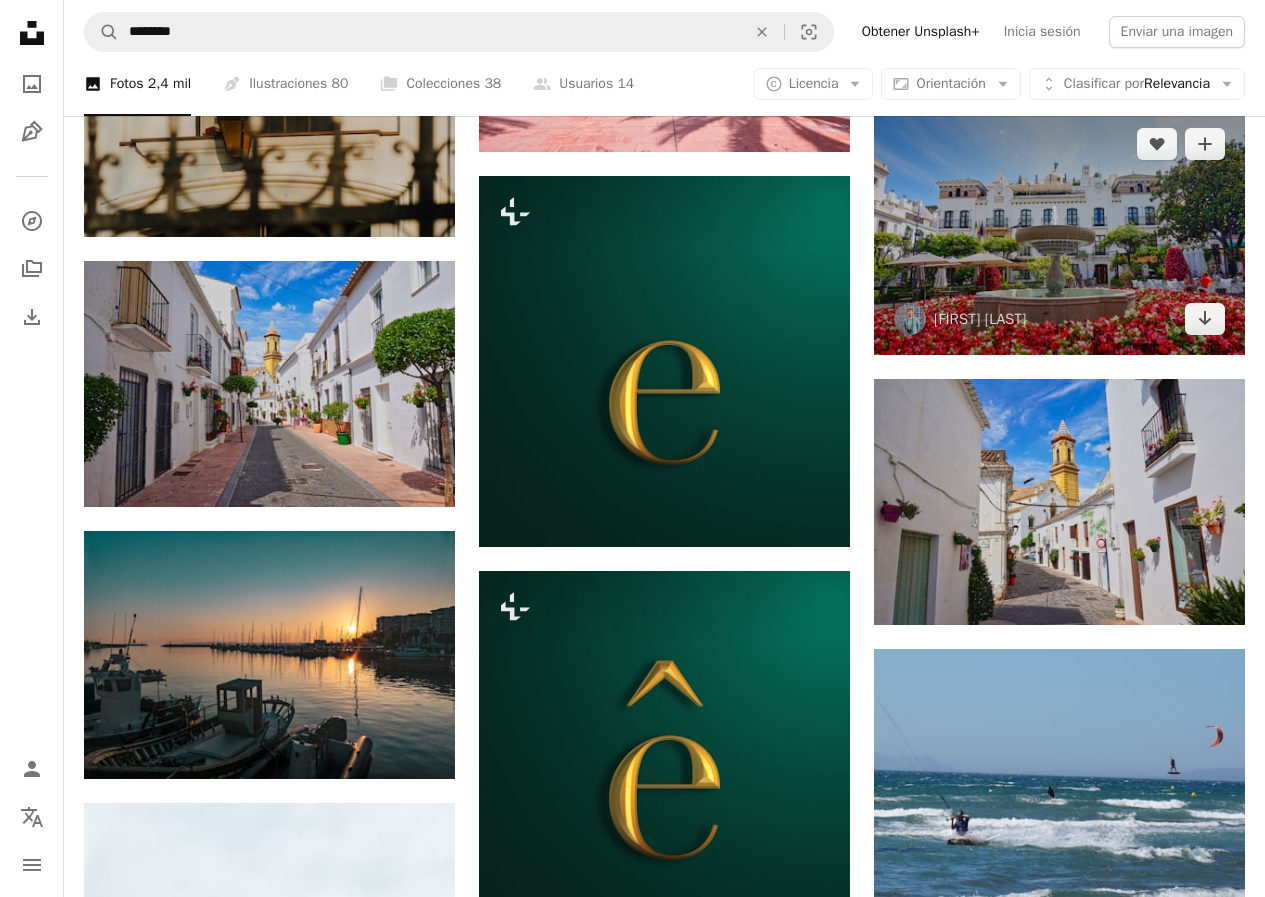 click at bounding box center (1059, 231) 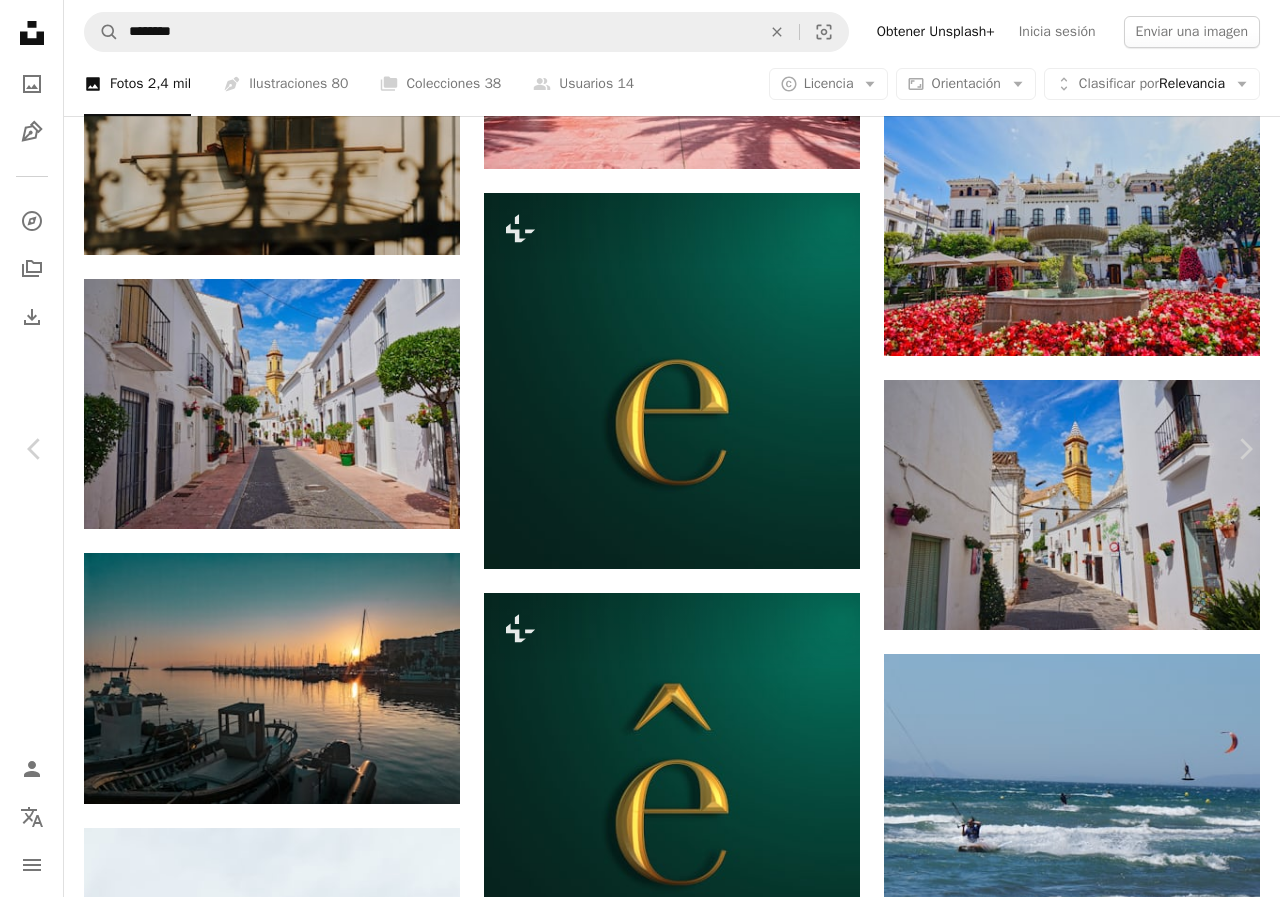 click on "An X shape" at bounding box center [20, 20] 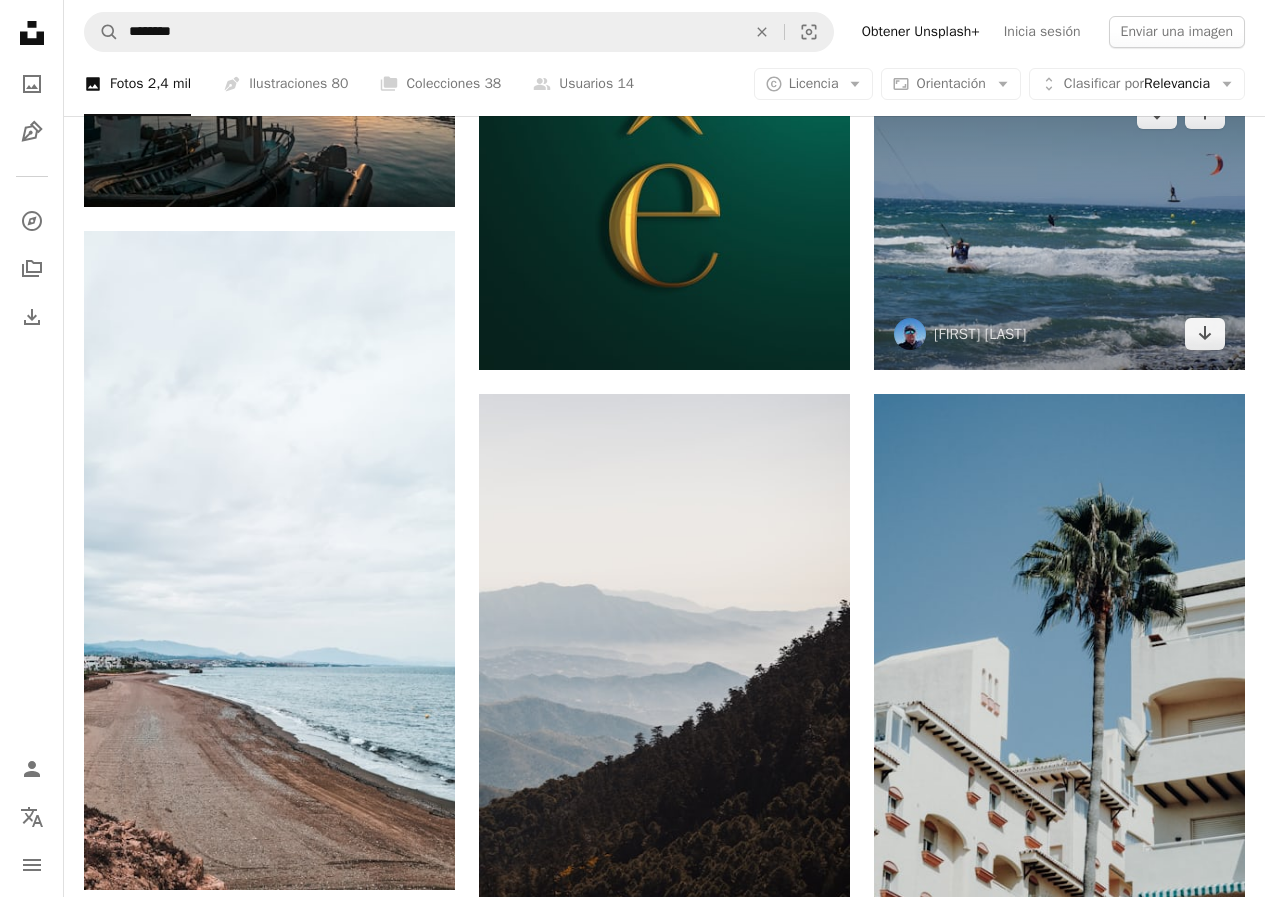scroll, scrollTop: 2100, scrollLeft: 0, axis: vertical 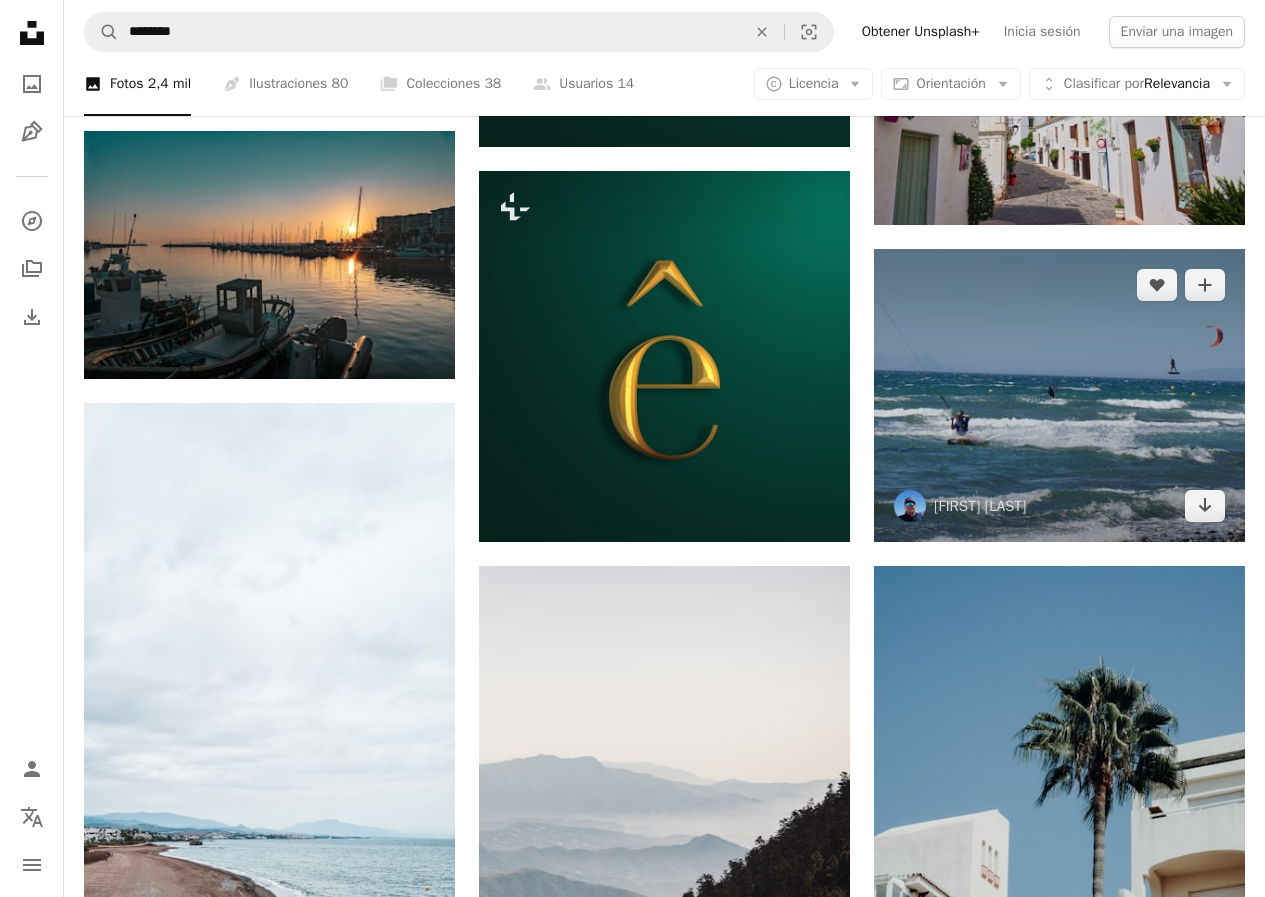 click at bounding box center [1059, 395] 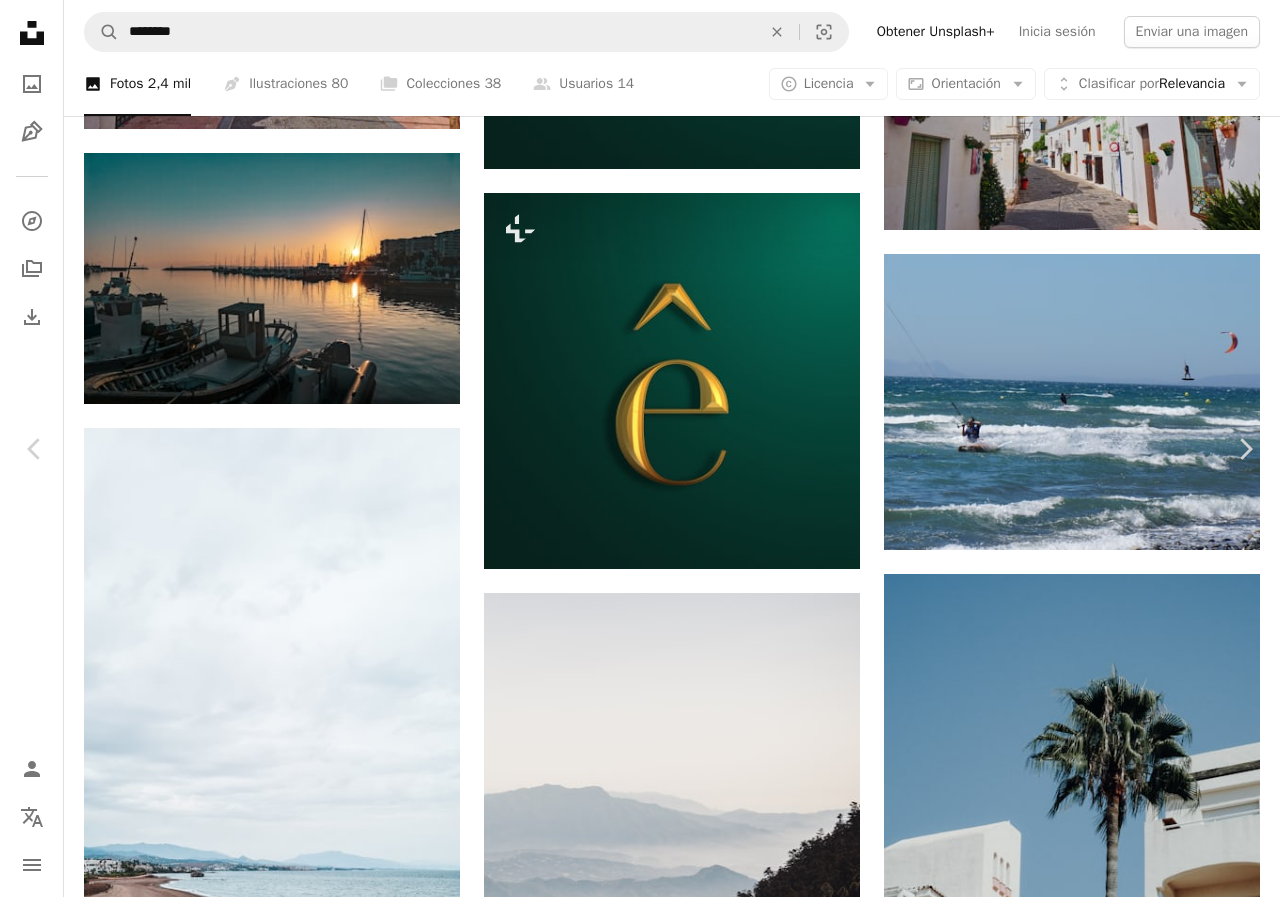 click on "An X shape" at bounding box center (20, 20) 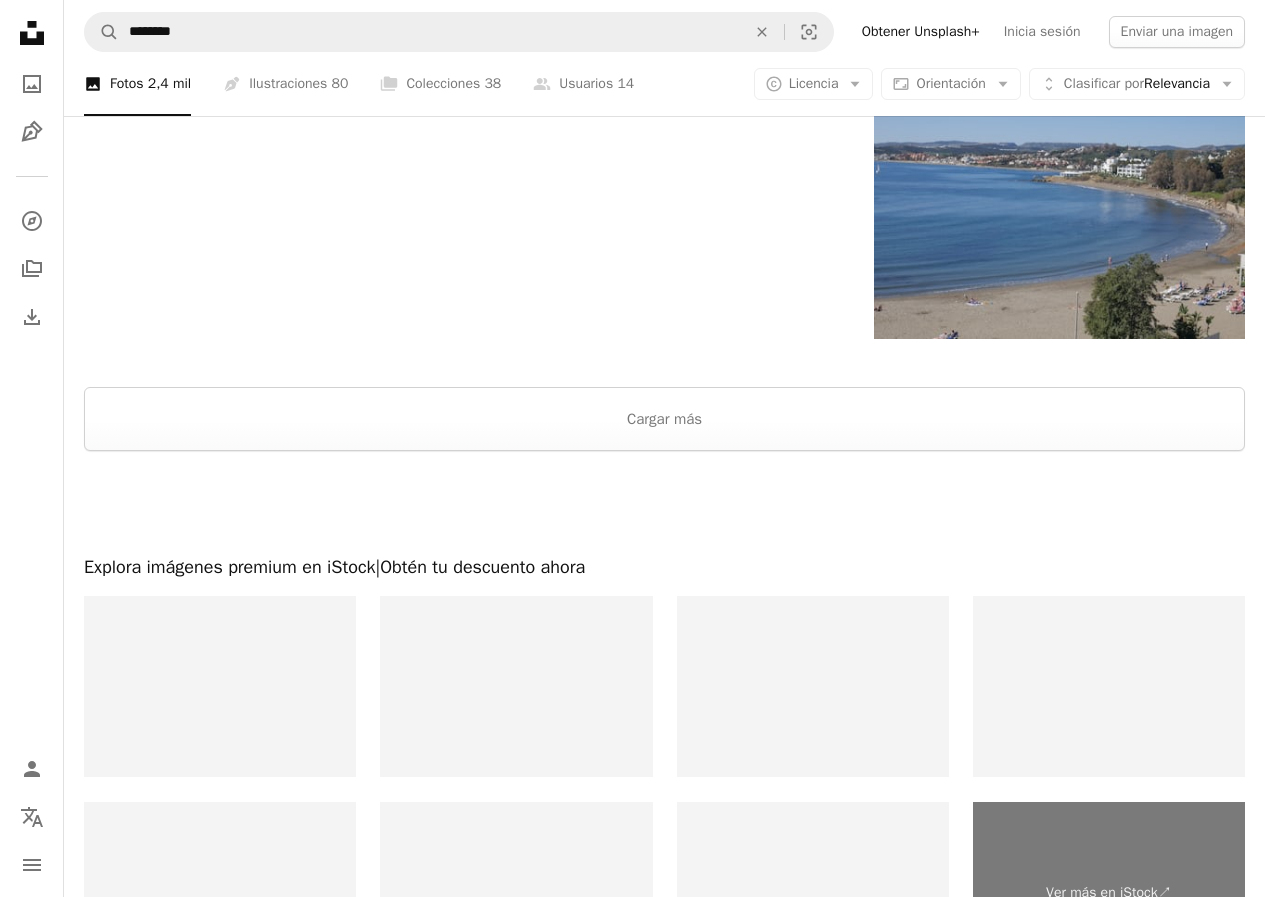 scroll, scrollTop: 3483, scrollLeft: 0, axis: vertical 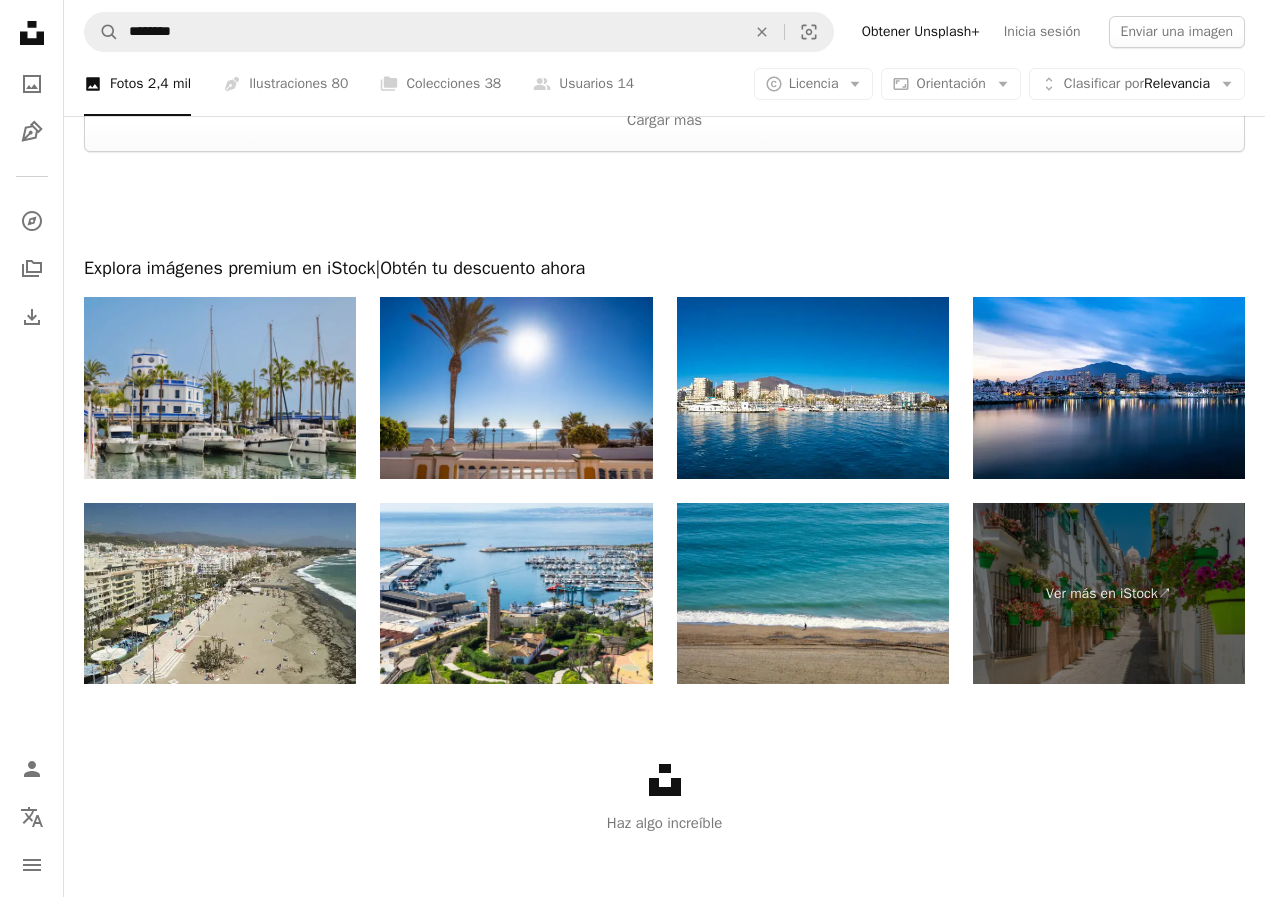 click at bounding box center (220, 388) 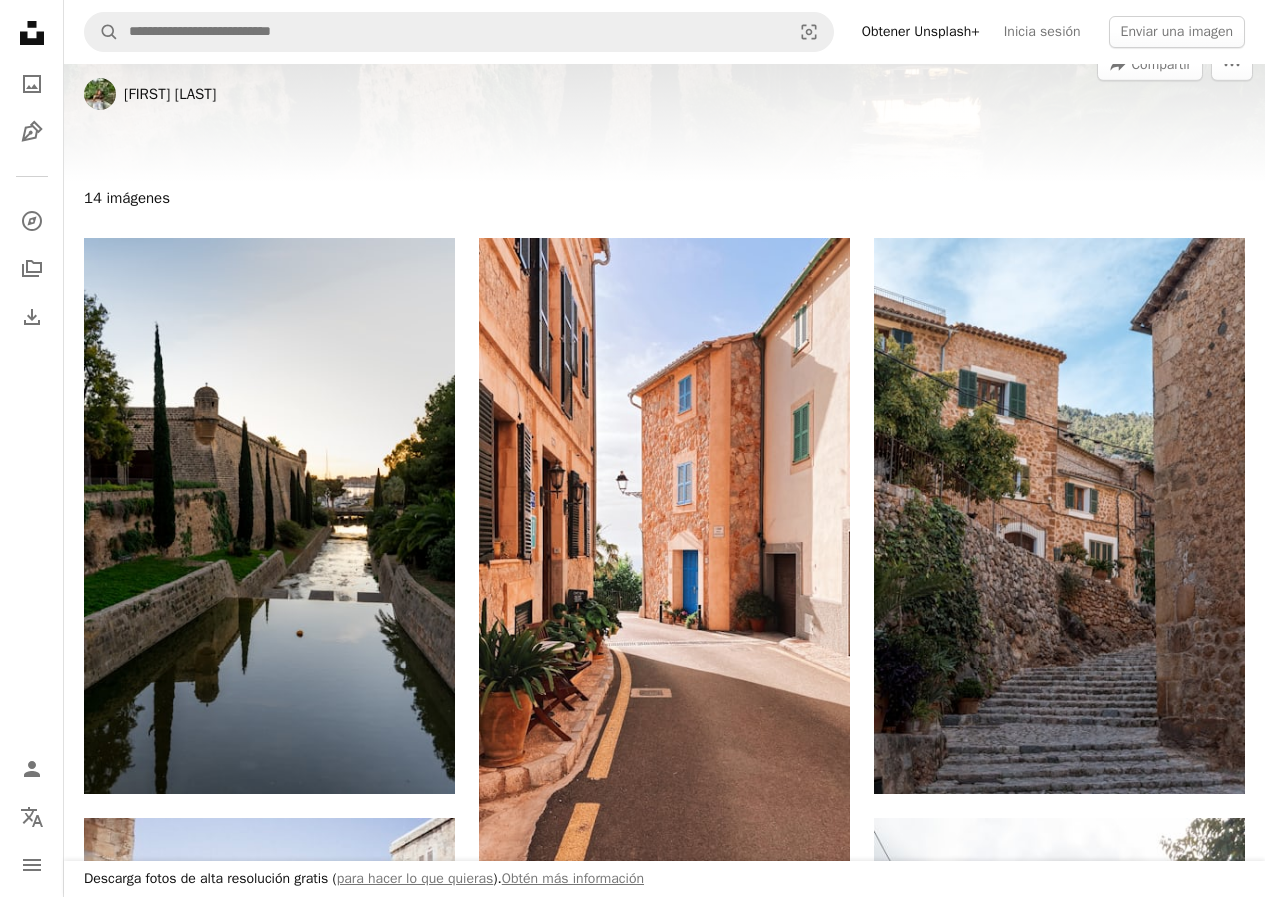 scroll, scrollTop: 0, scrollLeft: 0, axis: both 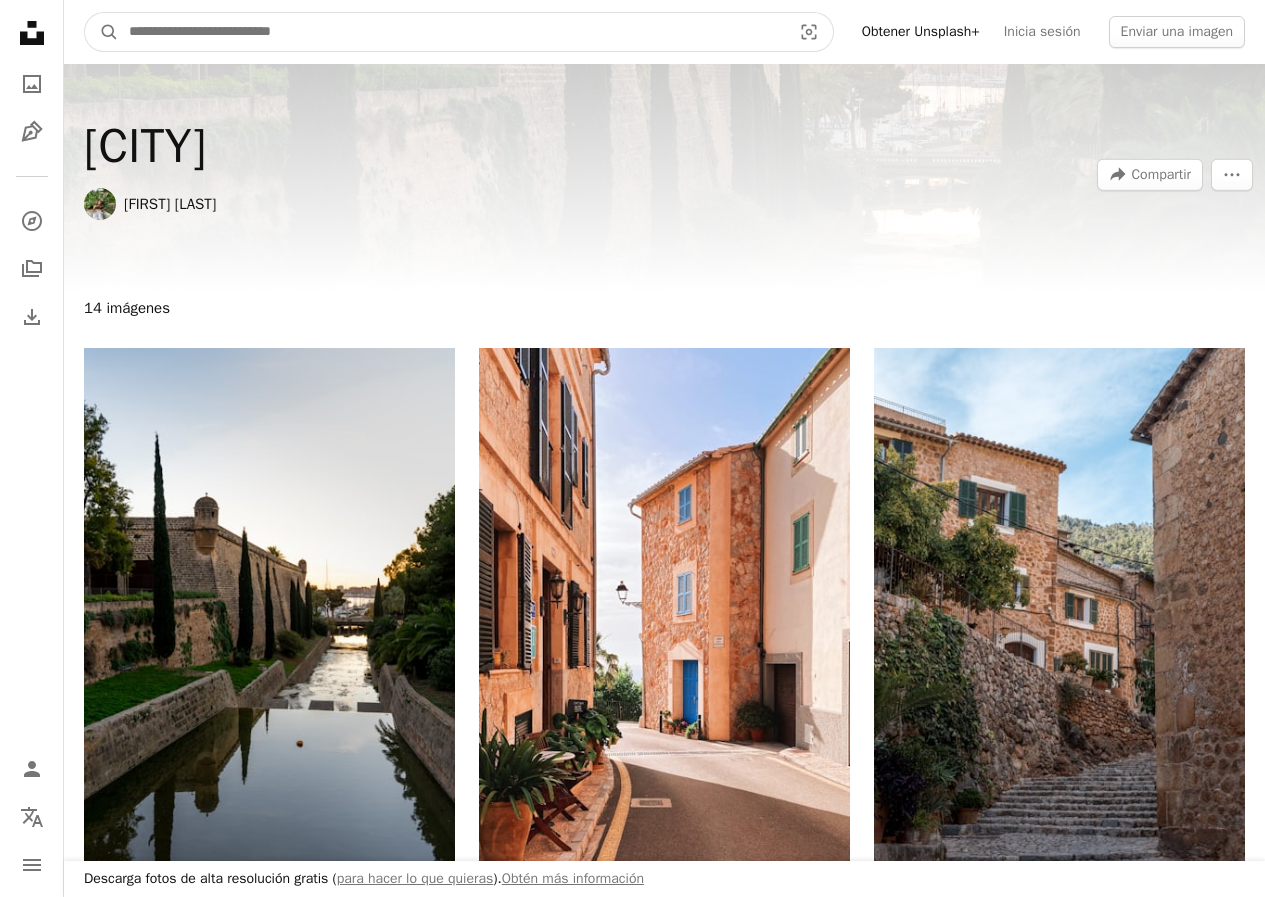 click at bounding box center (452, 32) 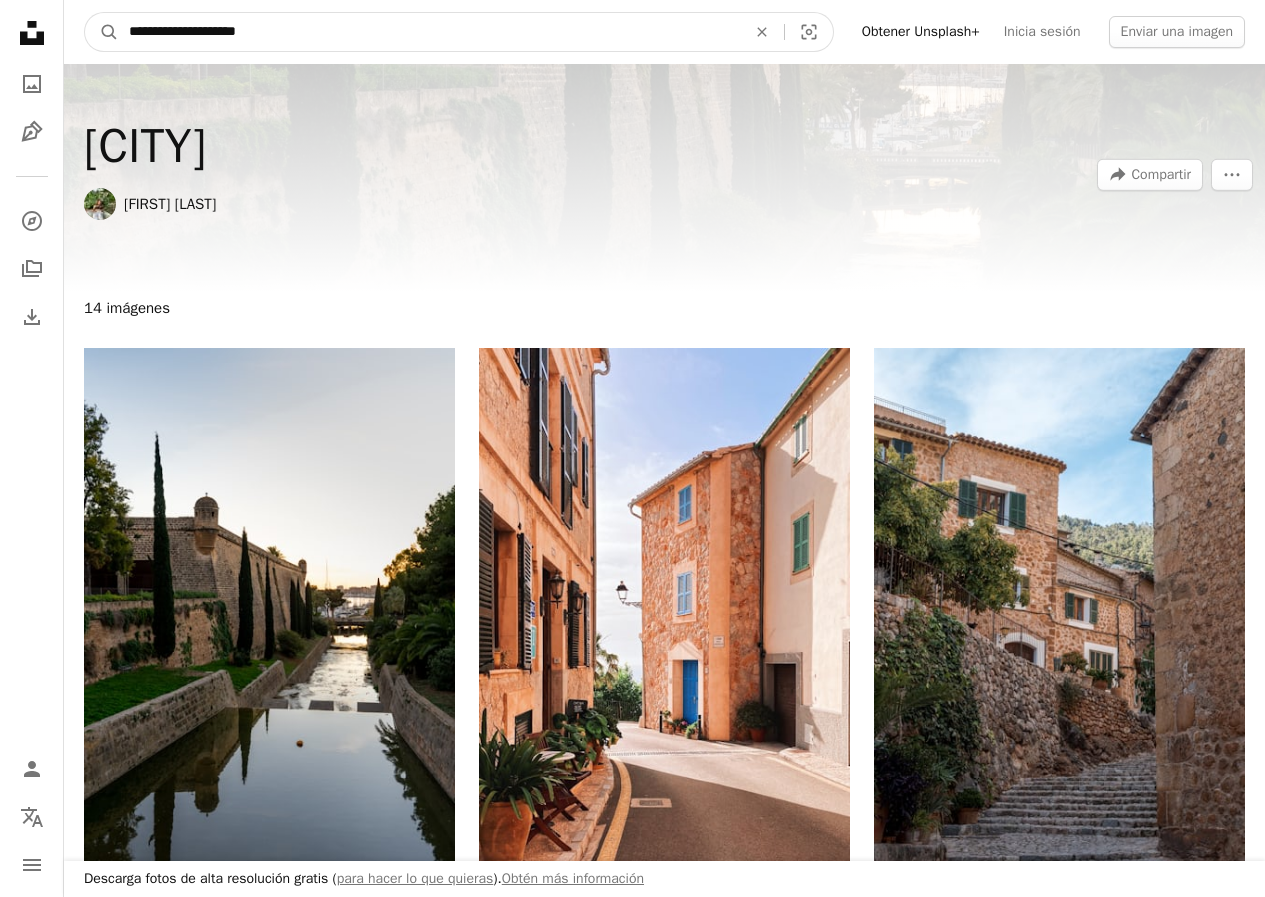 type on "**********" 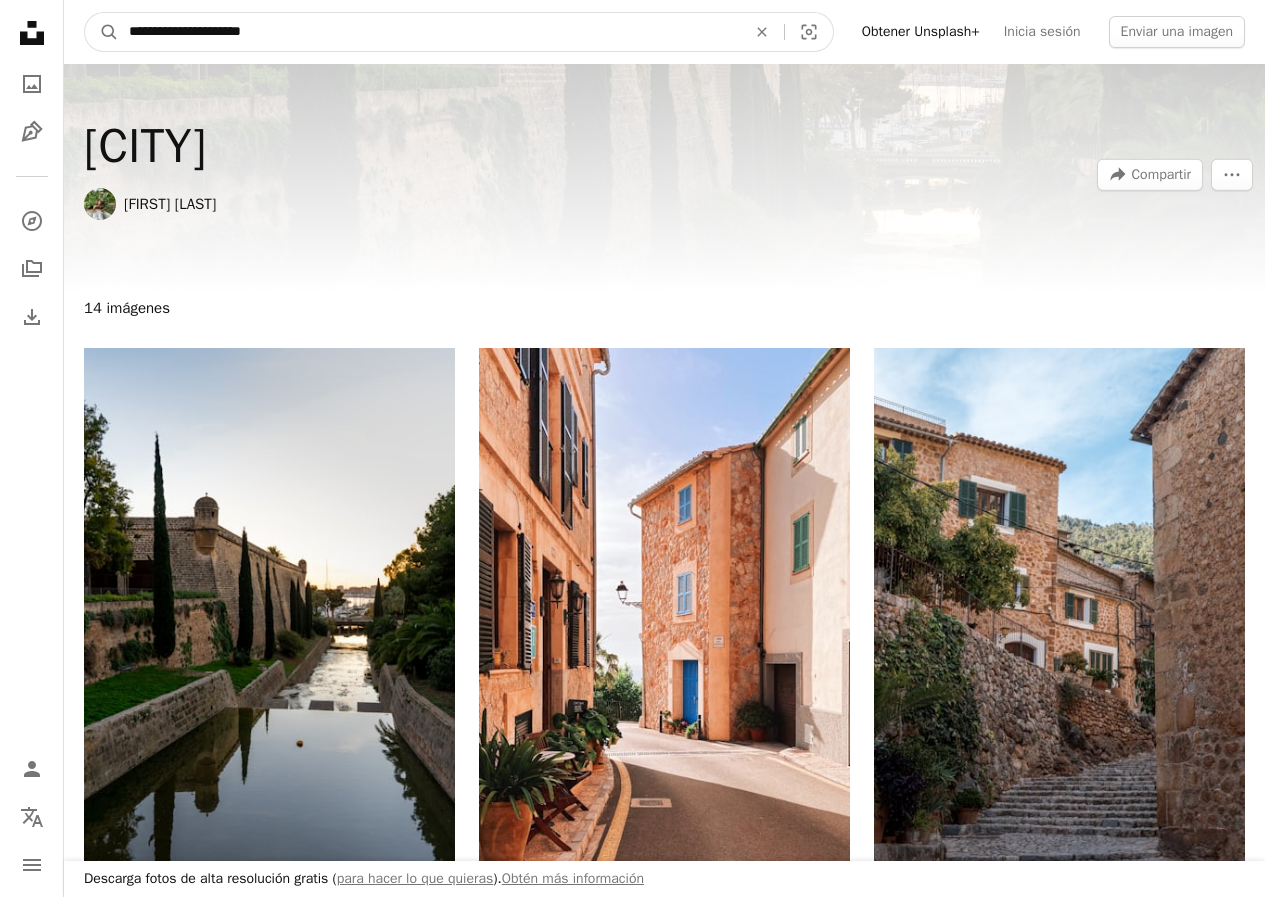 click on "A magnifying glass" at bounding box center (102, 32) 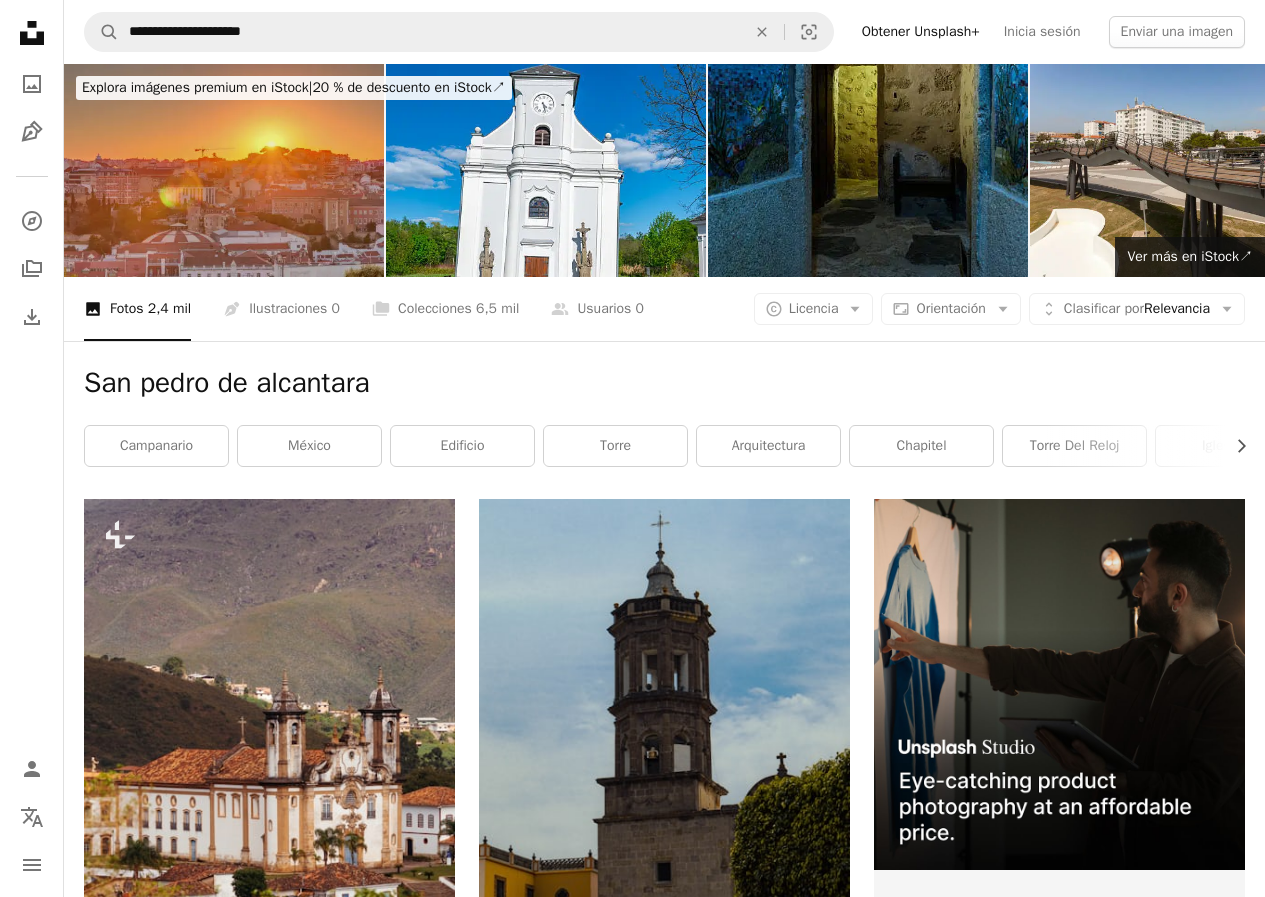 click at bounding box center [224, 170] 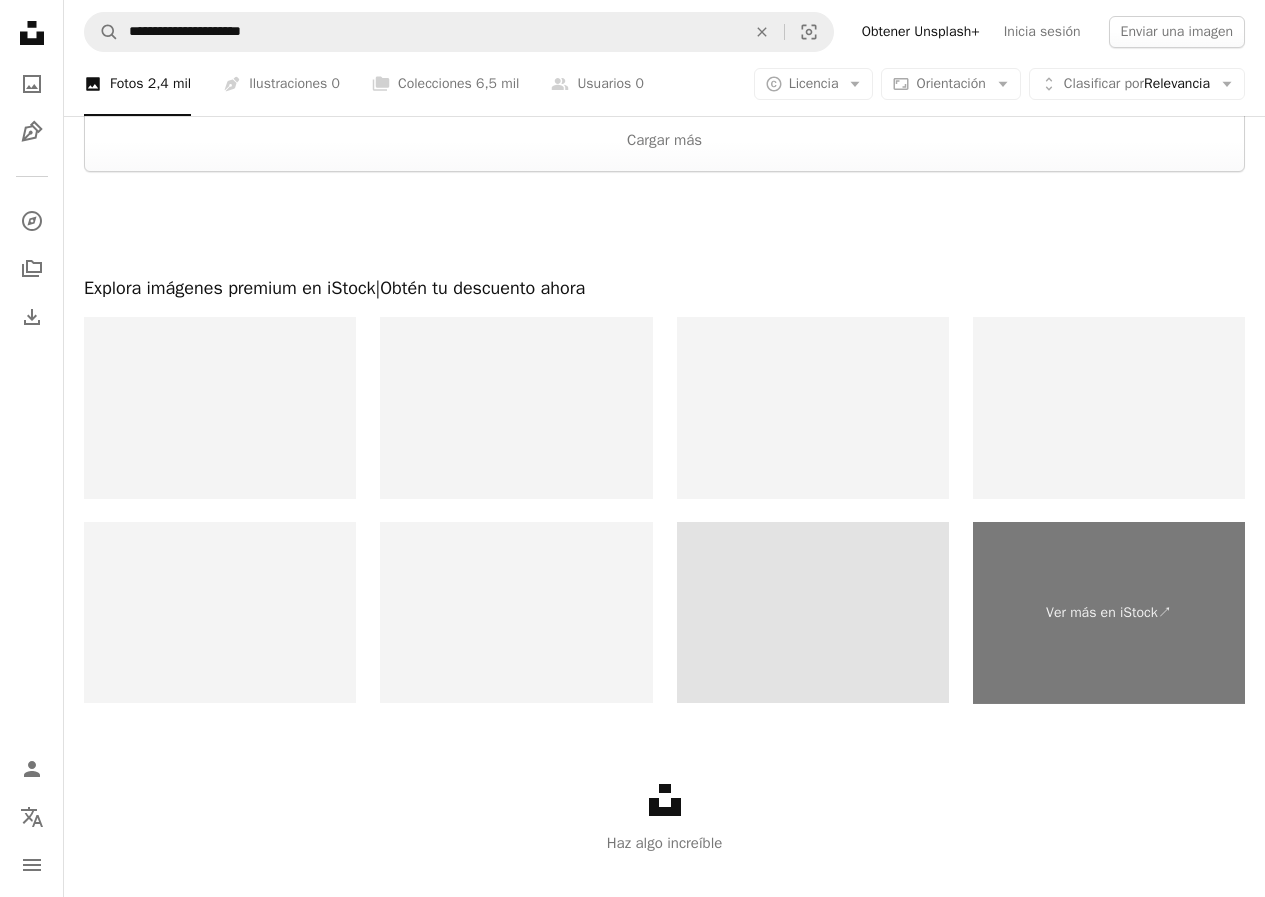 scroll, scrollTop: 4356, scrollLeft: 0, axis: vertical 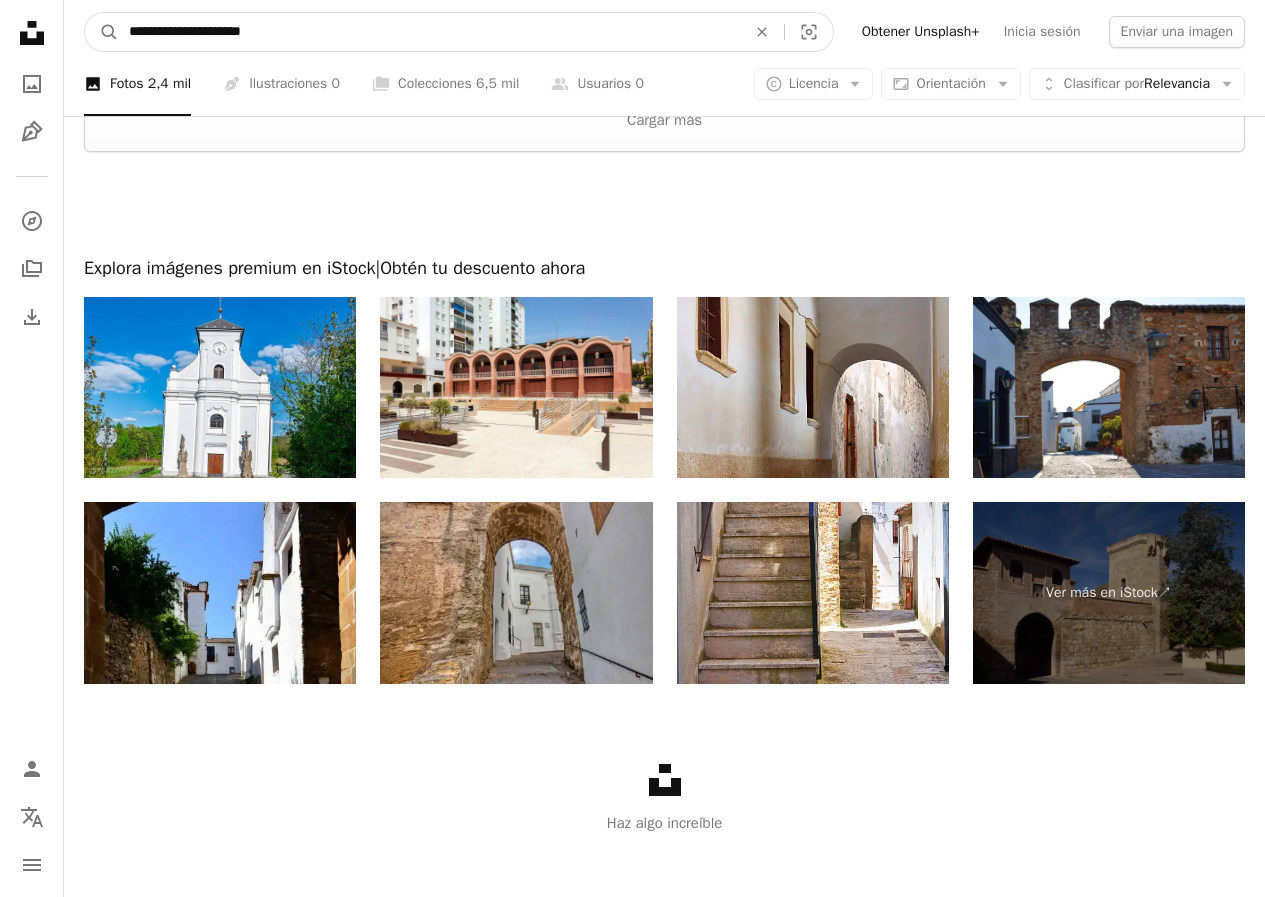 drag, startPoint x: 349, startPoint y: 23, endPoint x: -14, endPoint y: 24, distance: 363.00137 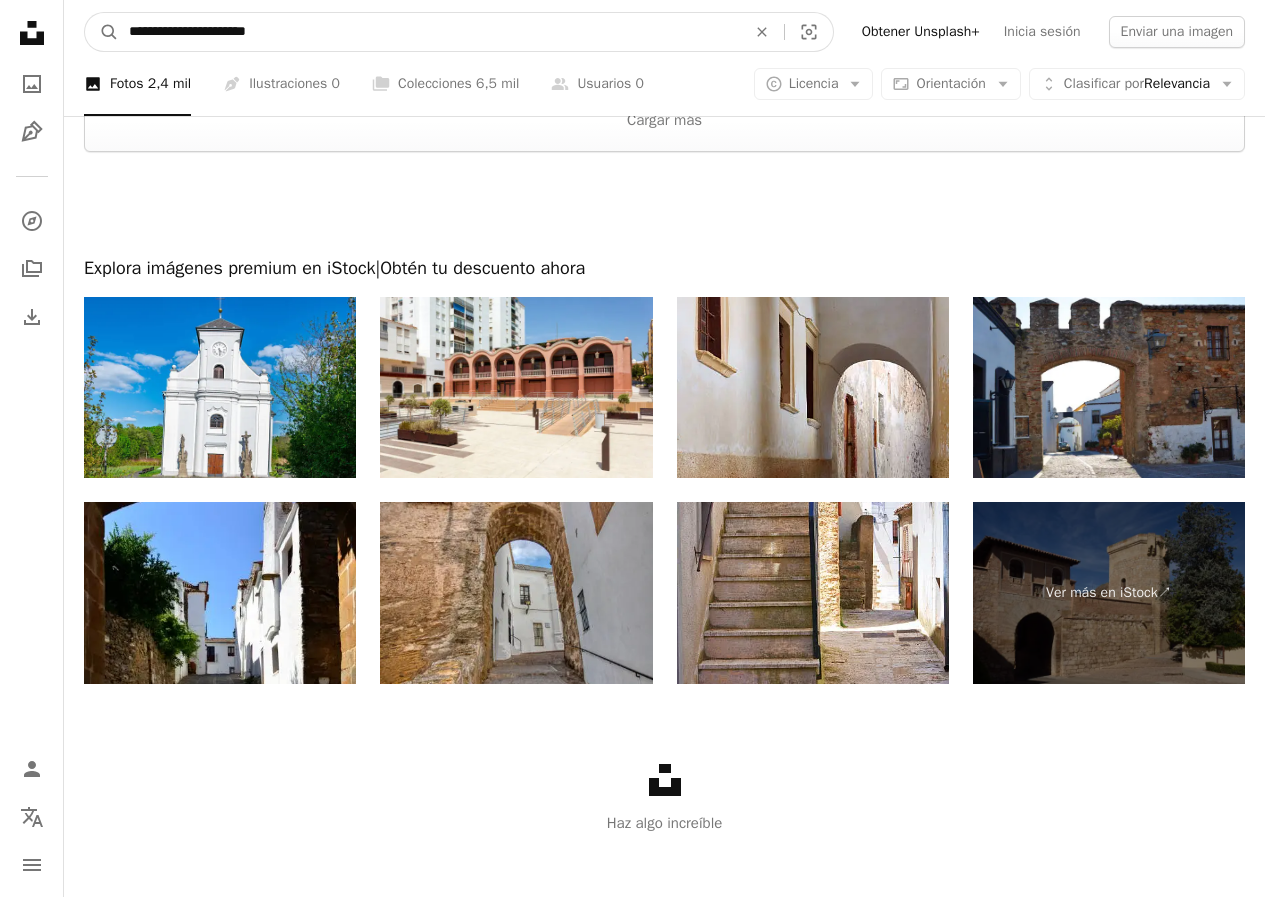 type on "**********" 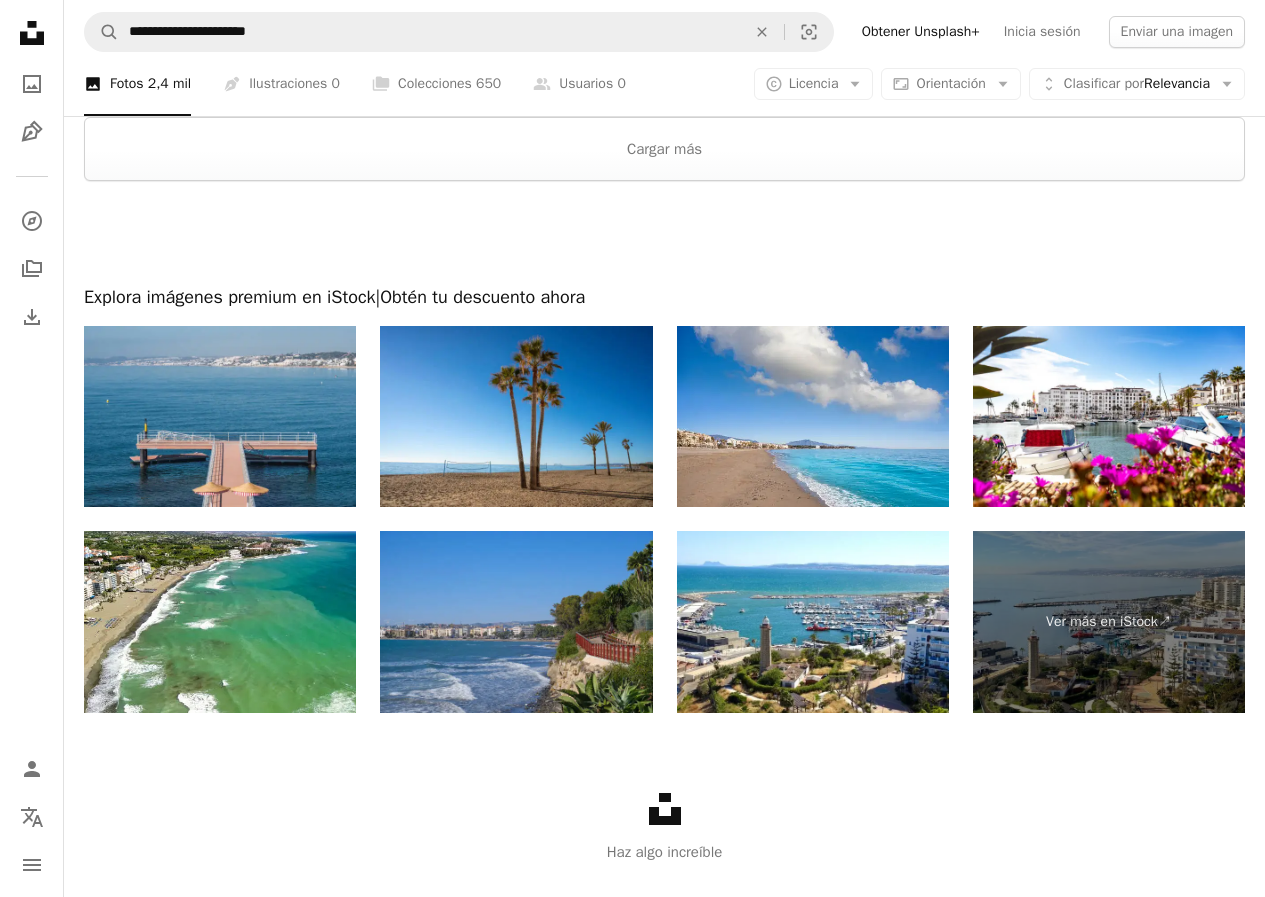 scroll, scrollTop: 3788, scrollLeft: 0, axis: vertical 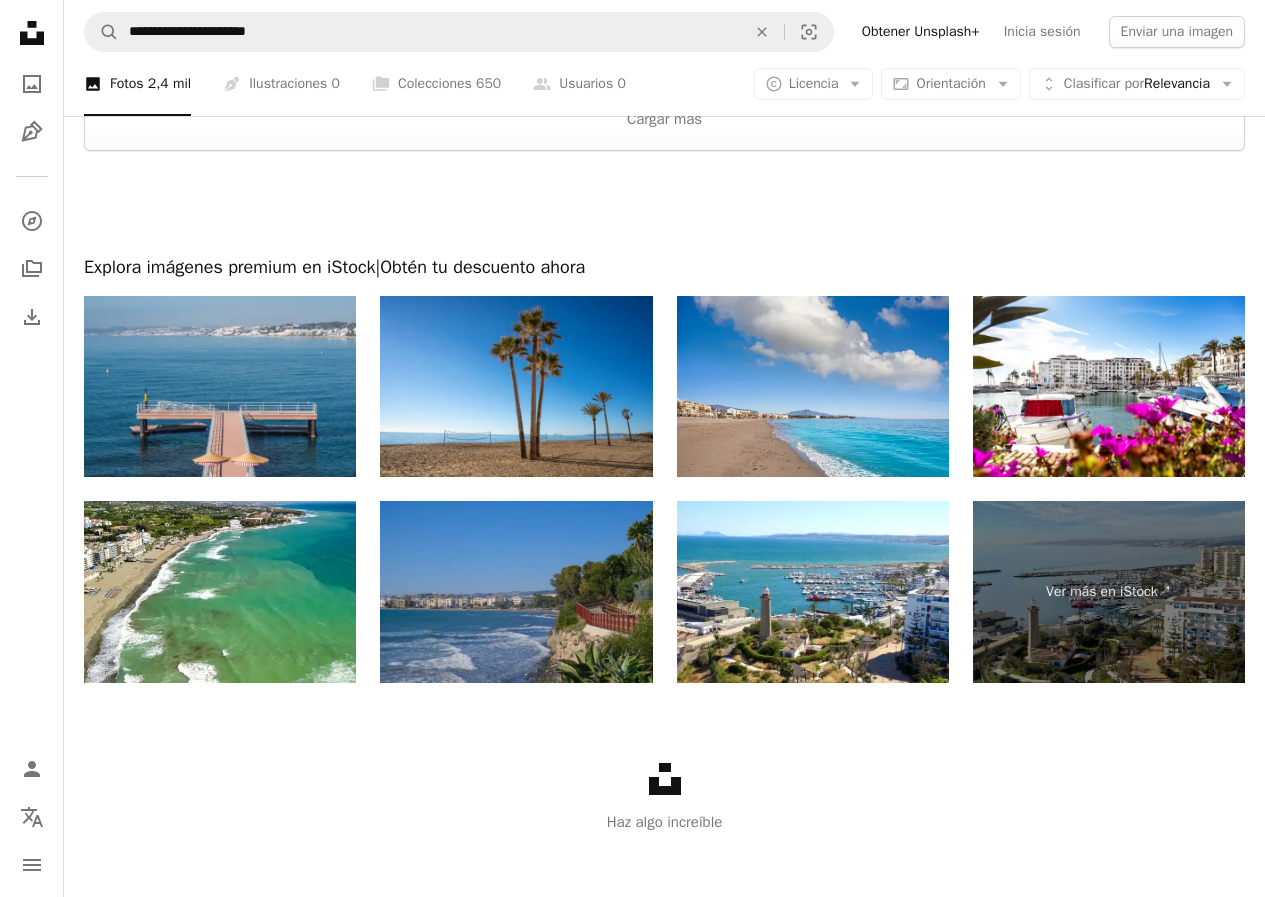 click at bounding box center (516, 592) 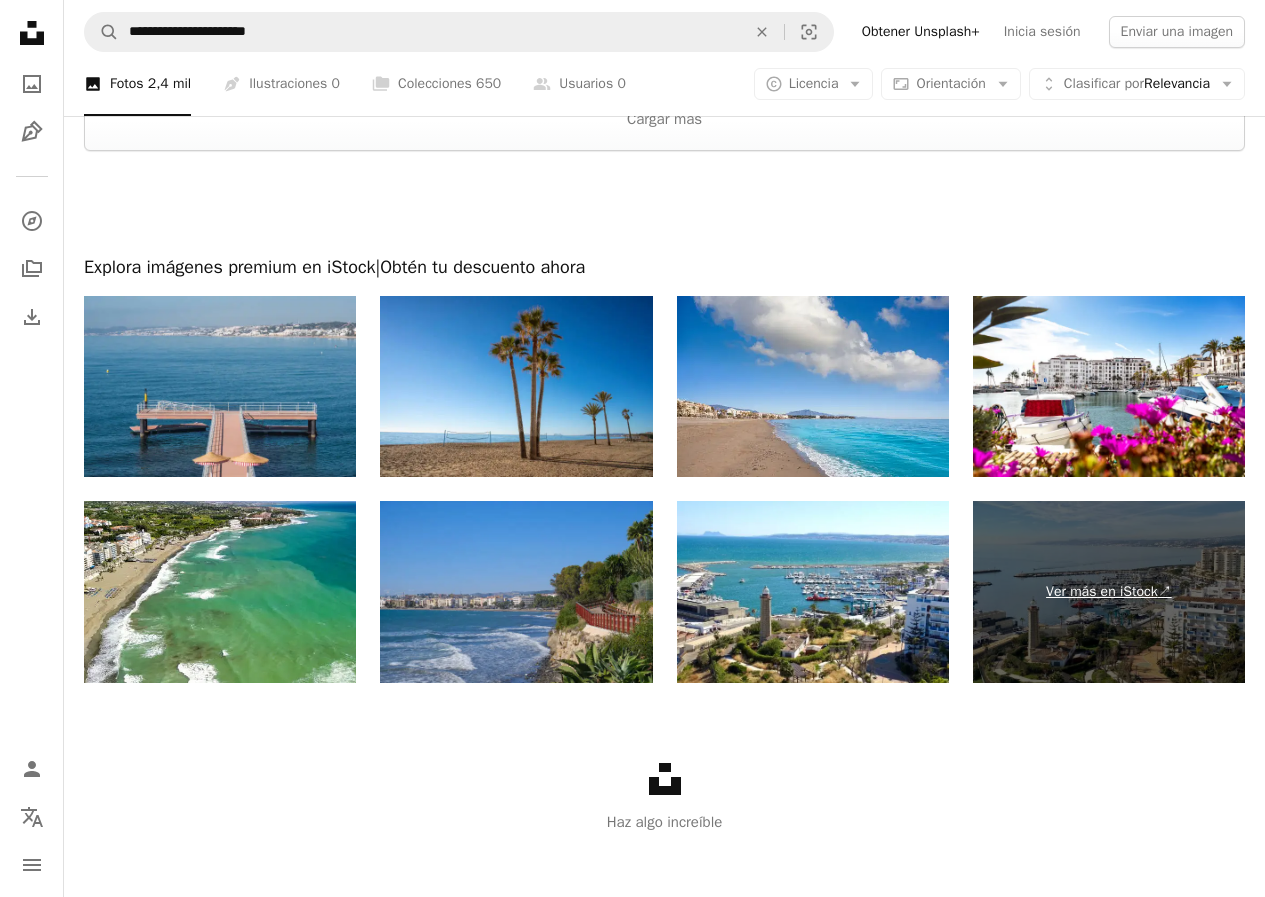 click on "Ver más en iStock  ↗" at bounding box center [1109, 592] 